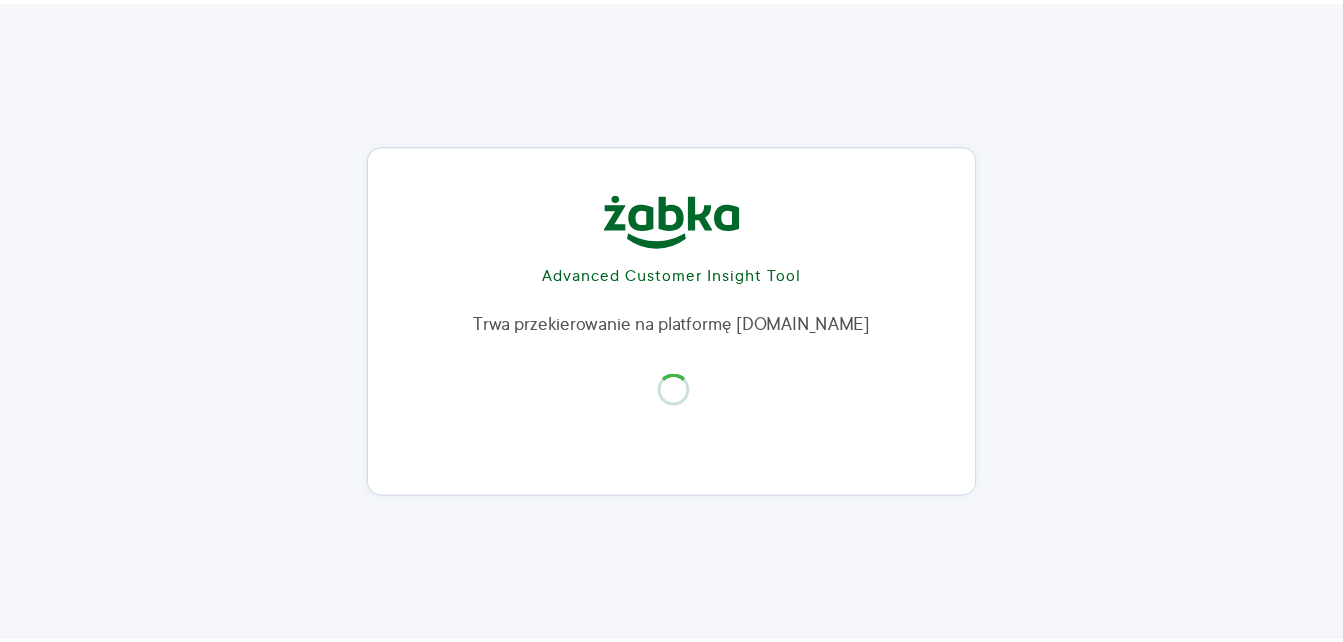 scroll, scrollTop: 0, scrollLeft: 0, axis: both 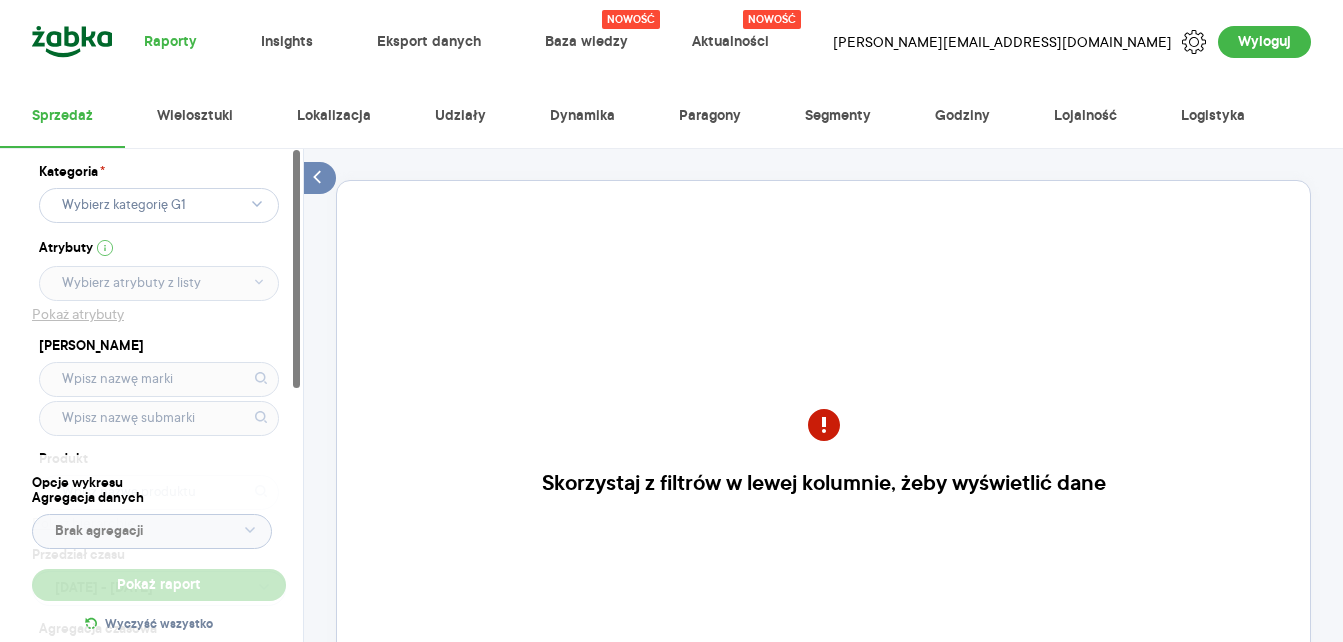 click 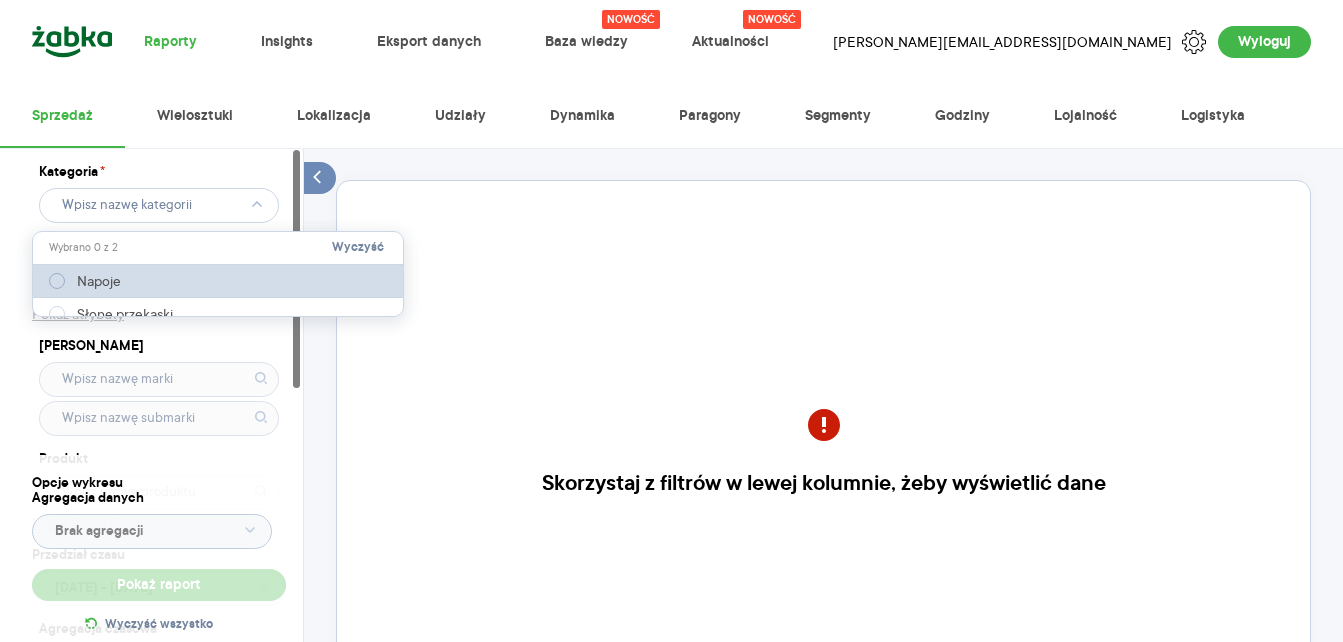 click on "Napoje" at bounding box center [99, 281] 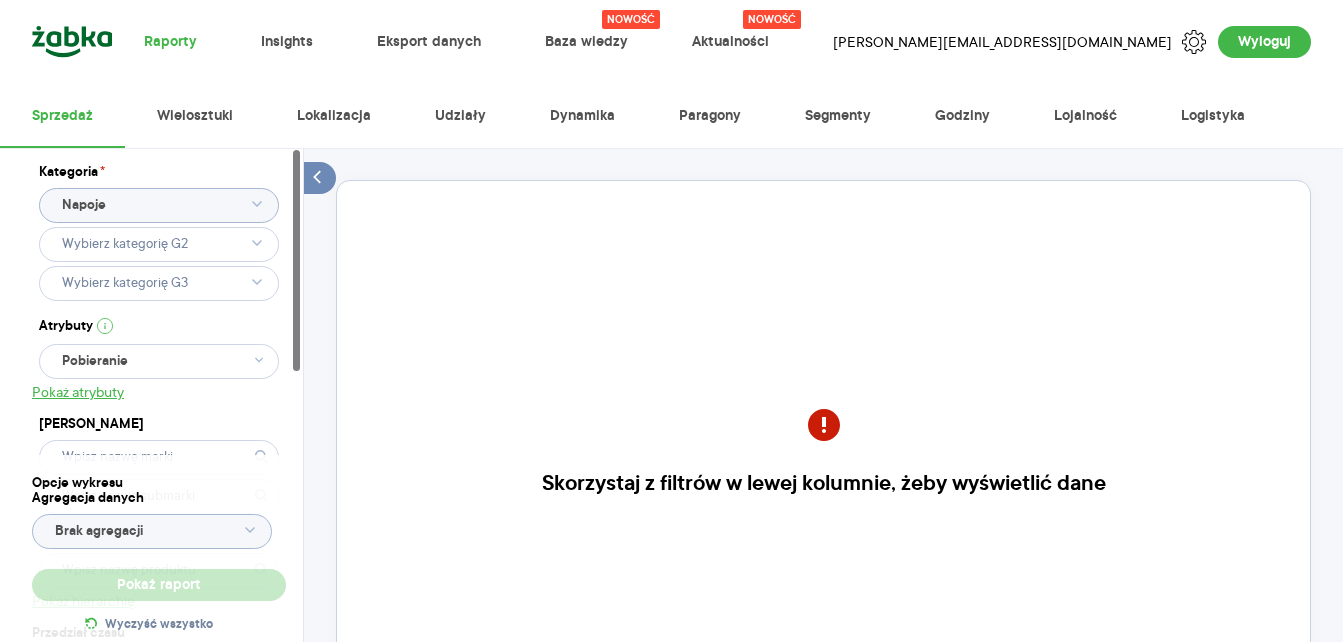 type 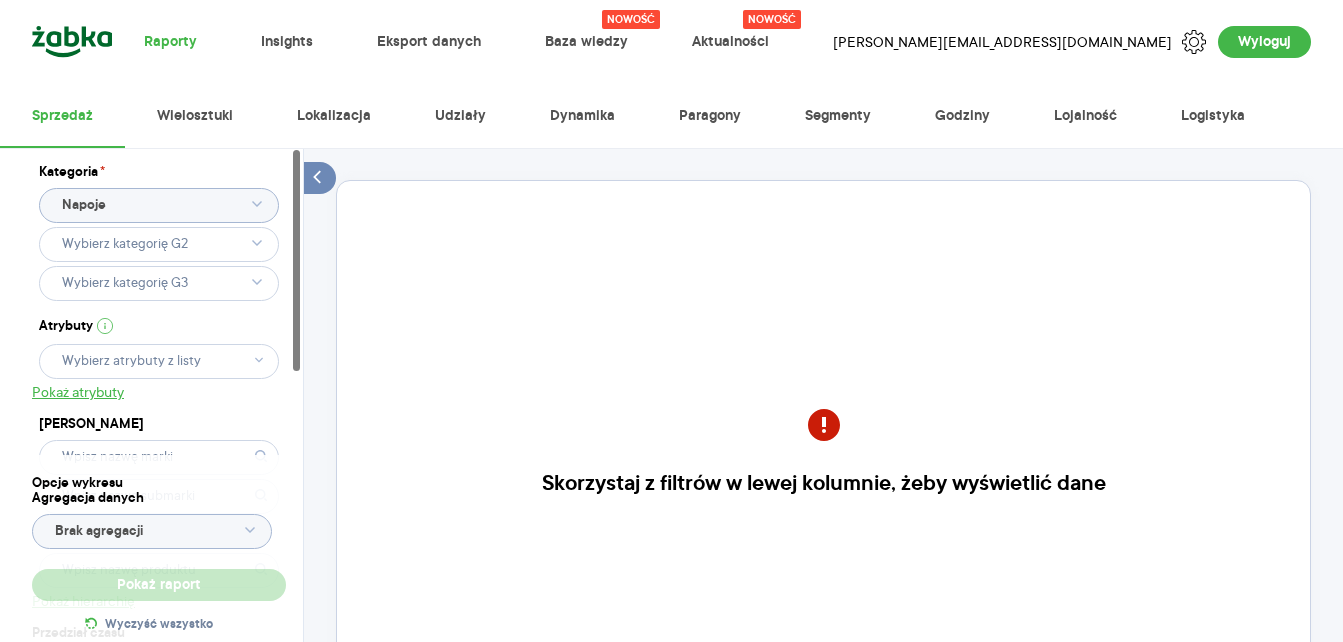 type 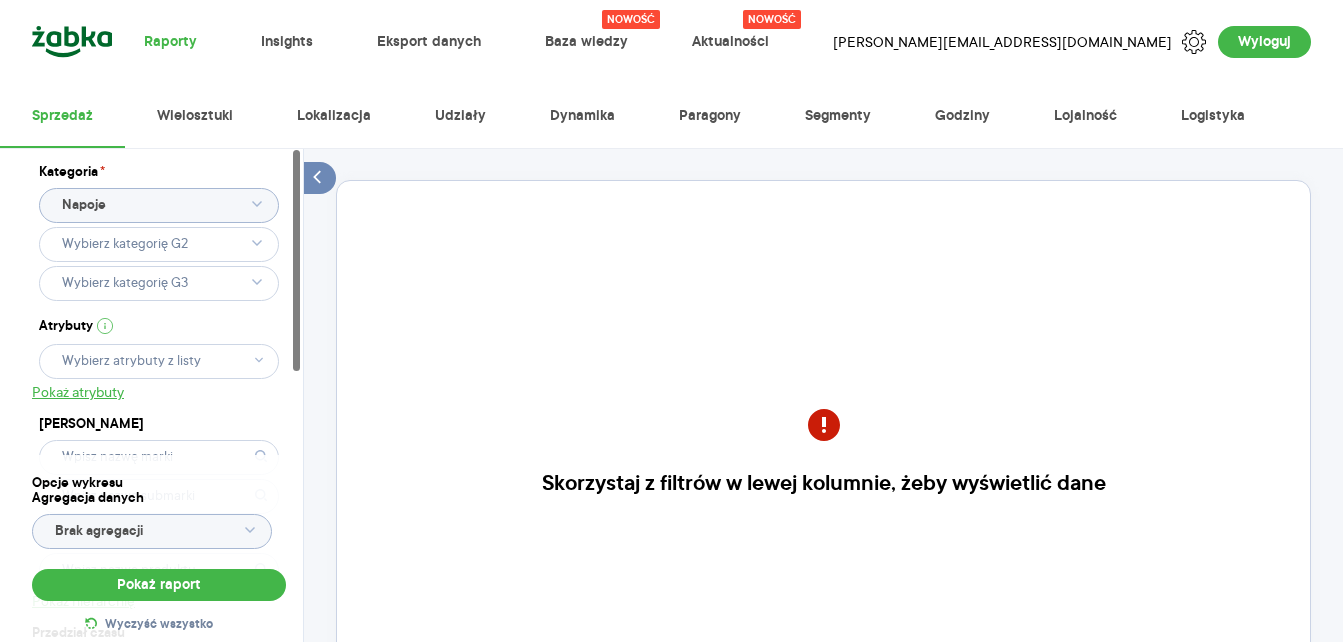 drag, startPoint x: 301, startPoint y: 237, endPoint x: 305, endPoint y: 299, distance: 62.1289 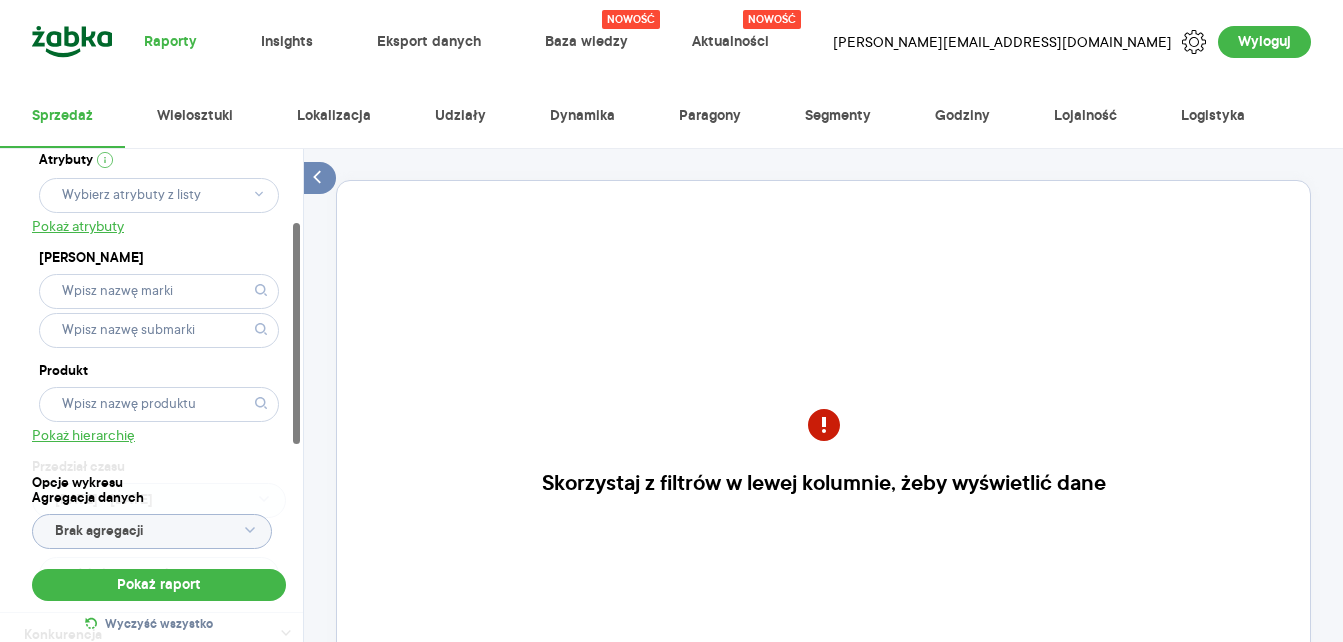 scroll, scrollTop: 168, scrollLeft: 0, axis: vertical 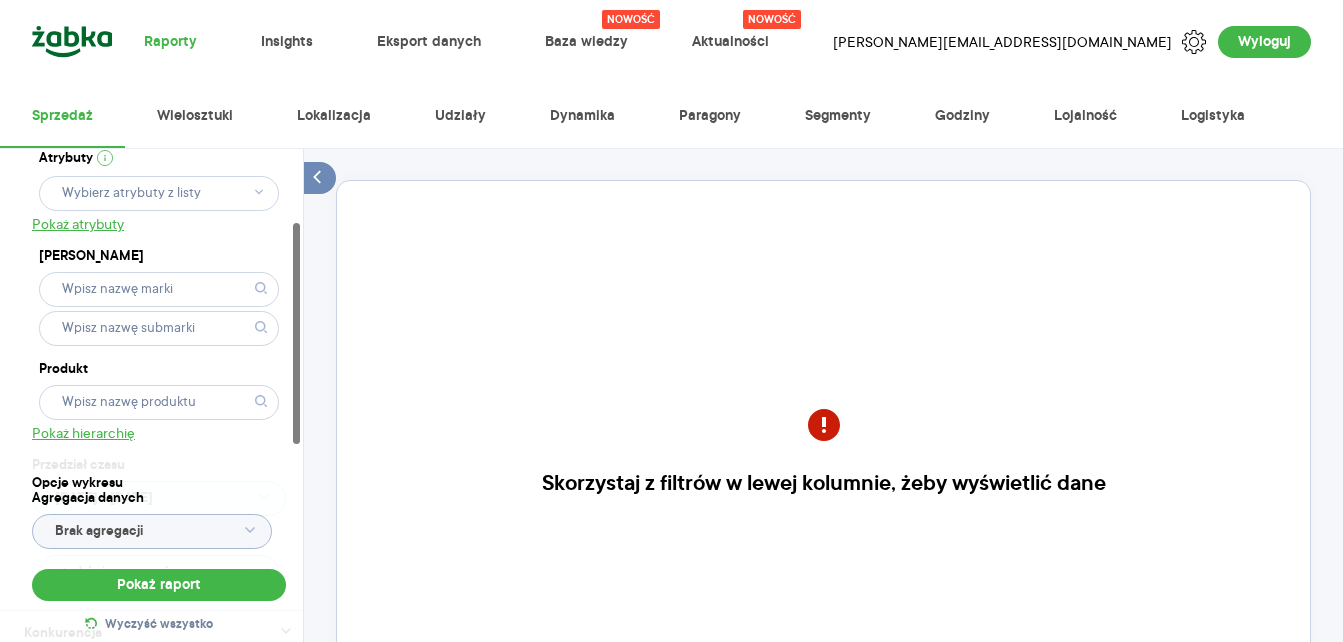 drag, startPoint x: 297, startPoint y: 259, endPoint x: 302, endPoint y: 334, distance: 75.16648 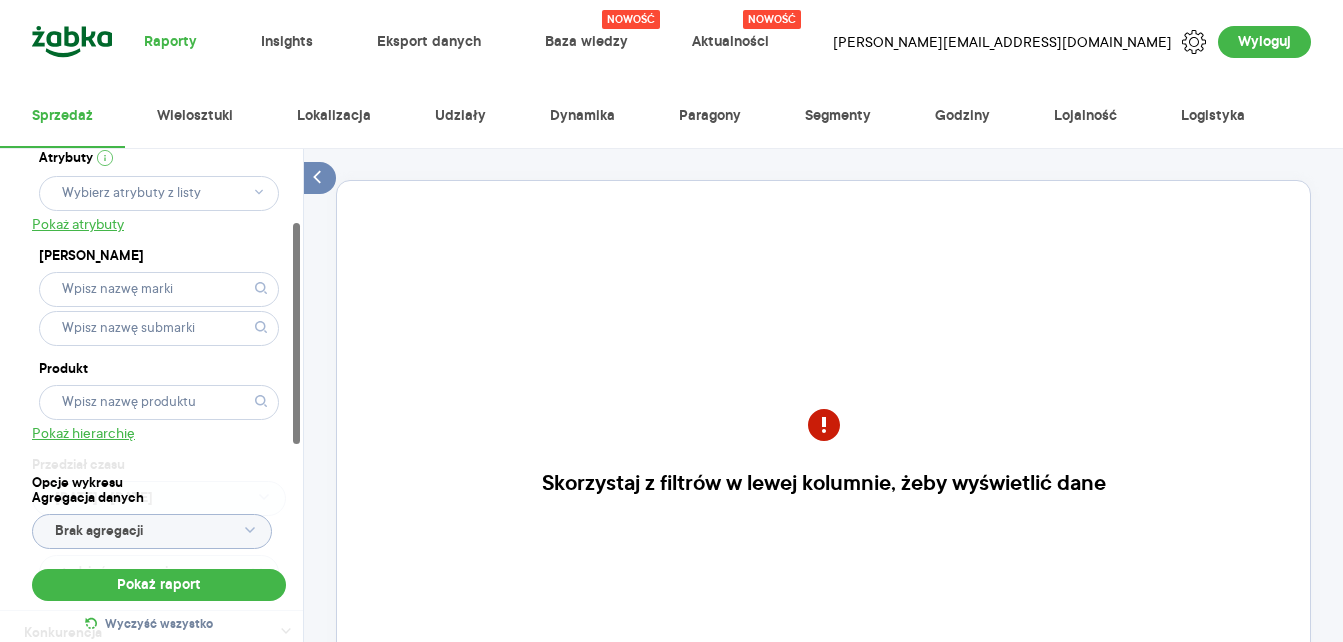 click at bounding box center [297, 396] 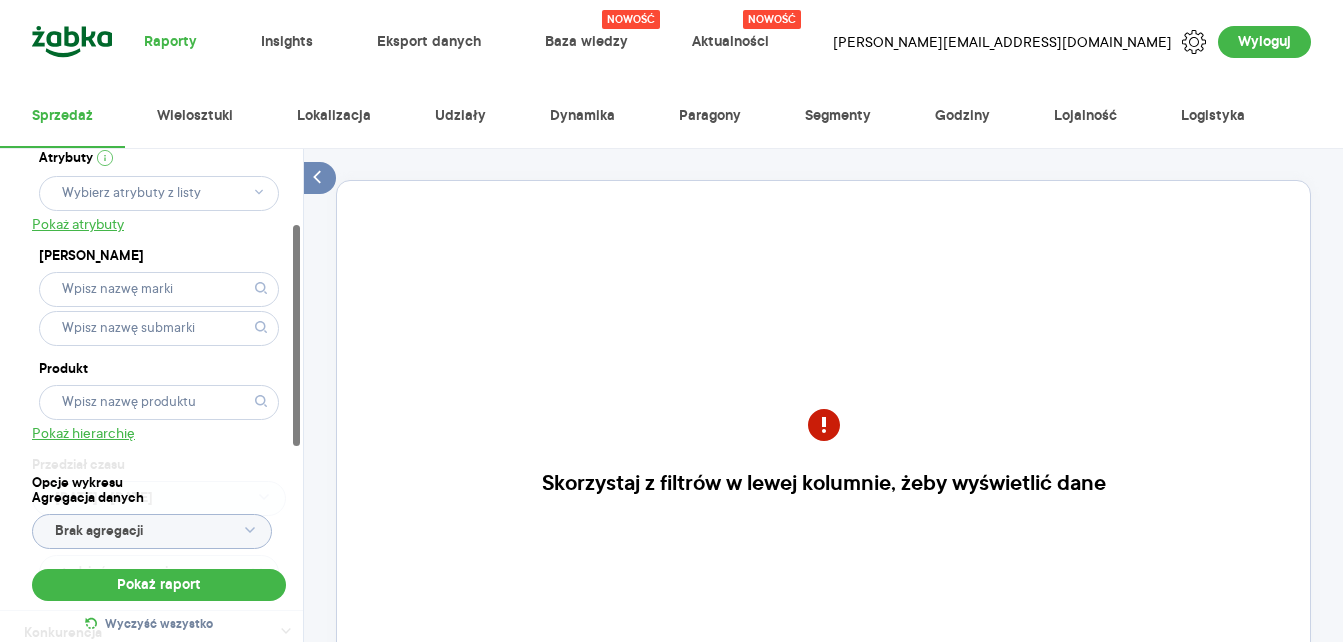 click 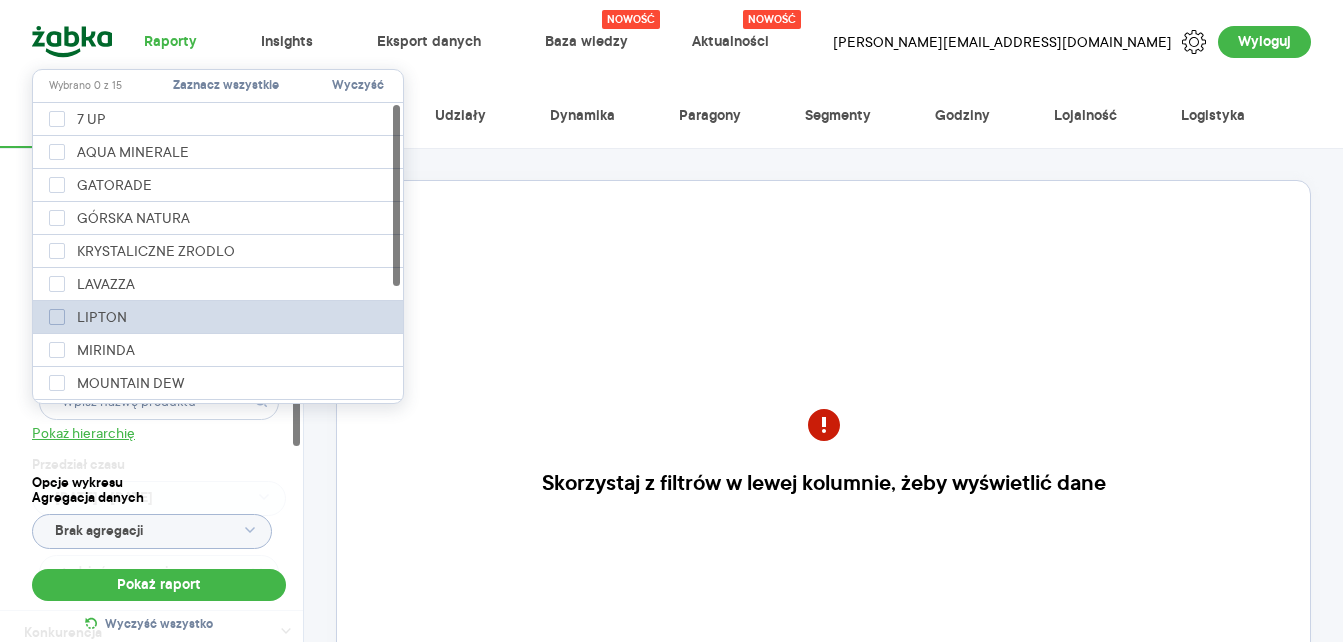 click on "LIPTON" at bounding box center (102, 317) 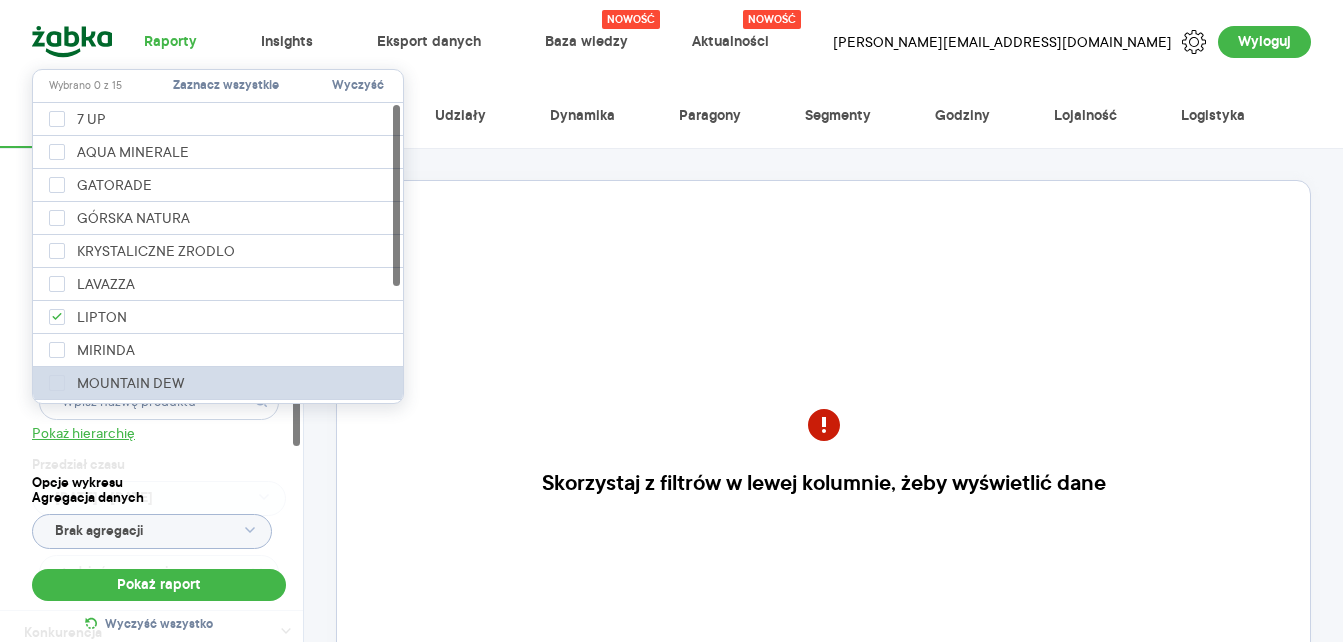 checkbox on "true" 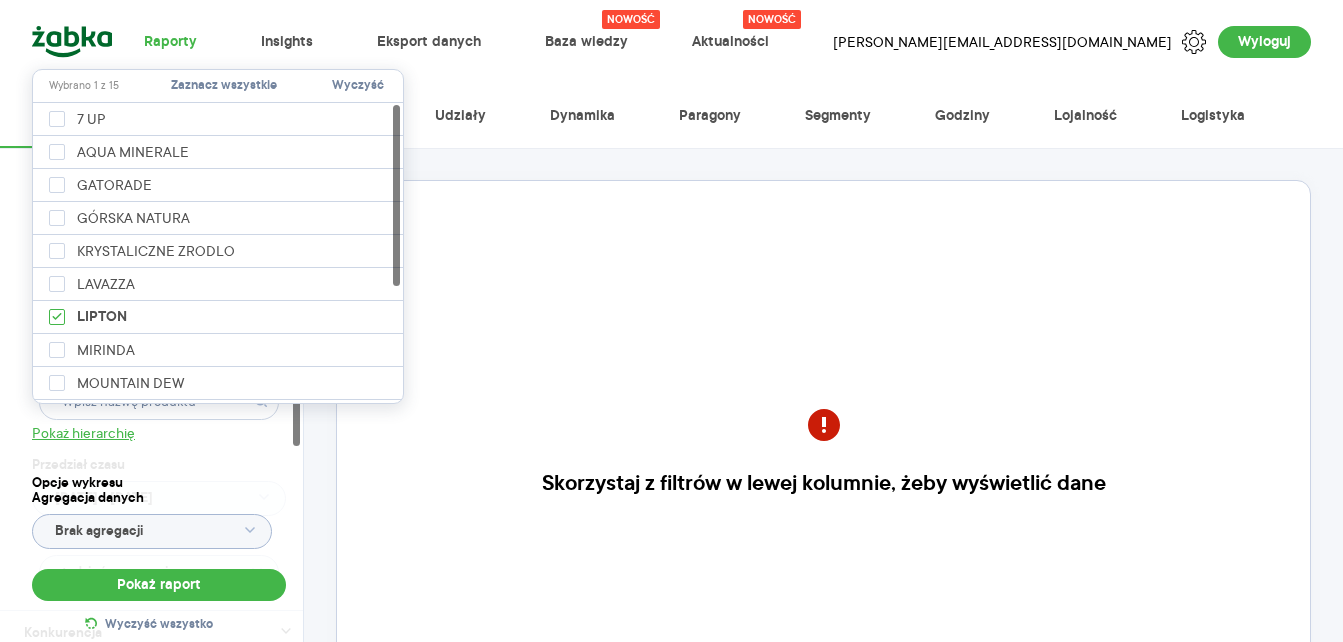 click on "Kategoria * Napoje Atrybuty Pokaż atrybuty Marka Produkt Pokaż hierarchię Przedział czasu [DATE] - [DATE] Agregacja czasowa tydzień promocyjny Konkurencja Dostawca Marka Produkt Kategorie referencyjne Region Rodzaje sklepów Rodzaje transakcji Wszystkie Like For Like Uwzględnij LFL Opcje wykresu Agregacja danych Brak agregacji Pokaż raport Wyczyść wszystko Skorzystaj z filtrów w lewej kolumnie, żeby wyświetlić dane Masz pytania dot. działania portalu? Napisz do nas na  [EMAIL_ADDRESS][DOMAIN_NAME]" at bounding box center [823, 497] 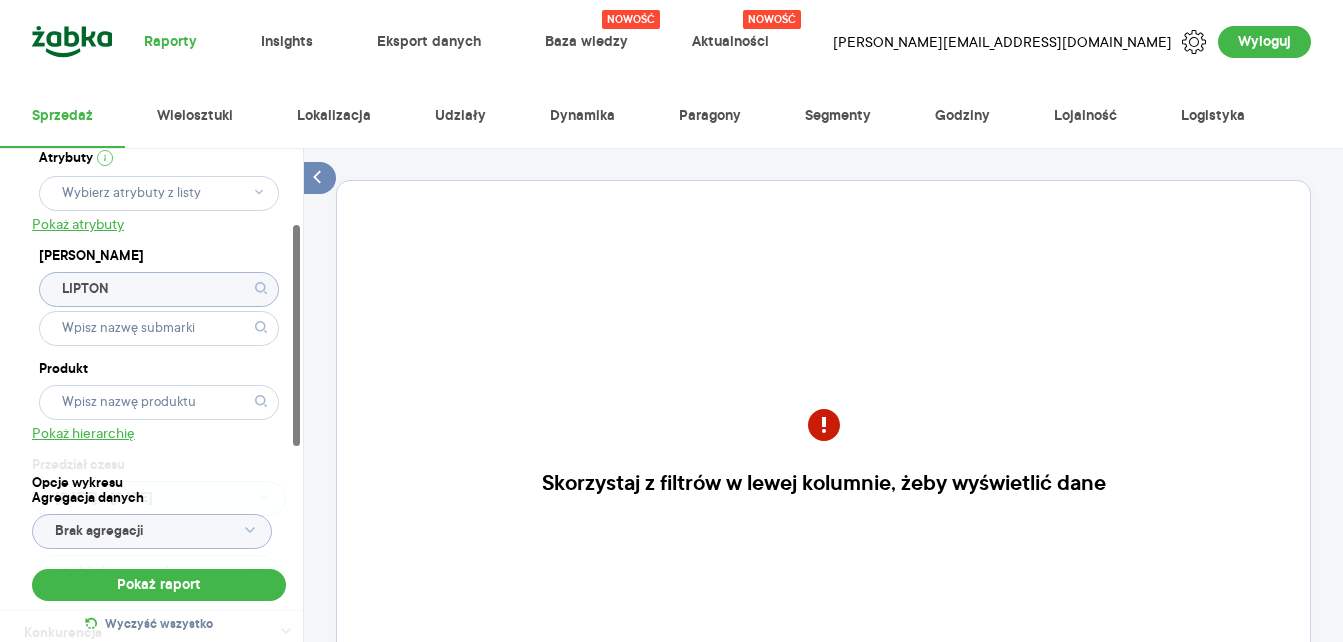 type on "LIPTON" 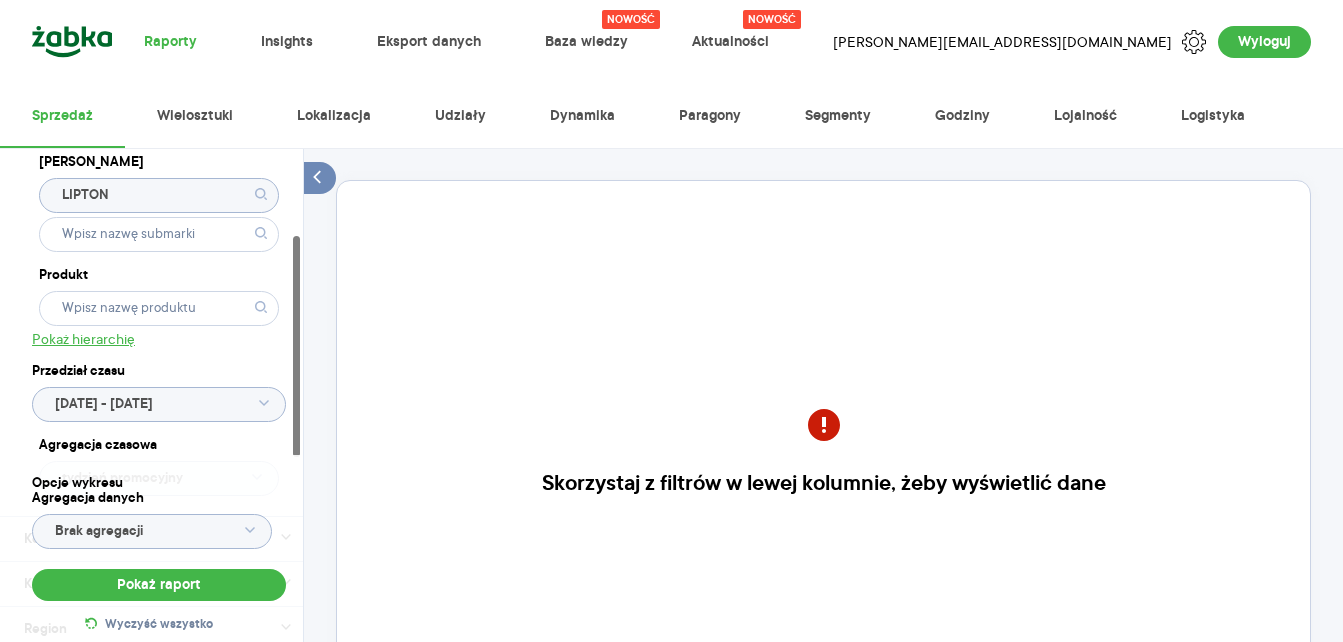 scroll, scrollTop: 300, scrollLeft: 0, axis: vertical 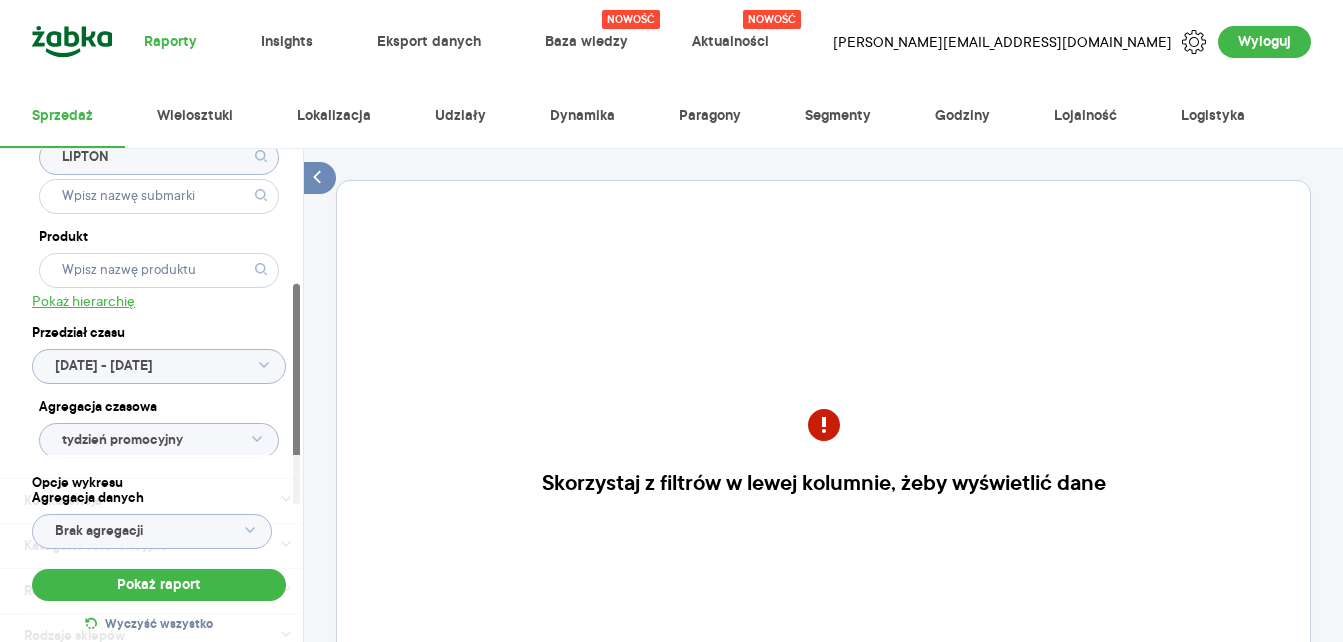 click 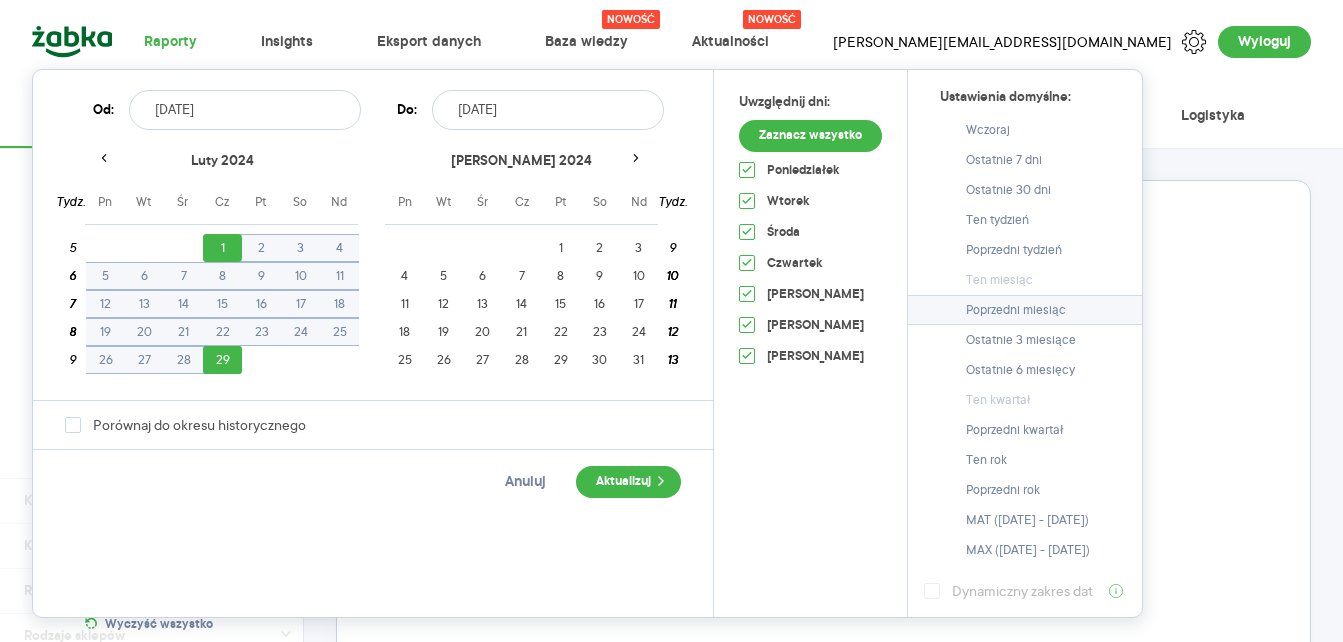click on "Poprzedni miesiąc" at bounding box center (1016, 310) 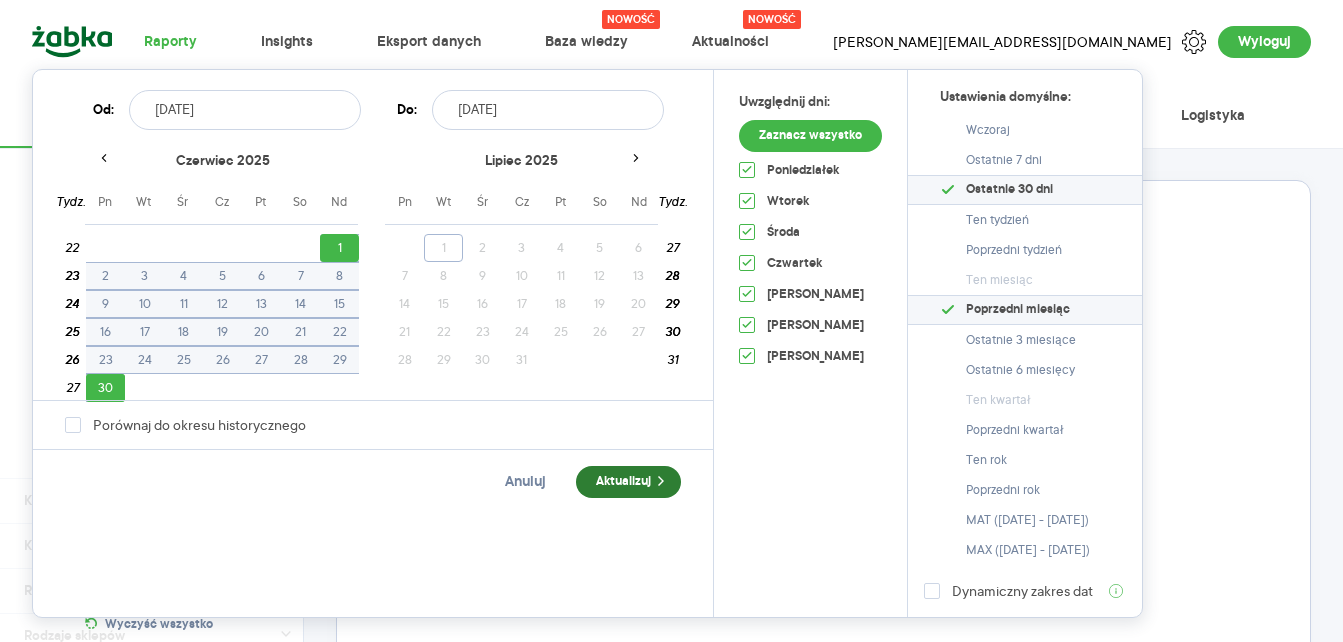 click 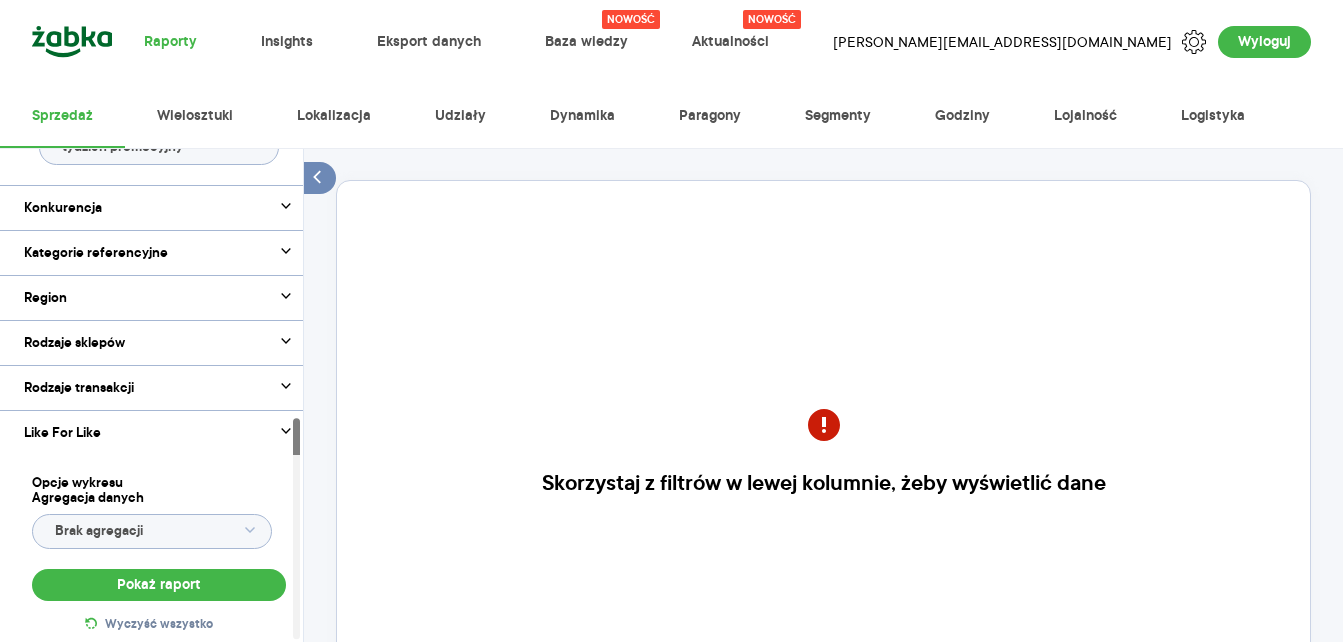 scroll, scrollTop: 608, scrollLeft: 0, axis: vertical 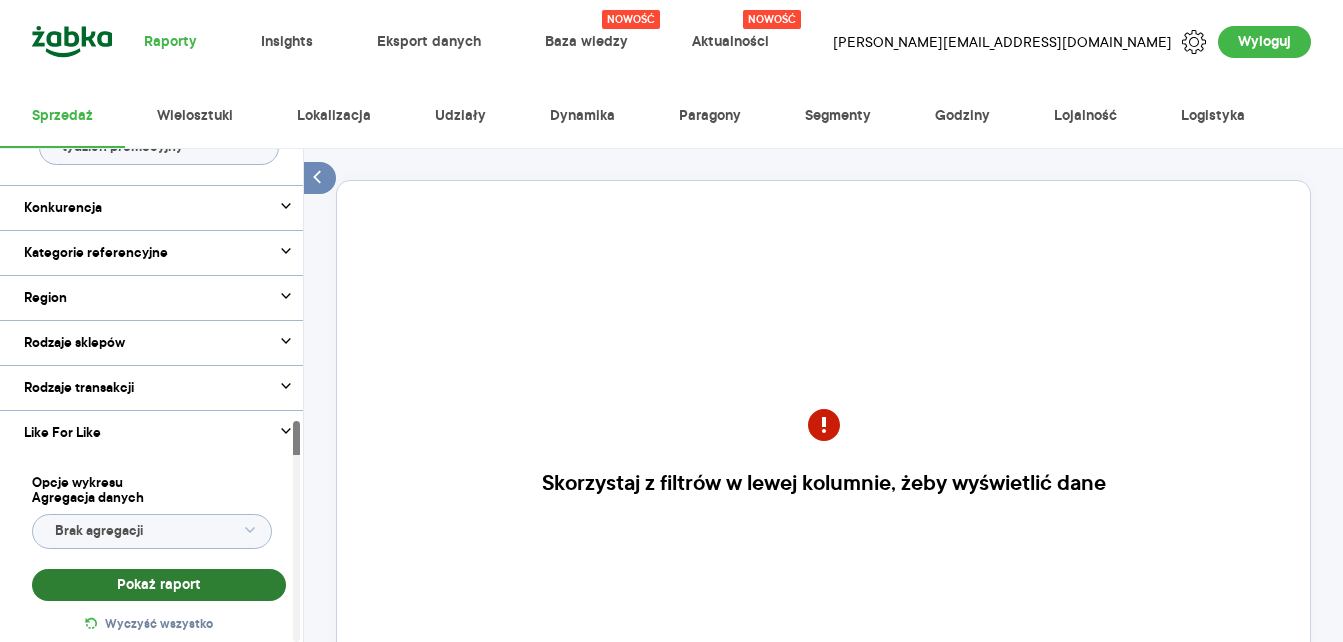 click on "Pokaż raport" at bounding box center (159, 585) 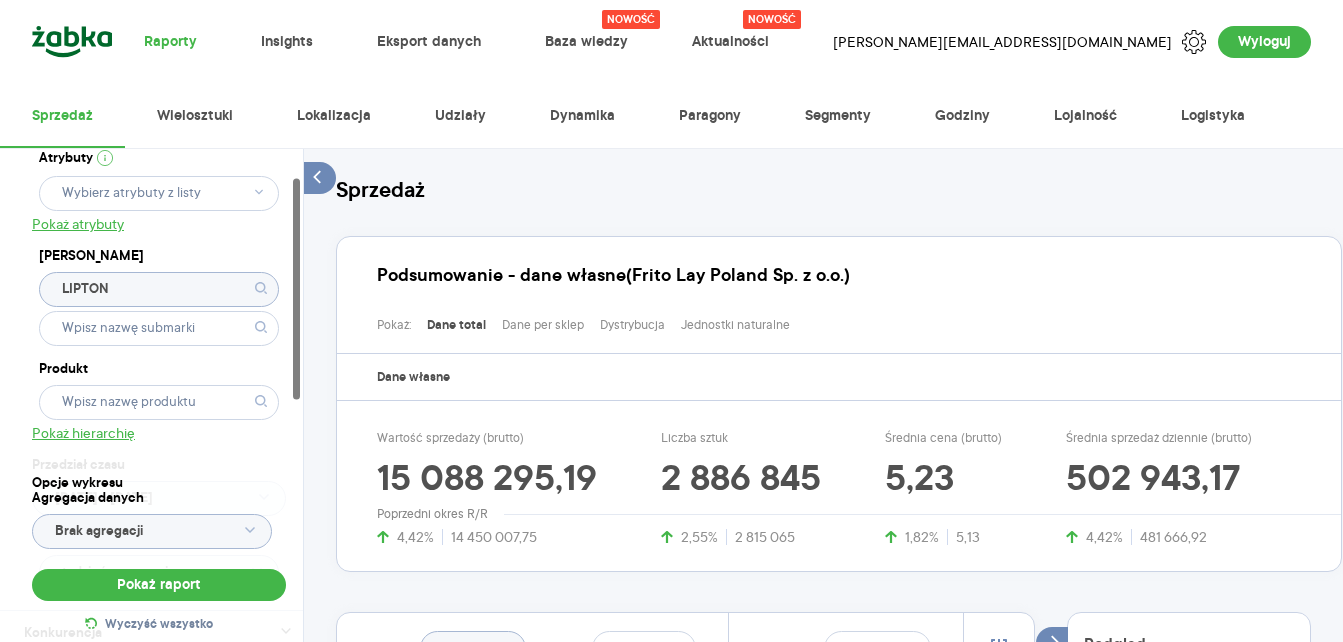 scroll, scrollTop: 0, scrollLeft: 0, axis: both 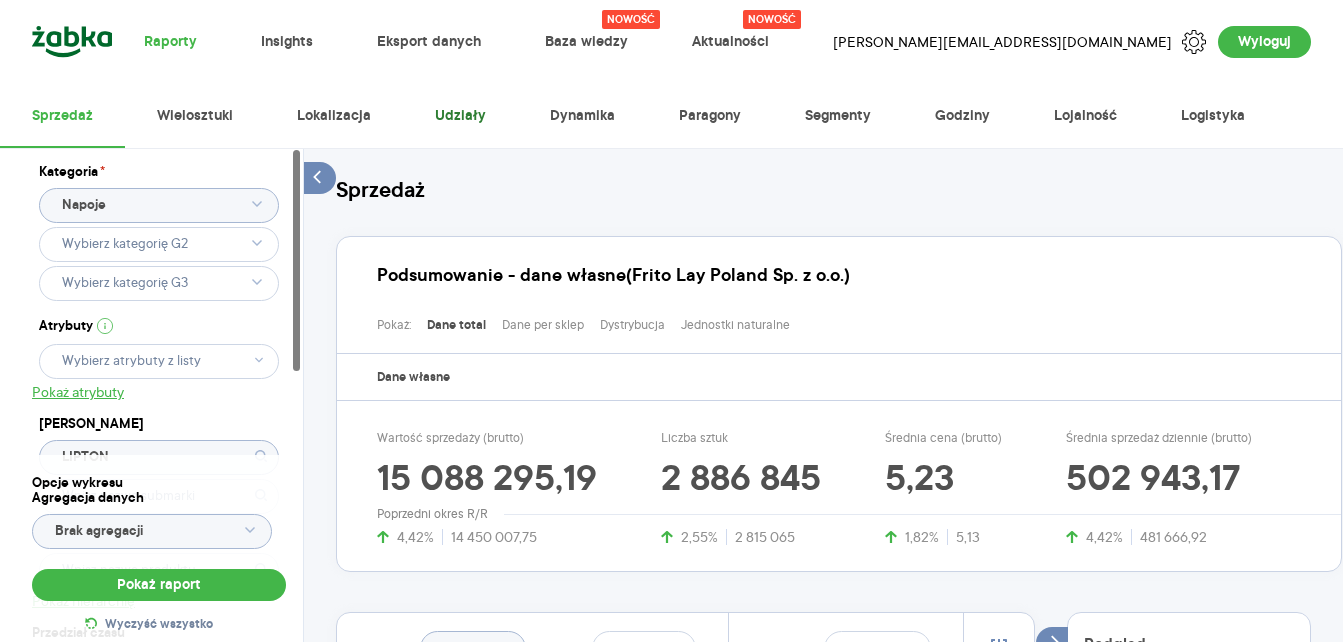 click on "Udziały" at bounding box center (460, 116) 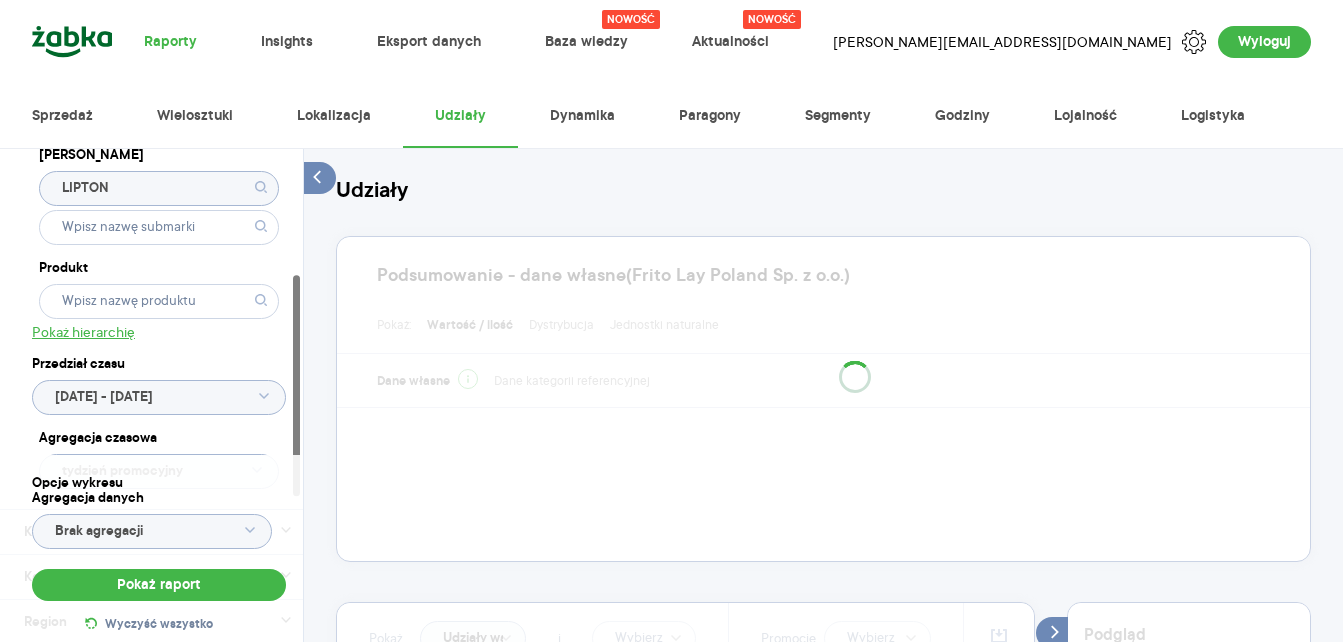 scroll, scrollTop: 300, scrollLeft: 0, axis: vertical 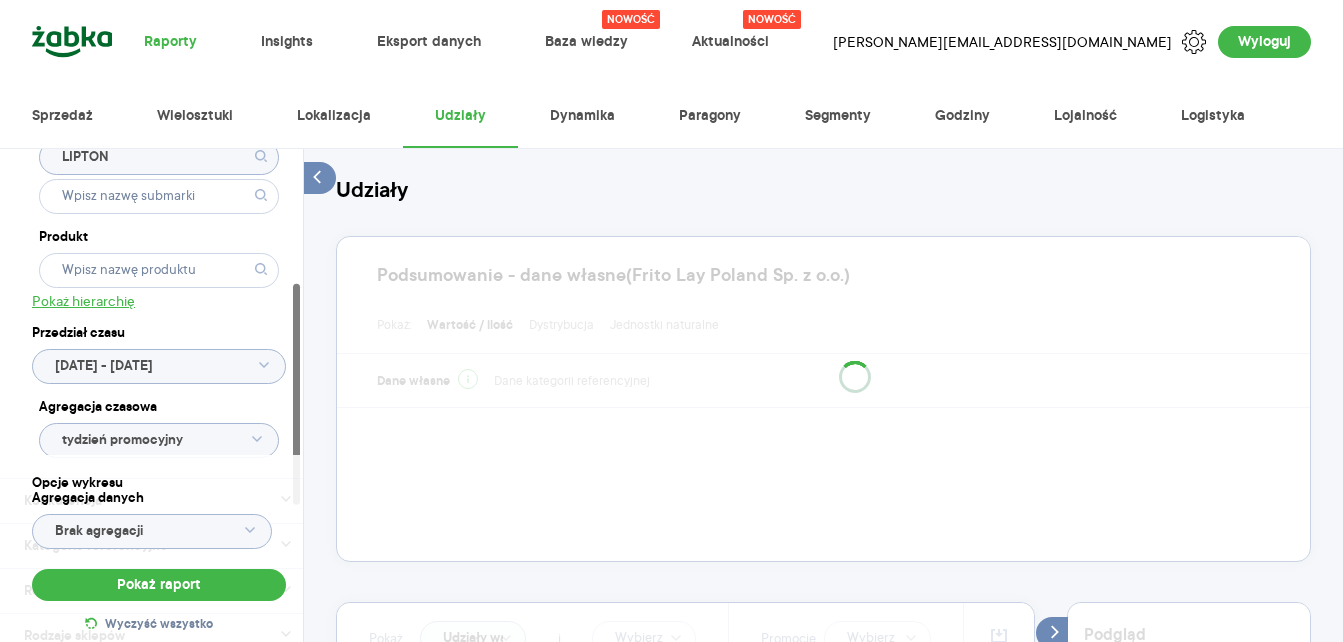 click 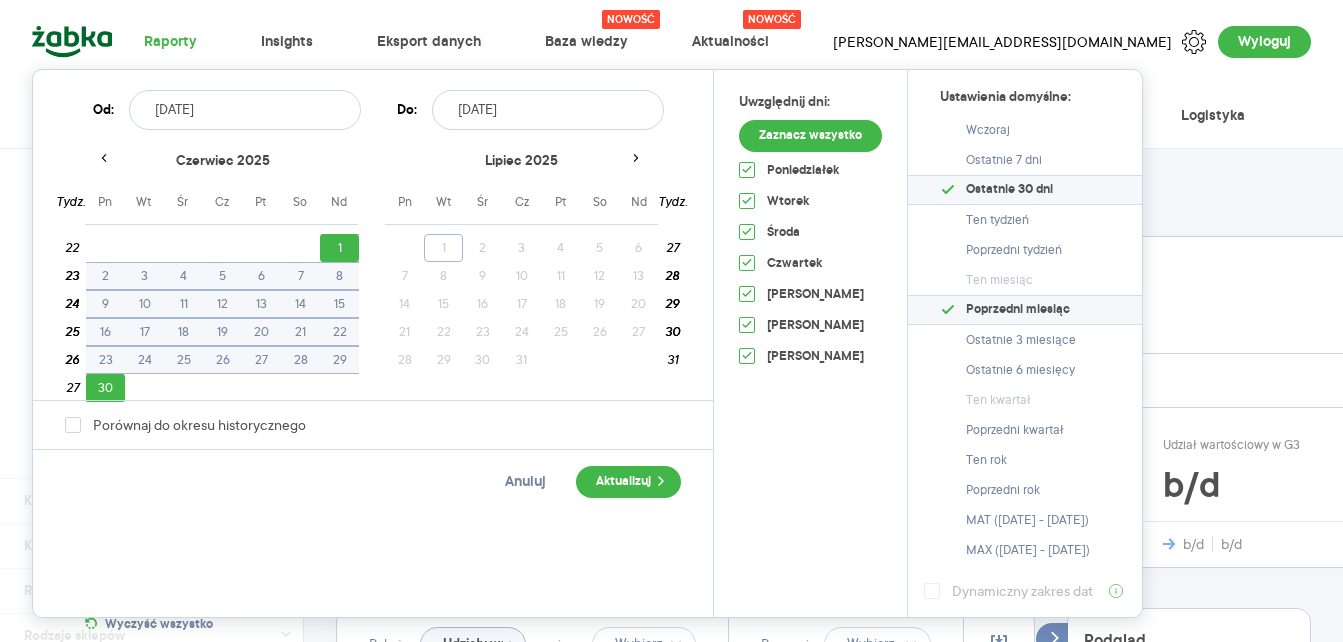 click on "[DATE]" at bounding box center (245, 110) 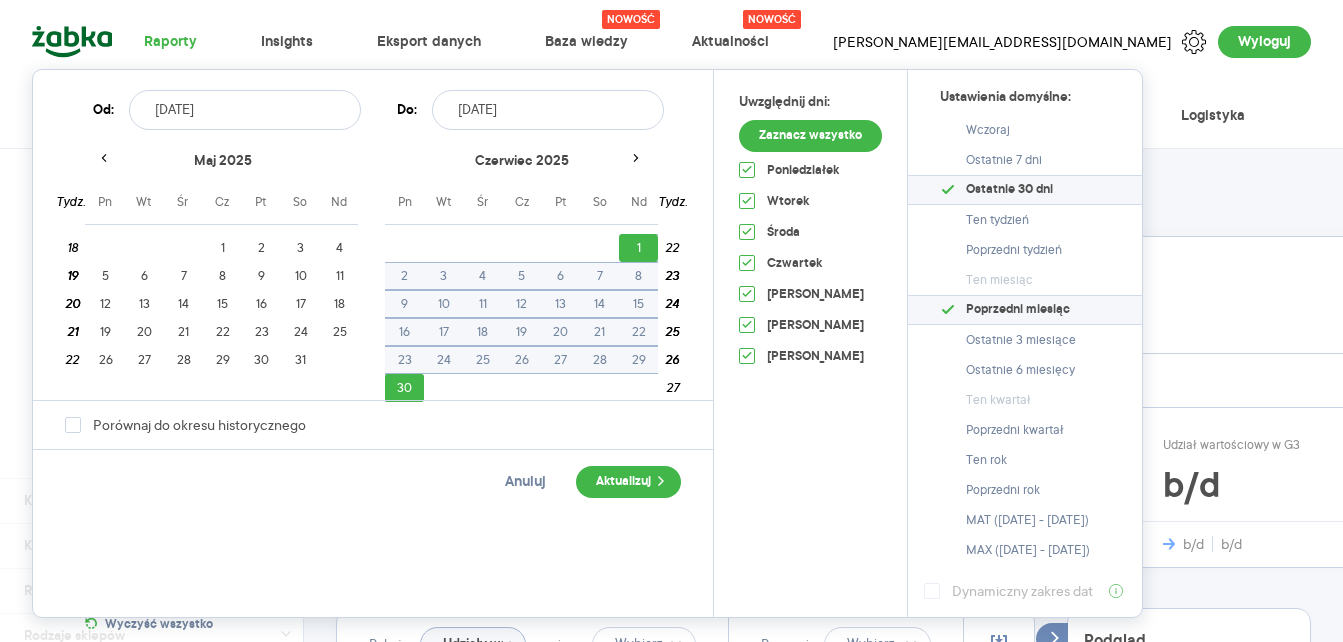click 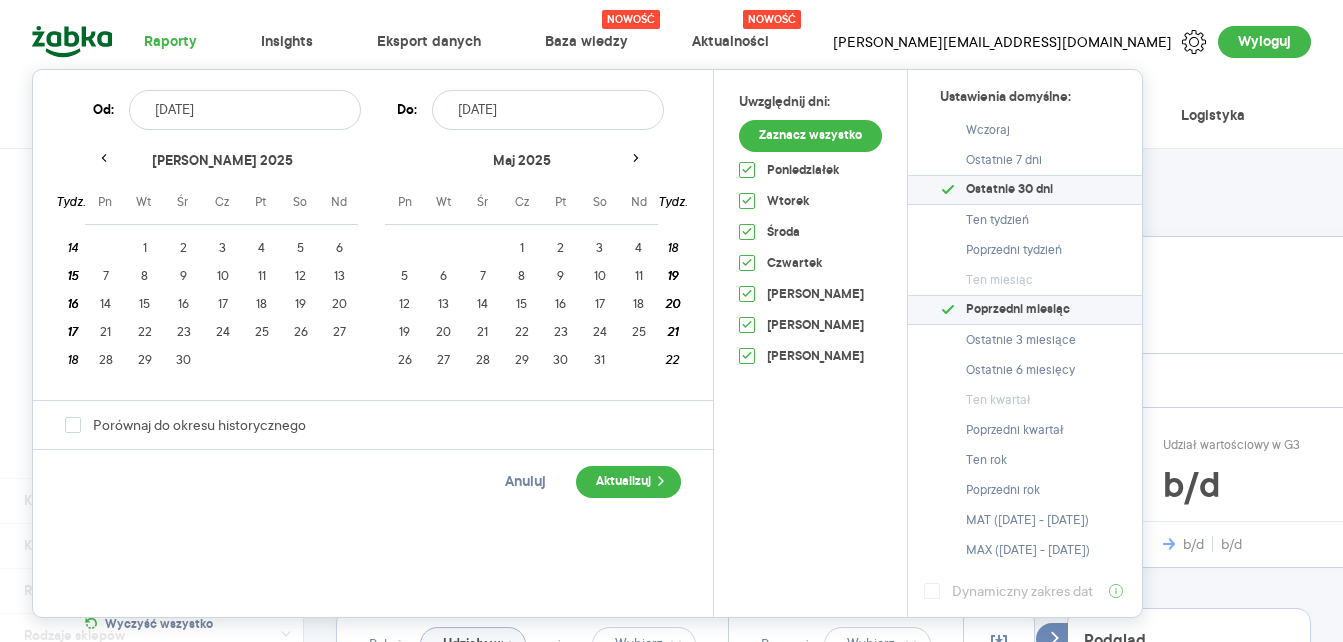 click 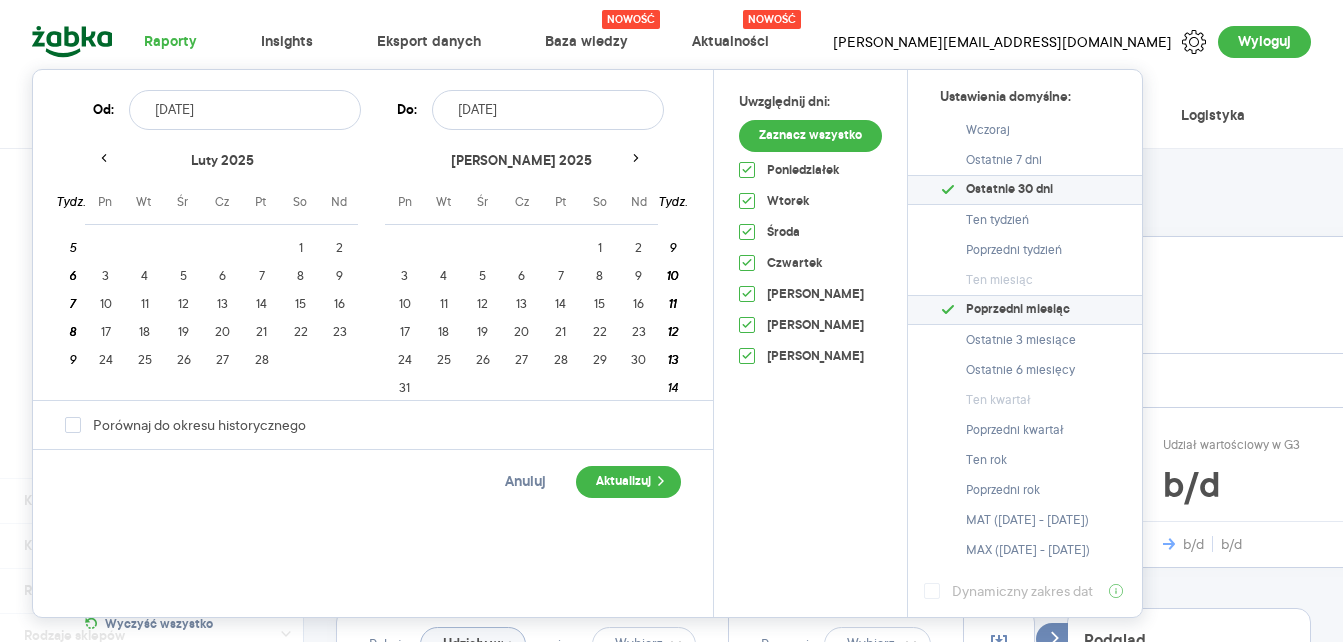 click 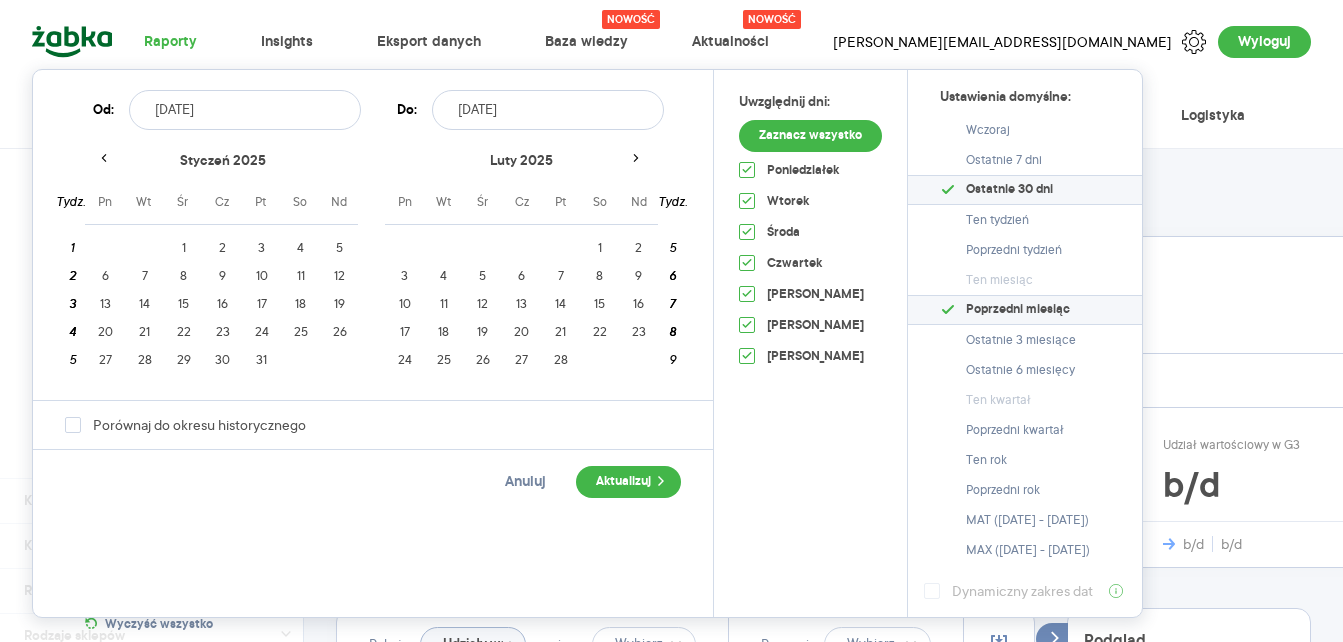 click 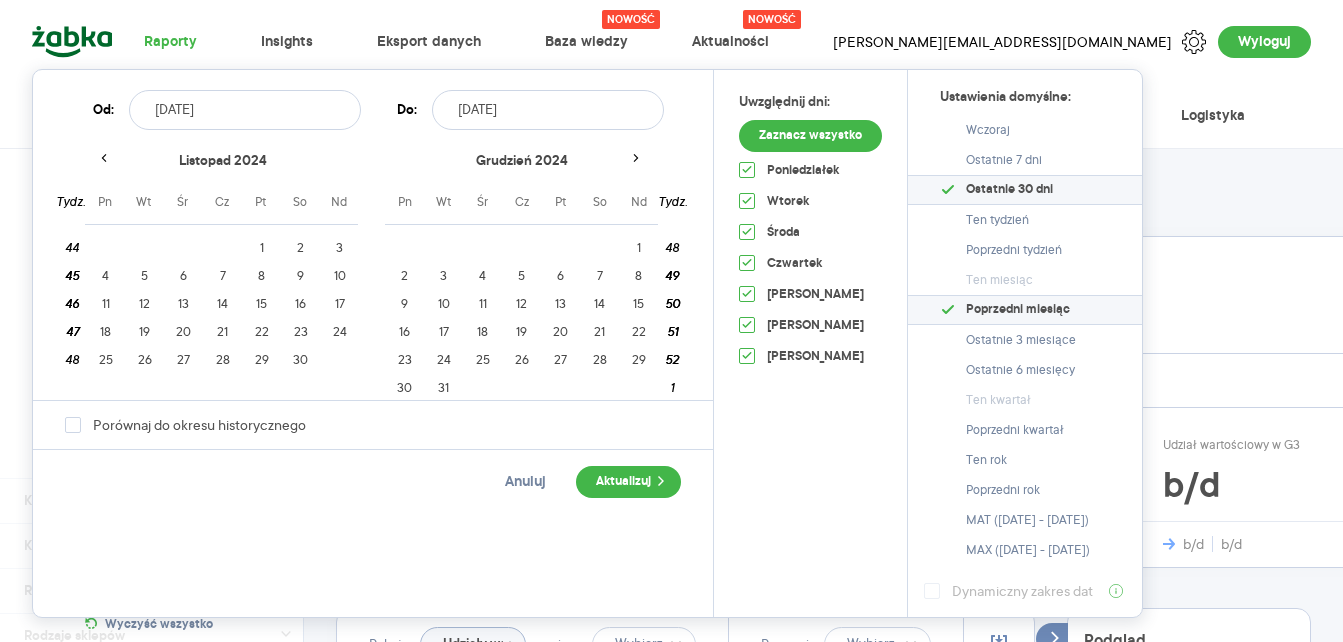click 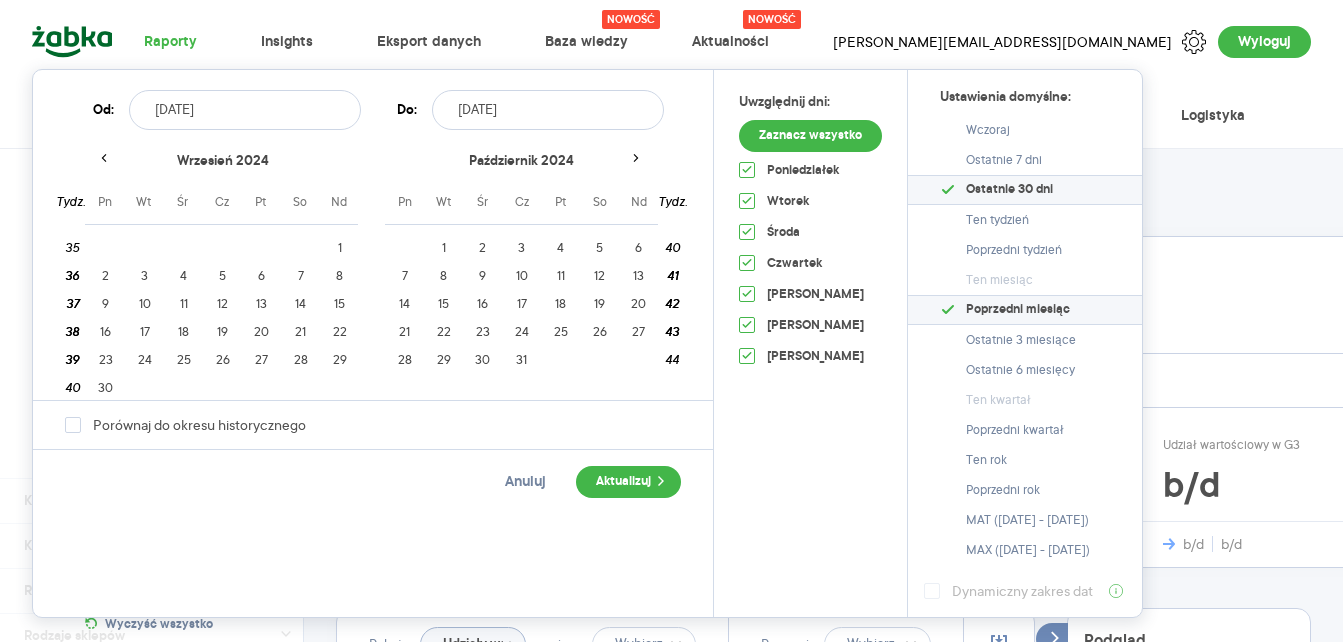 click 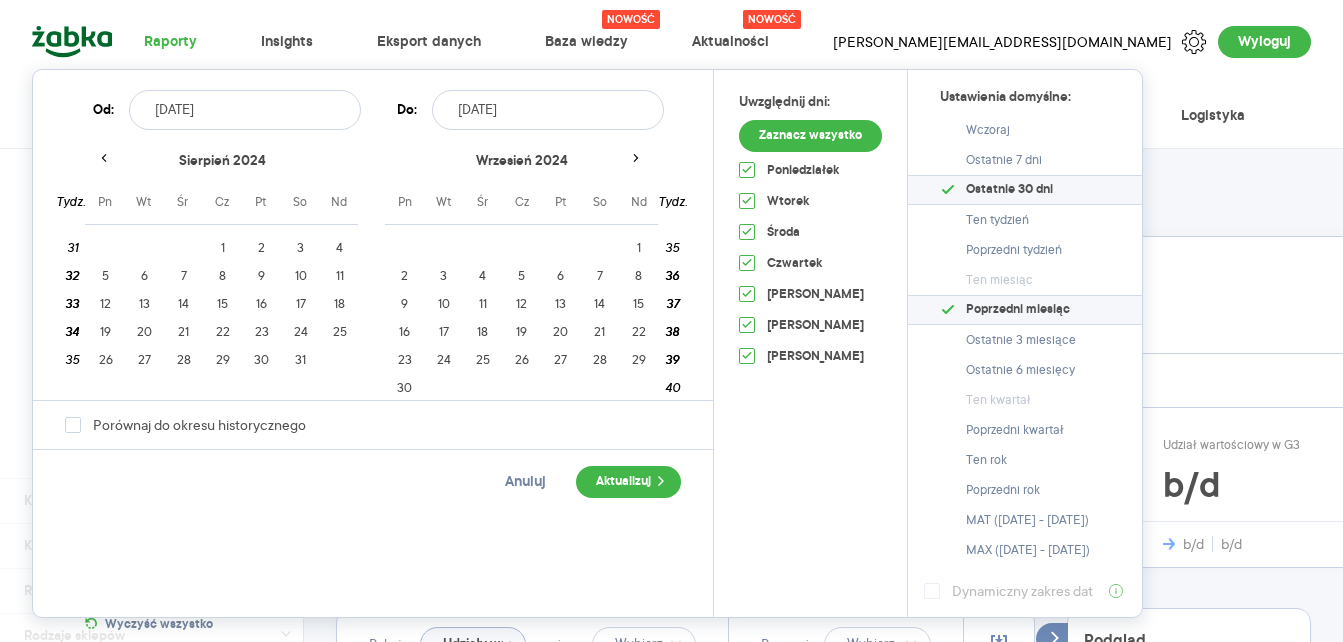 click 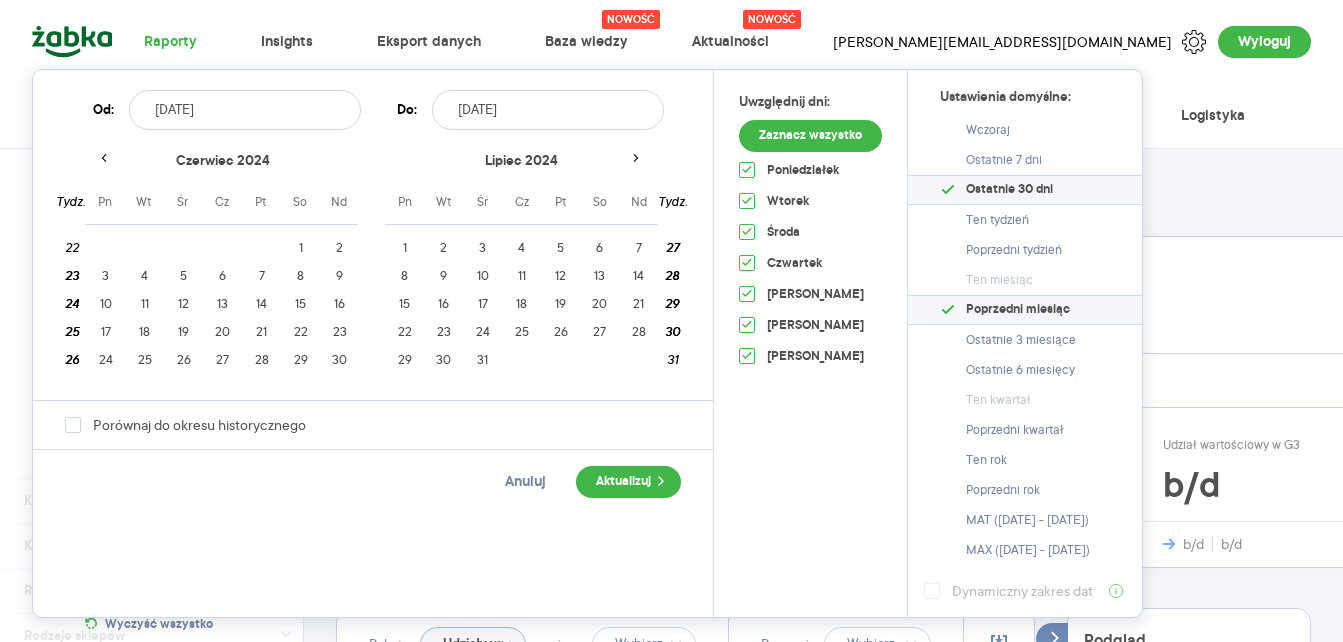 click 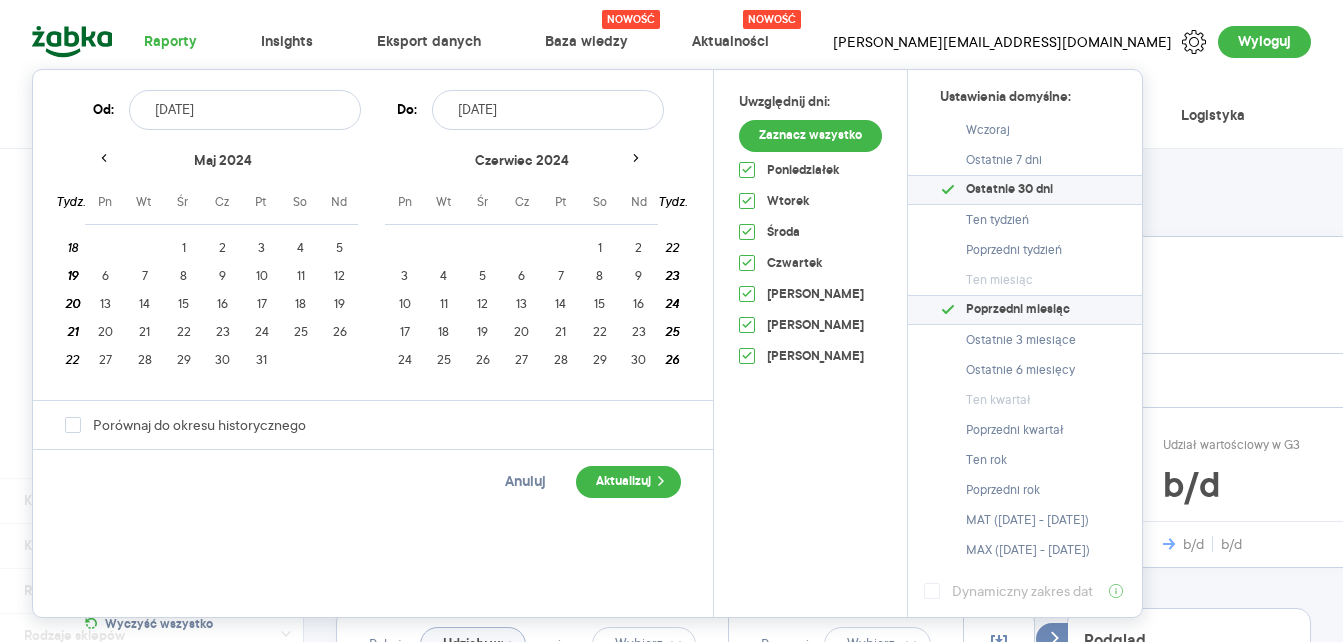 click 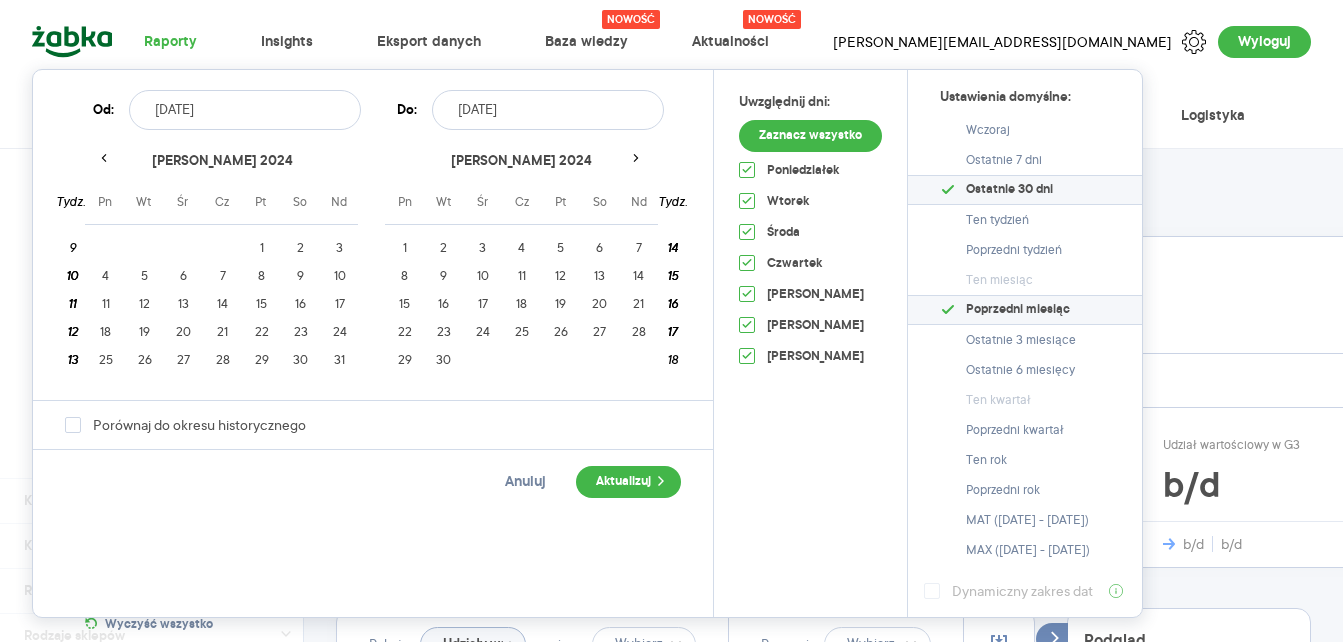 click 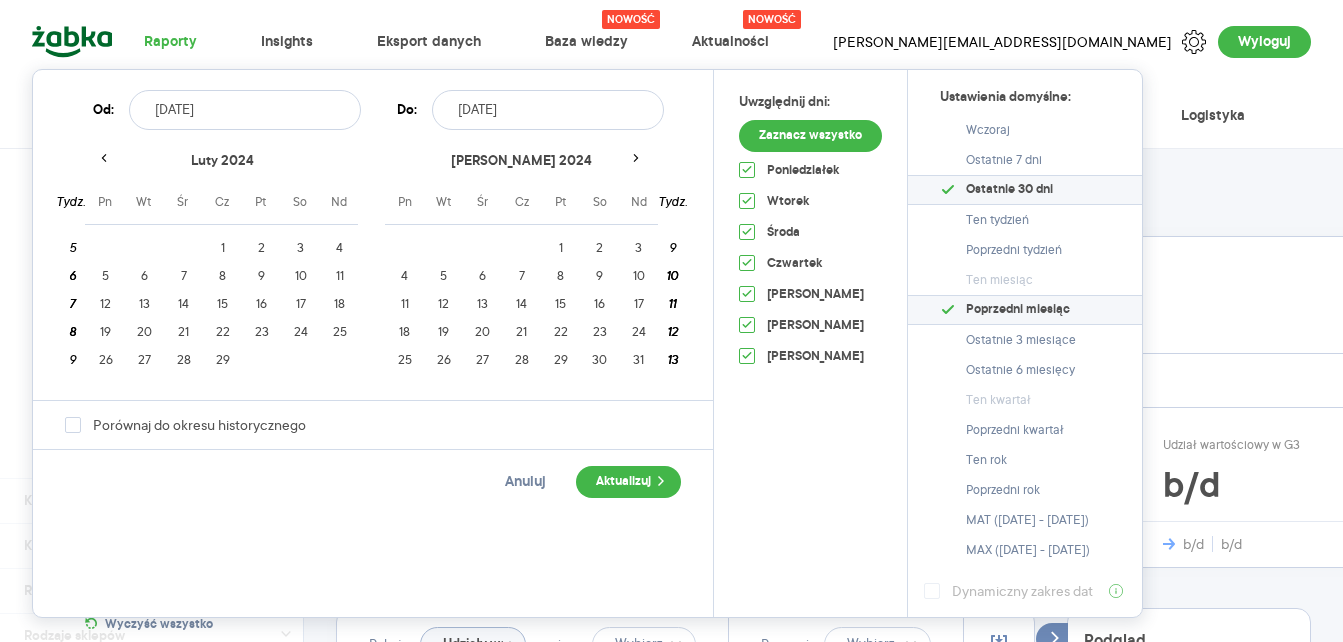click 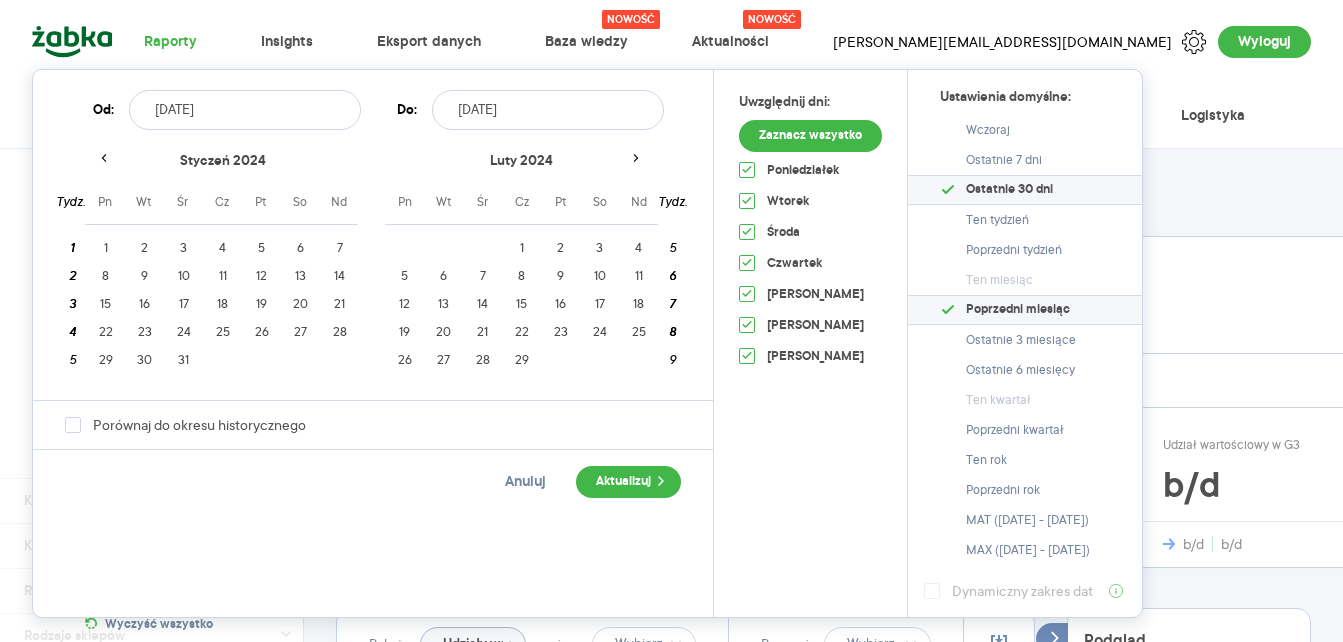 click on "[DATE]" at bounding box center [245, 110] 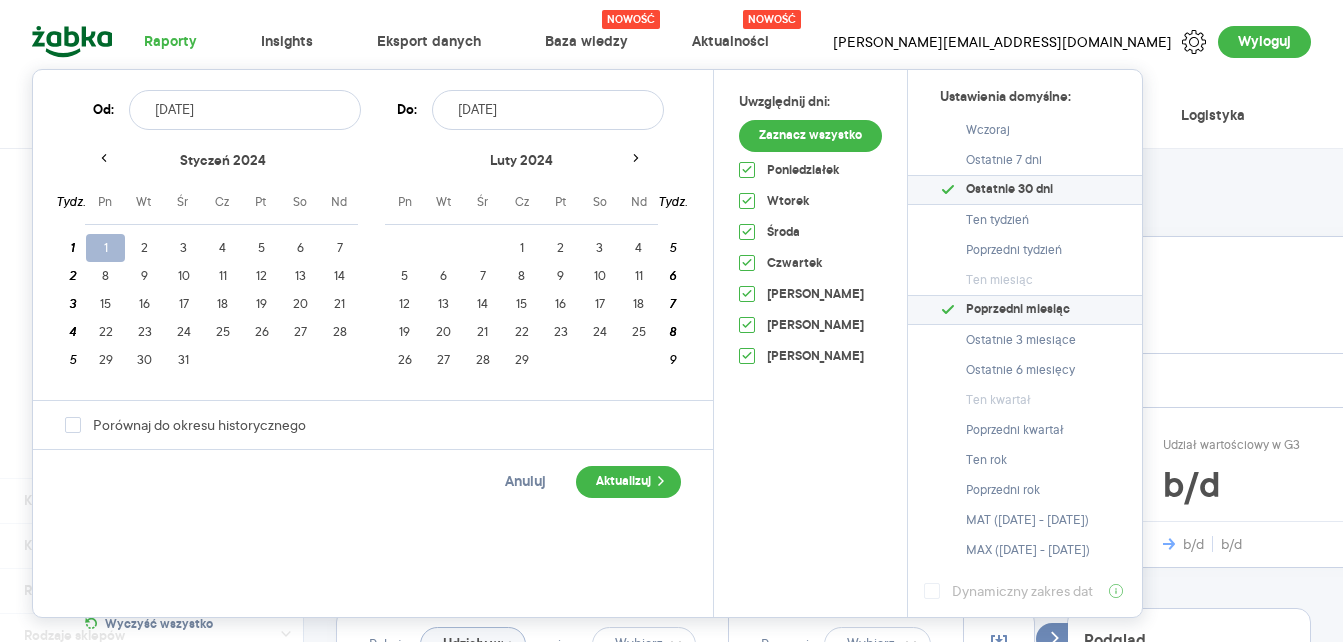 click on "1" at bounding box center (105, 248) 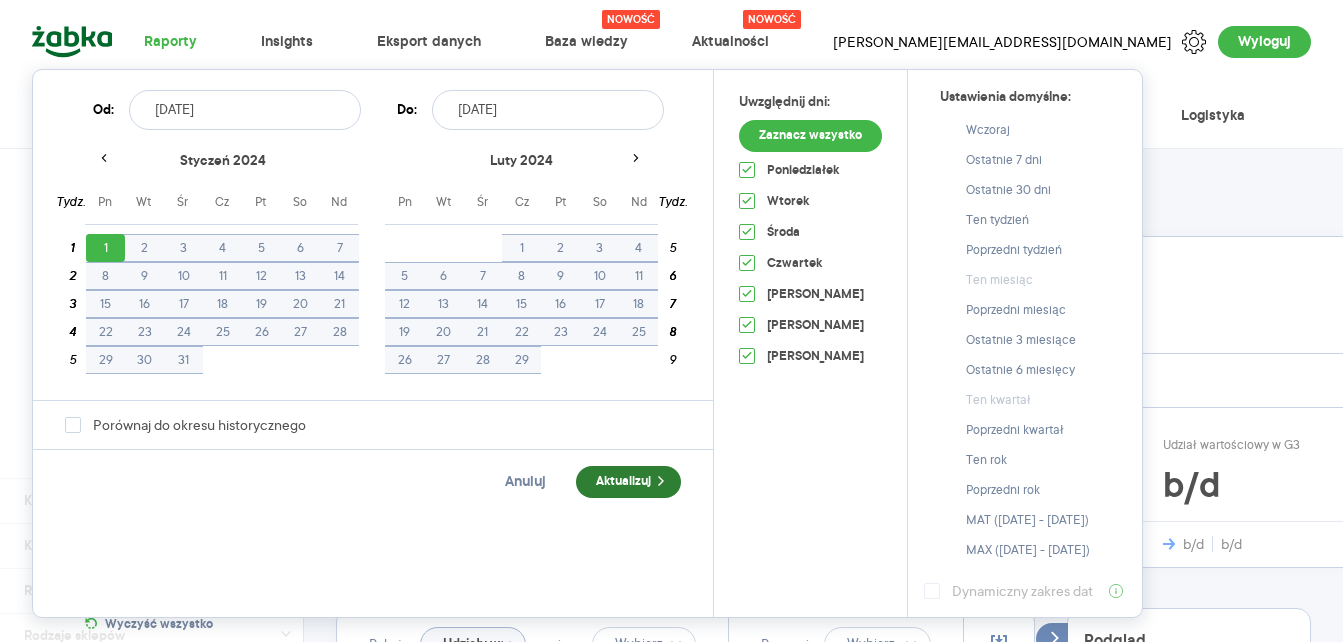 click 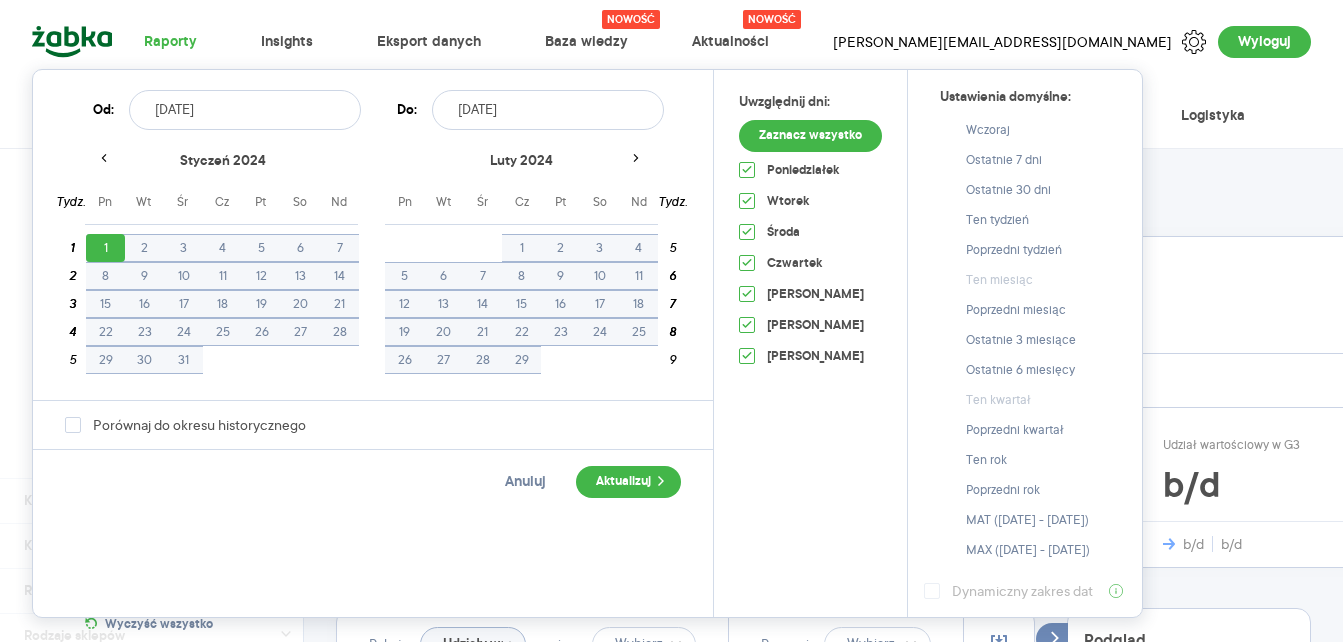 type on "2024.01.01 - 2025.06.30" 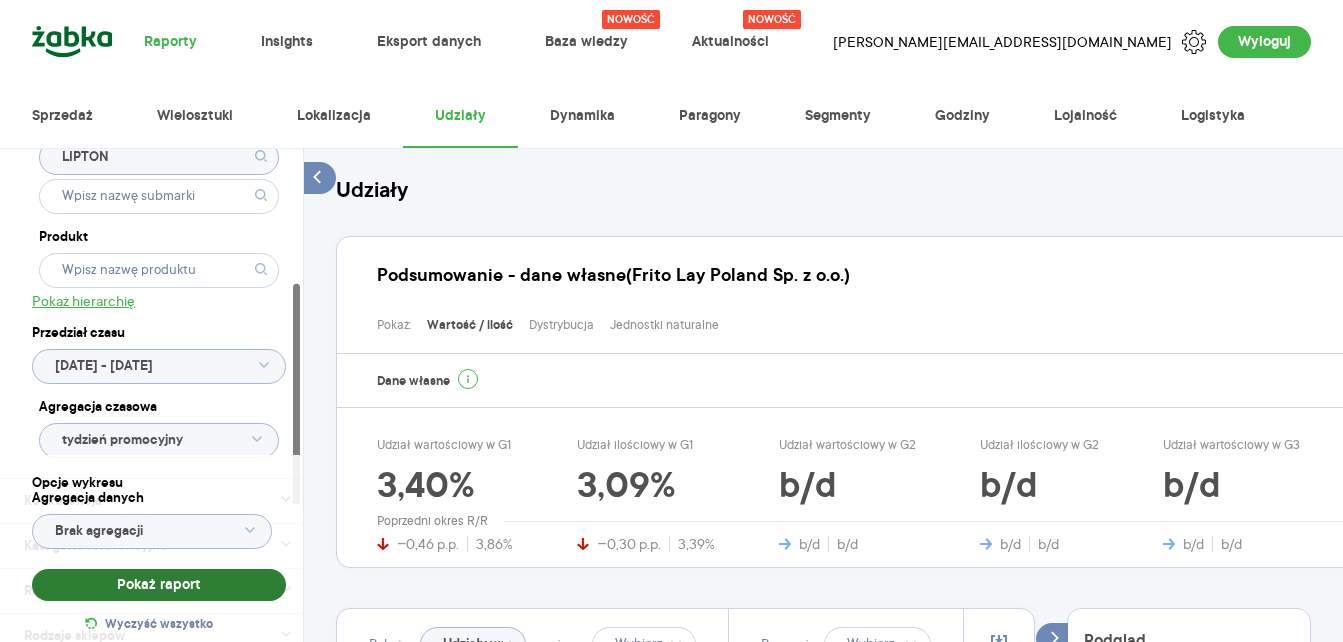 click on "Pokaż raport" at bounding box center [159, 585] 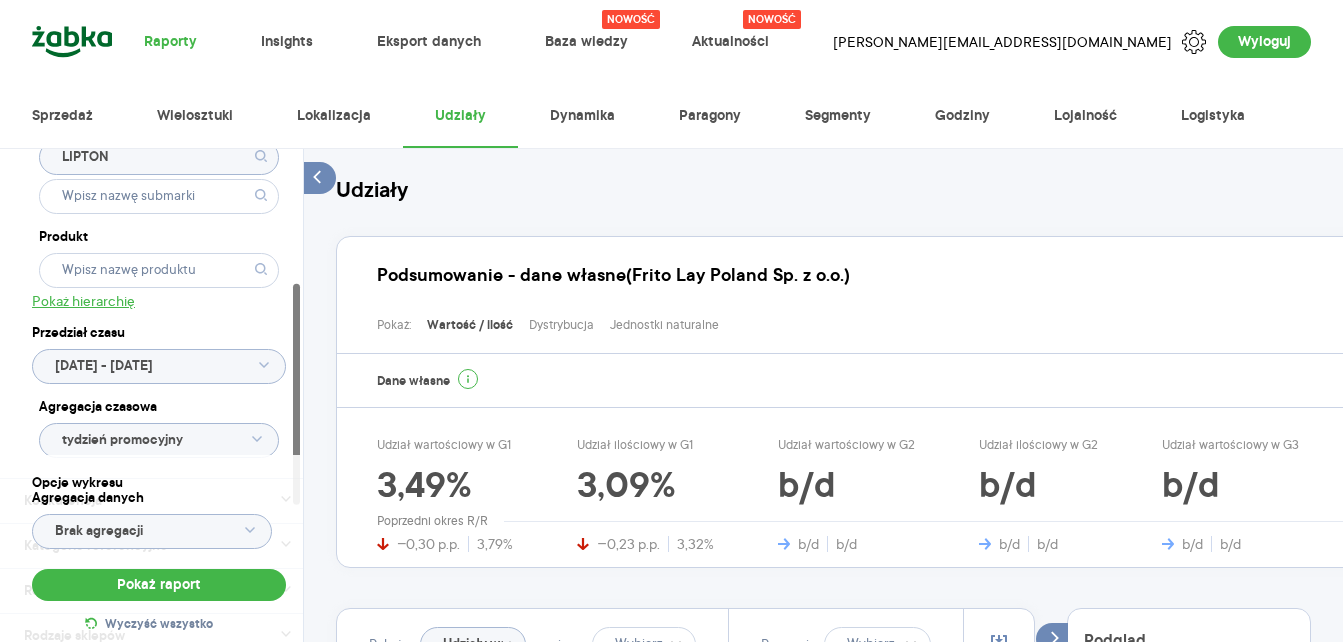 scroll, scrollTop: 400, scrollLeft: 0, axis: vertical 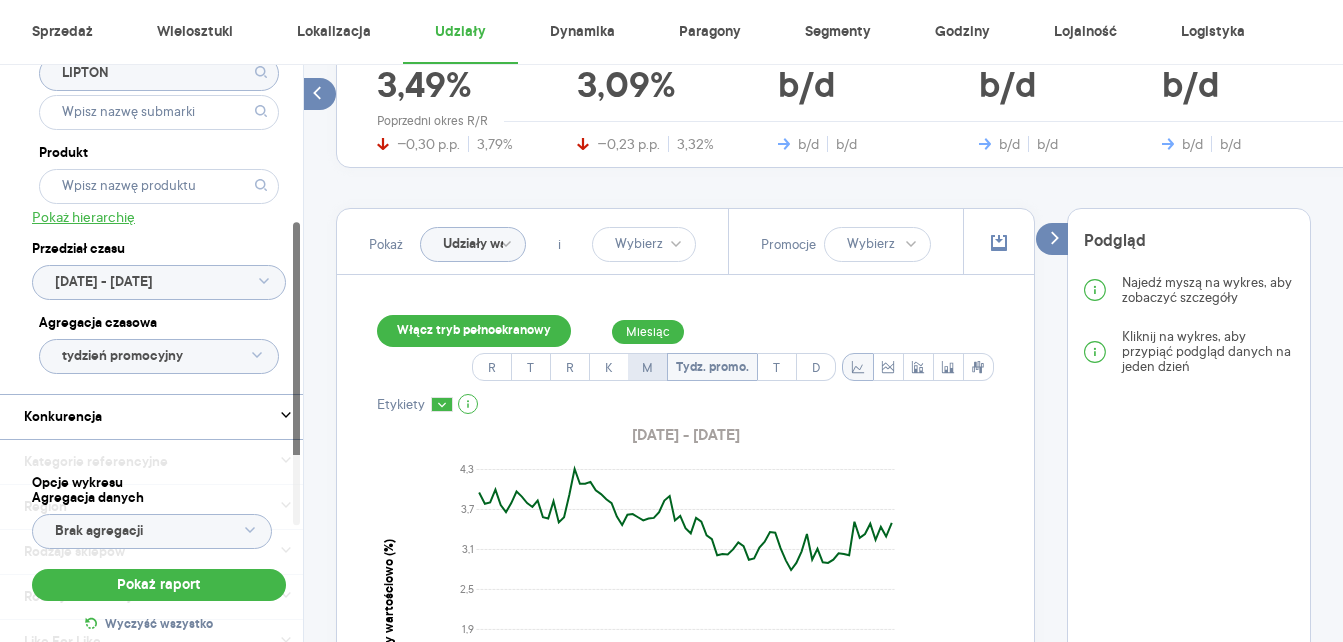 click on "M" at bounding box center [647, 368] 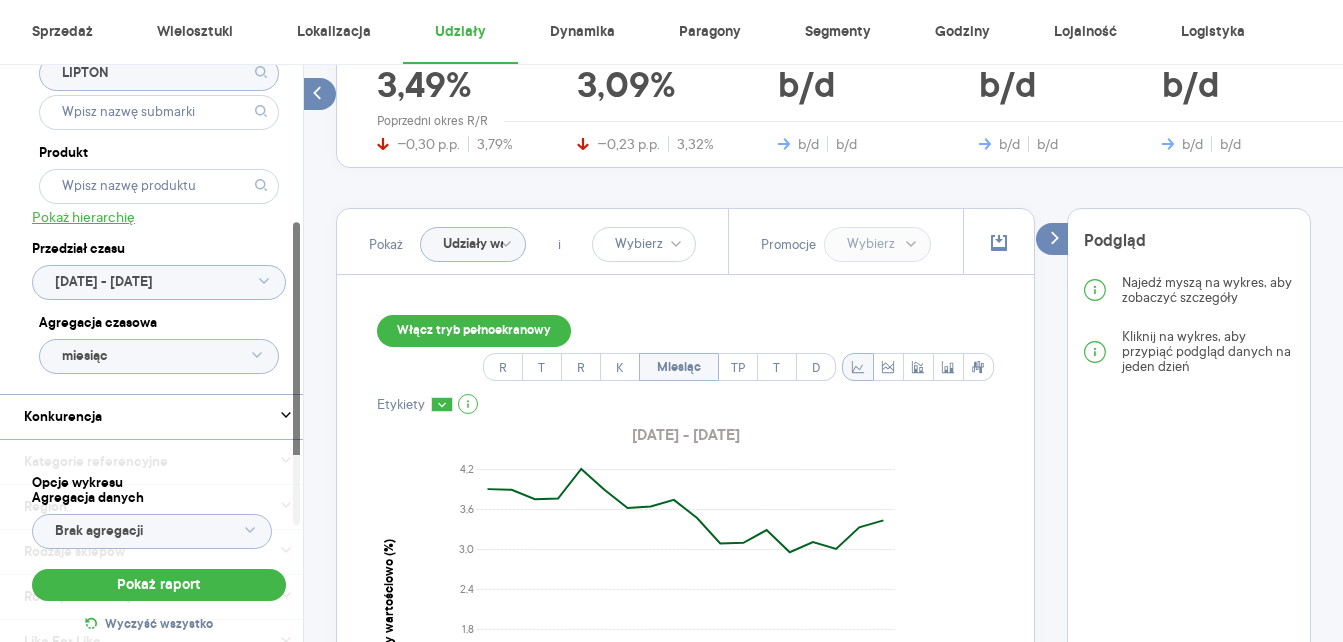 click 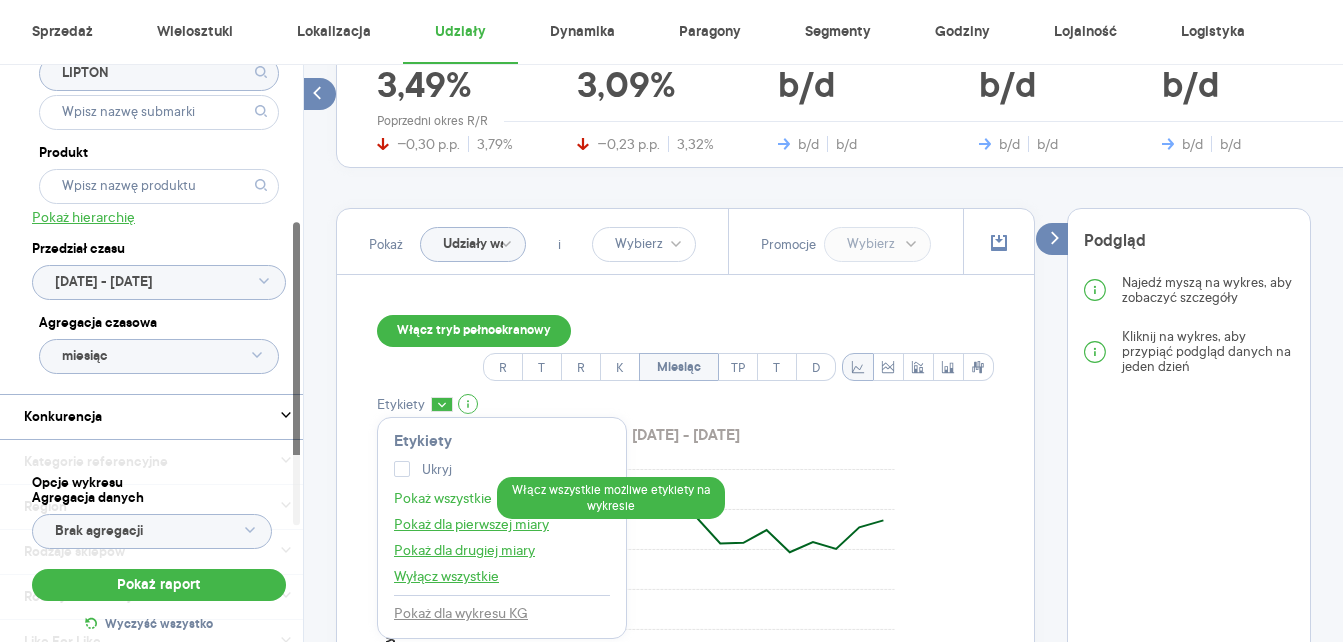 click on "Pokaż wszystkie" at bounding box center (443, 498) 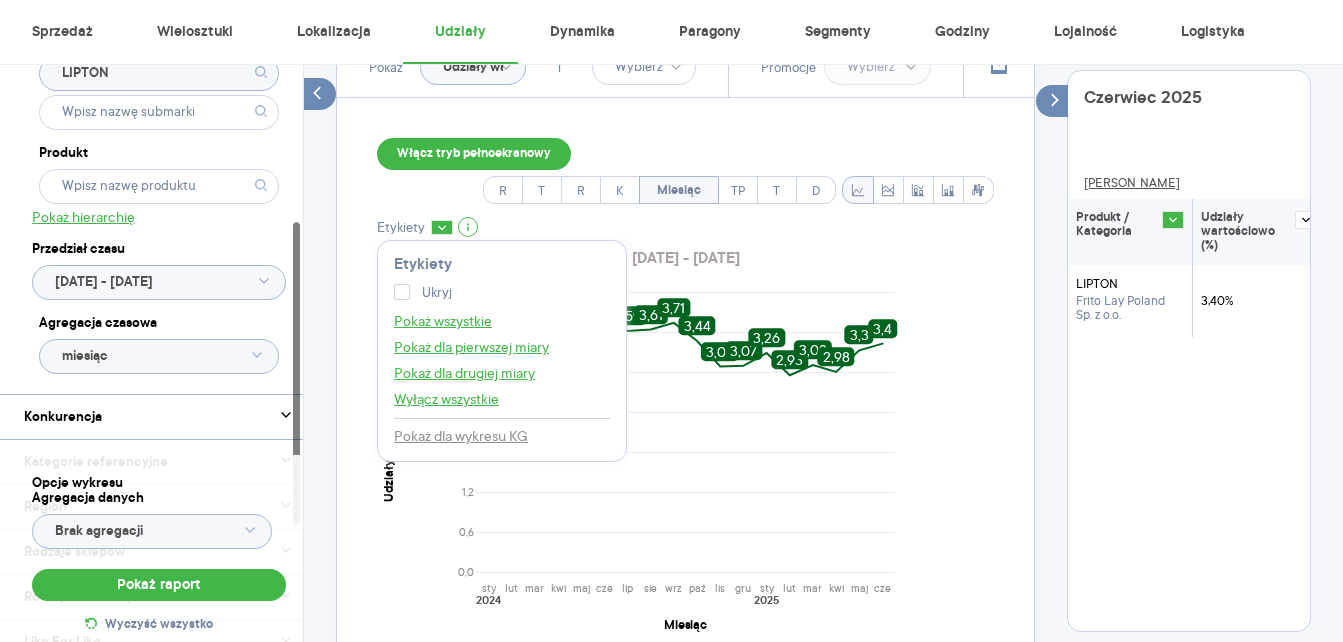 scroll, scrollTop: 600, scrollLeft: 0, axis: vertical 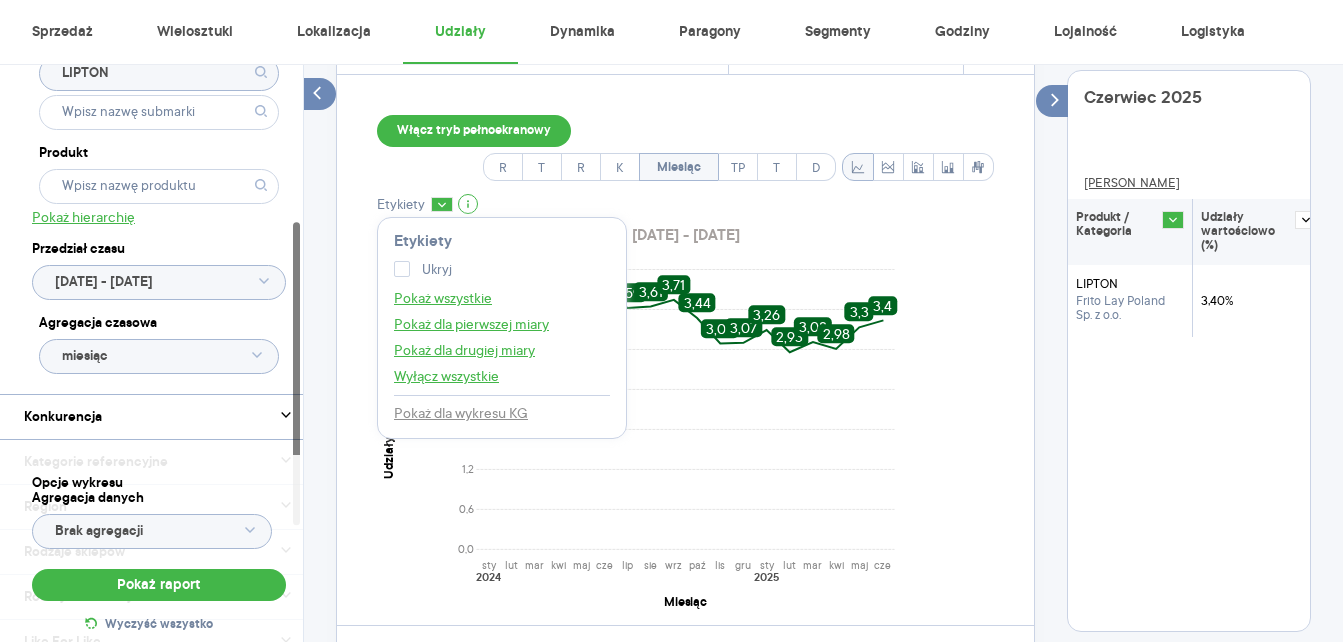 click on "0,0 0,6 1,2 1,8 2,4 3,0 3,6 4,2 Udziały wartościowo (%) sty lut mar kwi maj cze lip sie wrz paź lis gru sty lut mar kwi maj cze 2024 2025 Miesiąc 3,87 3,86 3,72 3,73 4,17 3,86 3,59 3,61 3,71 3,44 3,06 3,07 3,26 2,93 3,08 2,98 3,3 3,4" 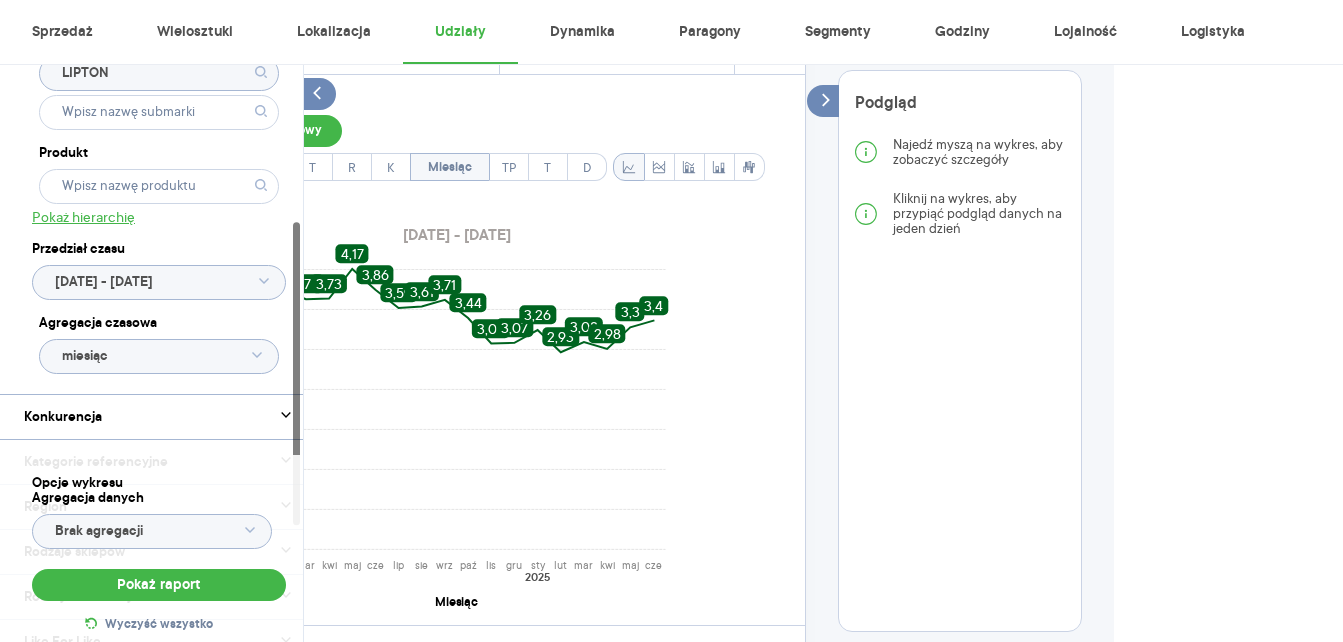 scroll, scrollTop: 671, scrollLeft: 237, axis: both 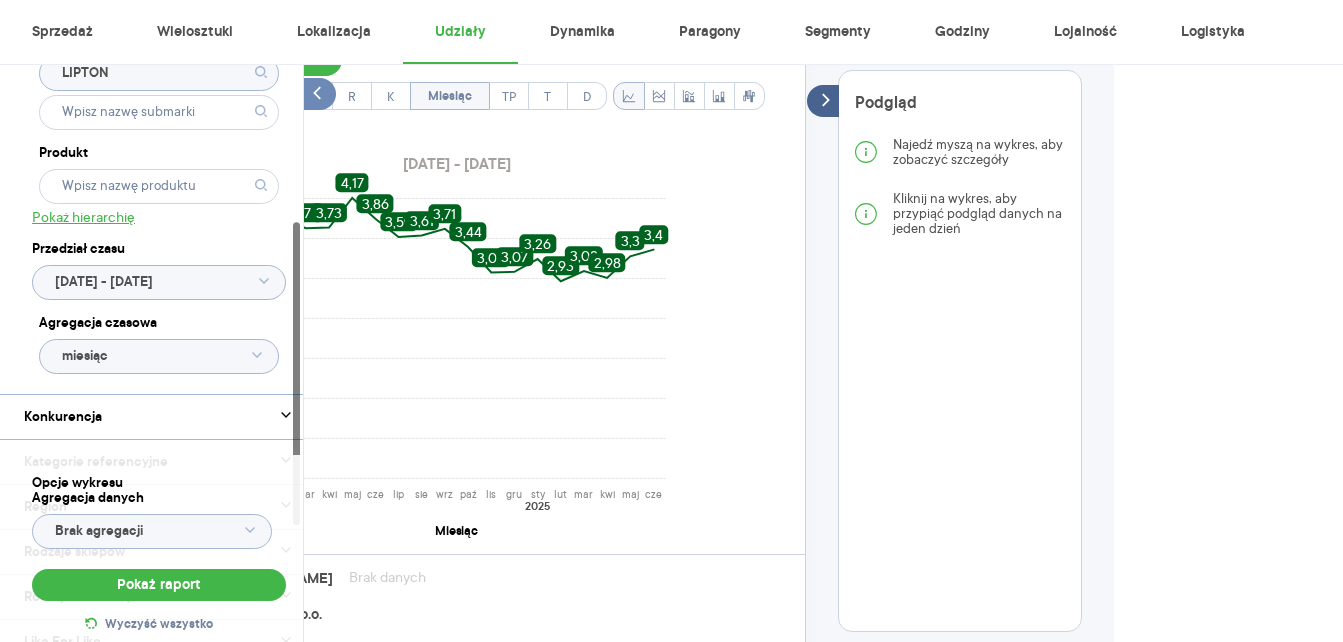 click 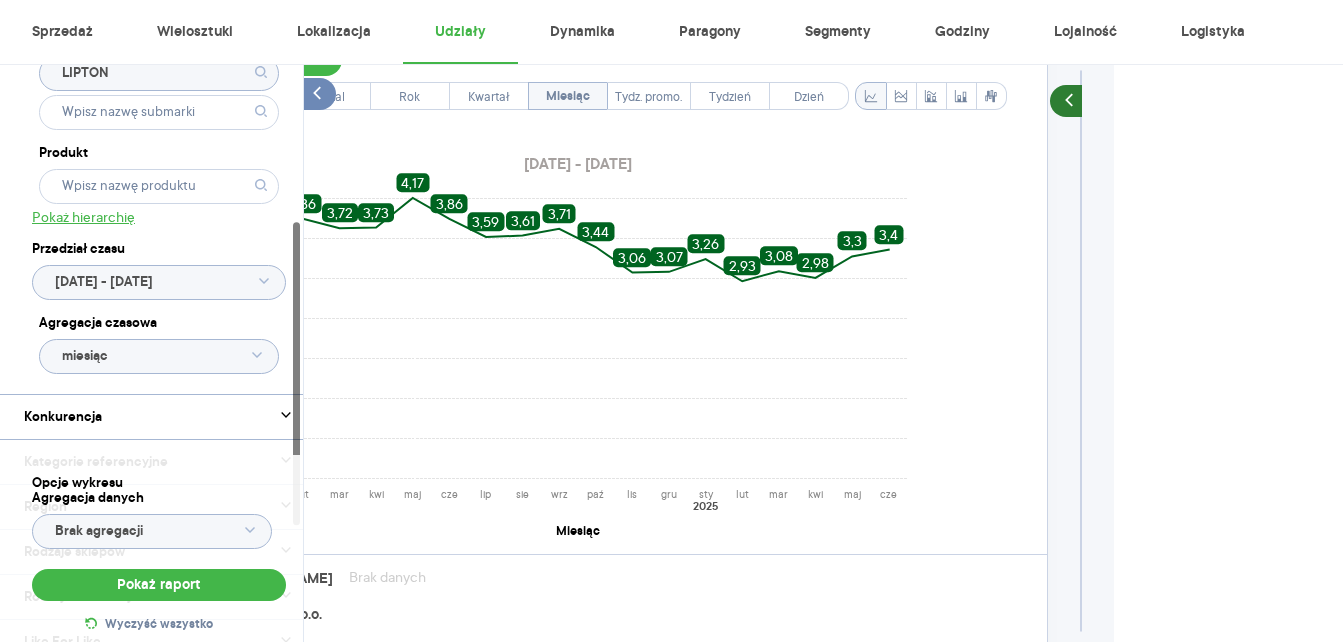 drag, startPoint x: 398, startPoint y: 595, endPoint x: 684, endPoint y: 599, distance: 286.02798 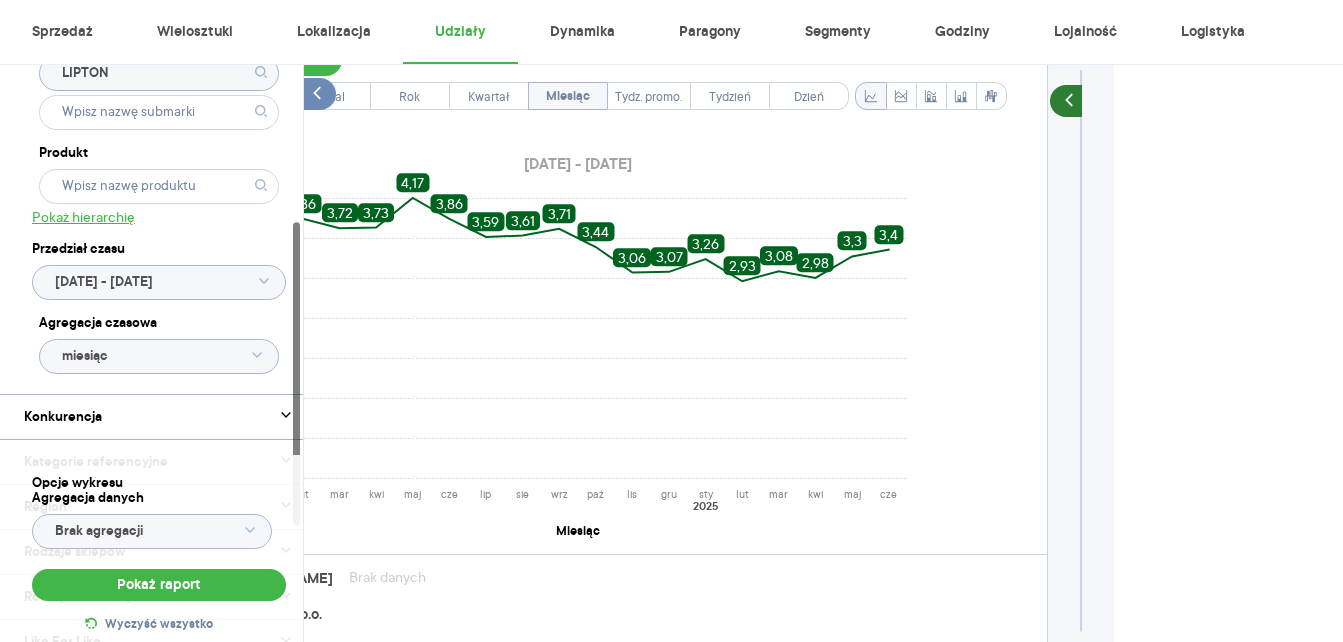 click on "Legenda: Dane Brak danych" at bounding box center [577, 577] 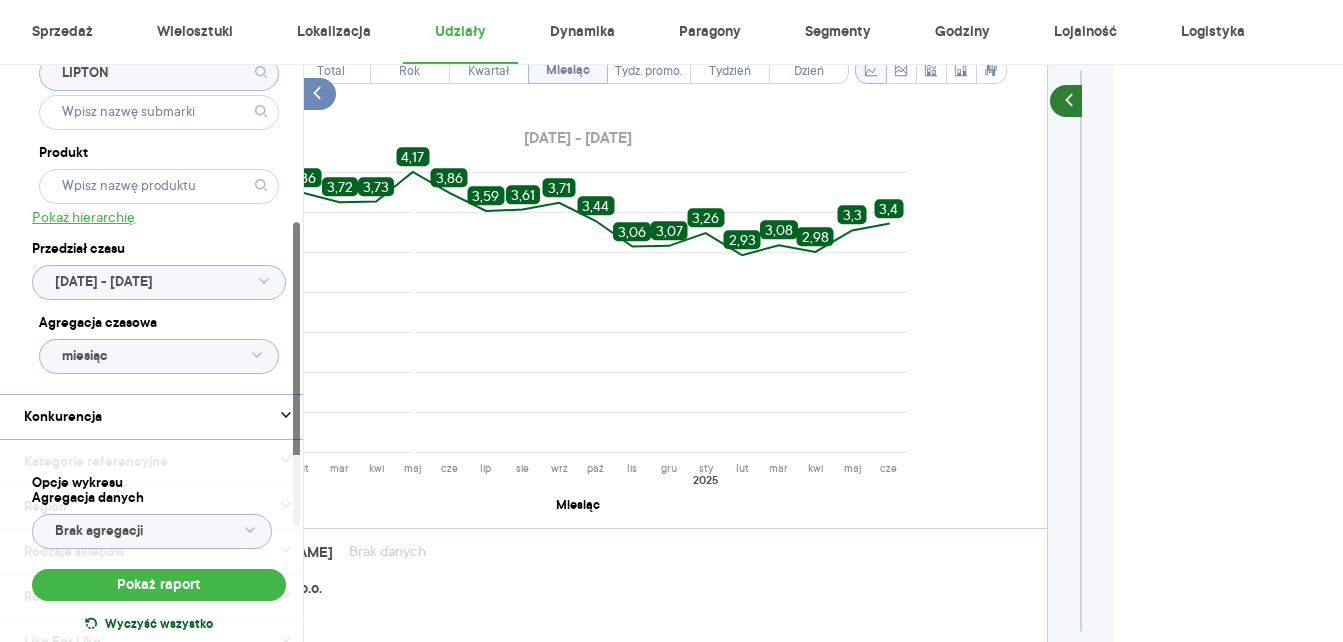 scroll, scrollTop: 771, scrollLeft: 237, axis: both 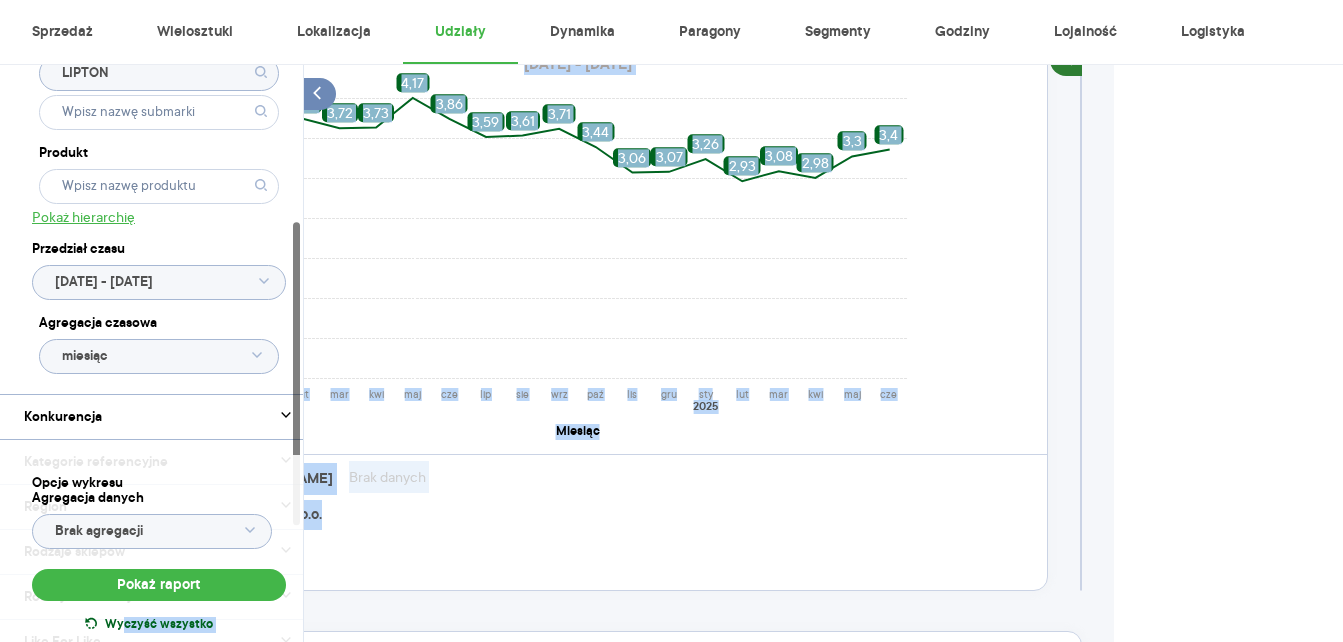 drag, startPoint x: 567, startPoint y: 641, endPoint x: 114, endPoint y: 605, distance: 454.42822 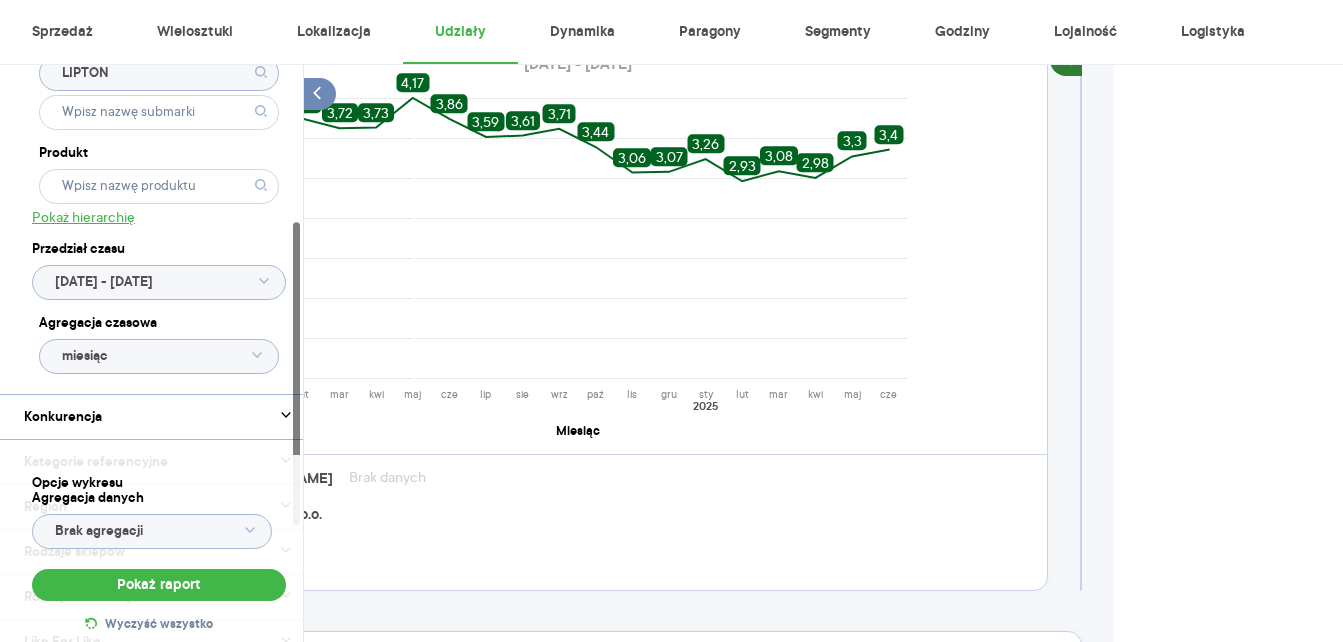 click on "Włącz tryb pełnoekranowy Ranking Total Rok Kwartał Miesiąc Tydz. promo. Tydzień Dzień Etykiety 2024.01.01 - 2025.06.30 0,0 0,6 1,2 1,8 2,4 3,0 3,6 4,2 Udziały wartościowo (%) sty lut mar kwi maj cze lip sie wrz paź lis gru sty lut mar kwi maj cze 2024 2025 Miesiąc 3,87 3,86 3,72 3,73 4,17 3,86 3,59 3,61 3,71 3,44 3,06 3,07 3,26 2,93 3,08 2,98 3,3 3,4 Legenda: Dane Brak danych Frito Lay Poland Sp. z o.o. LIPTON" at bounding box center (577, 247) 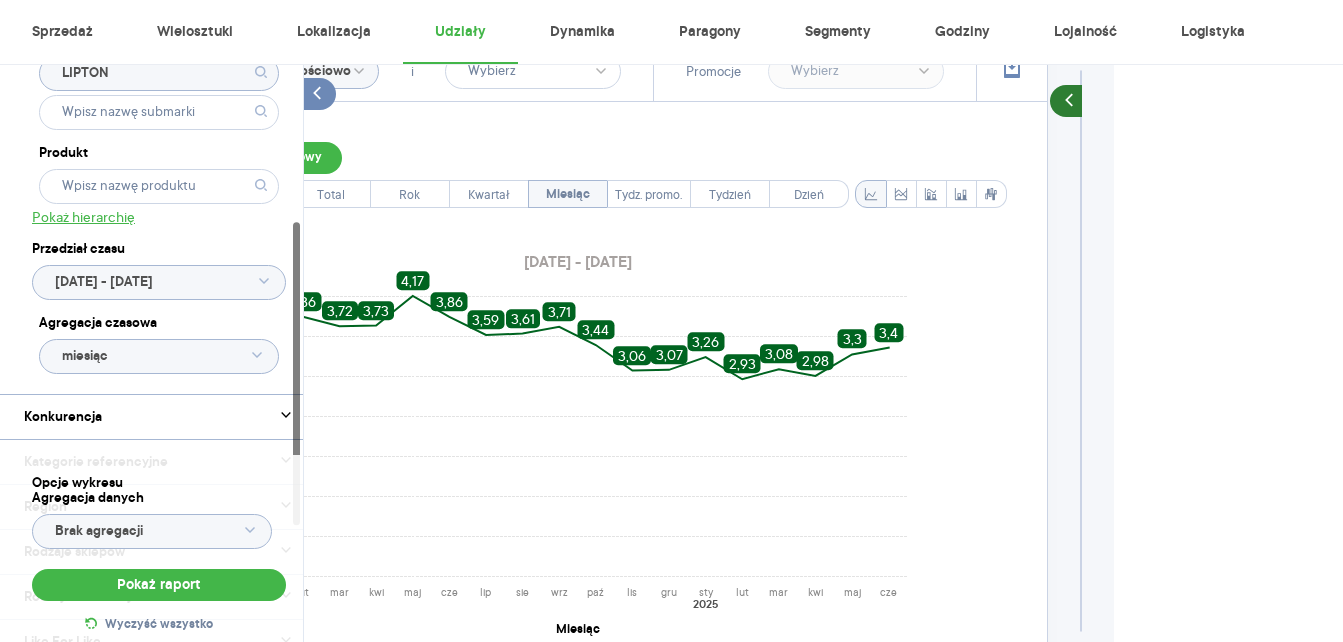 scroll, scrollTop: 571, scrollLeft: 237, axis: both 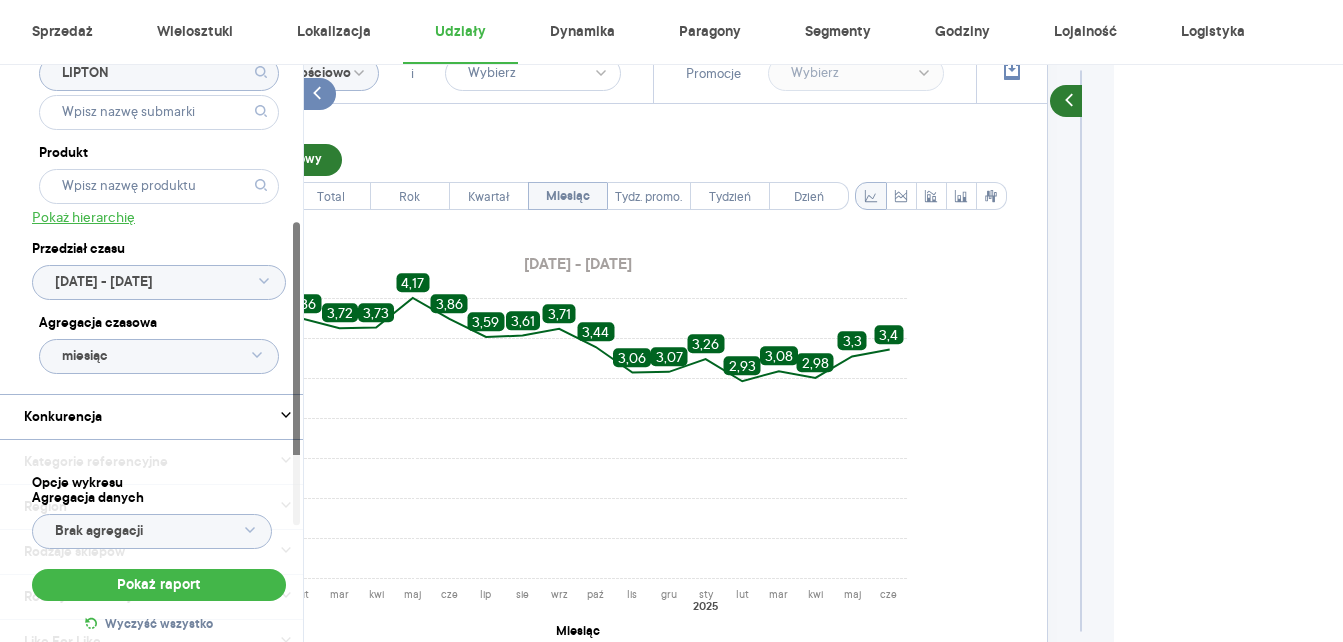 click on "Włącz tryb pełnoekranowy" at bounding box center (245, 160) 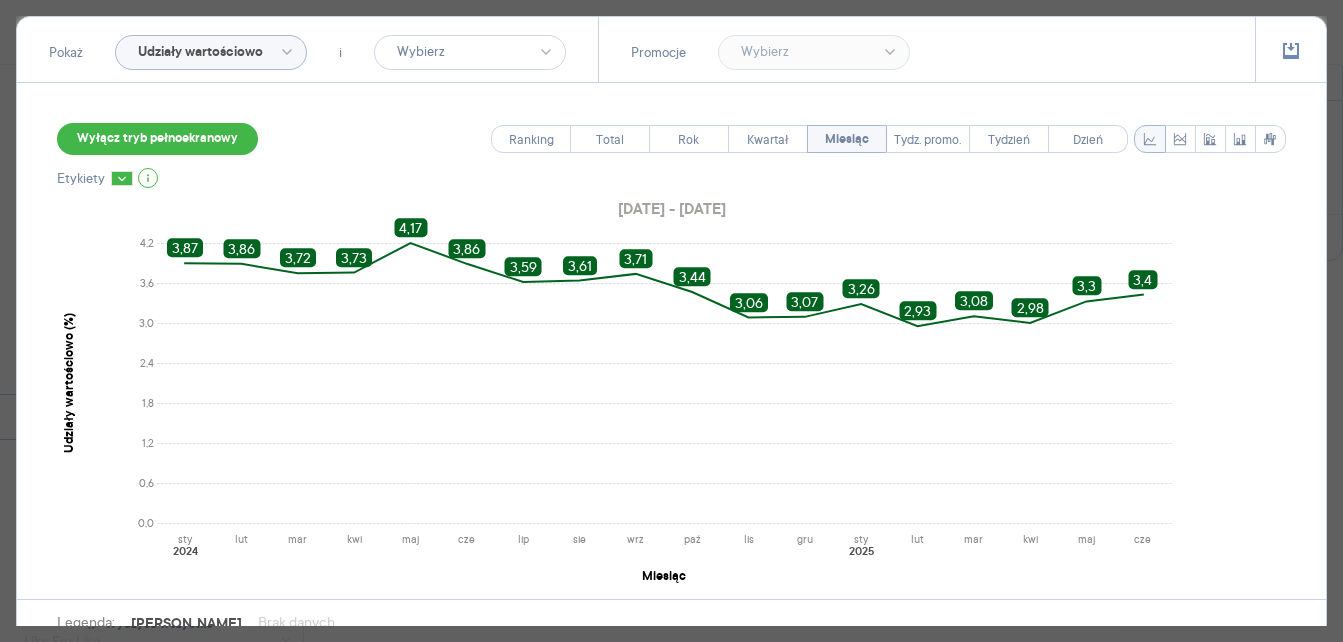 scroll, scrollTop: 351, scrollLeft: 237, axis: both 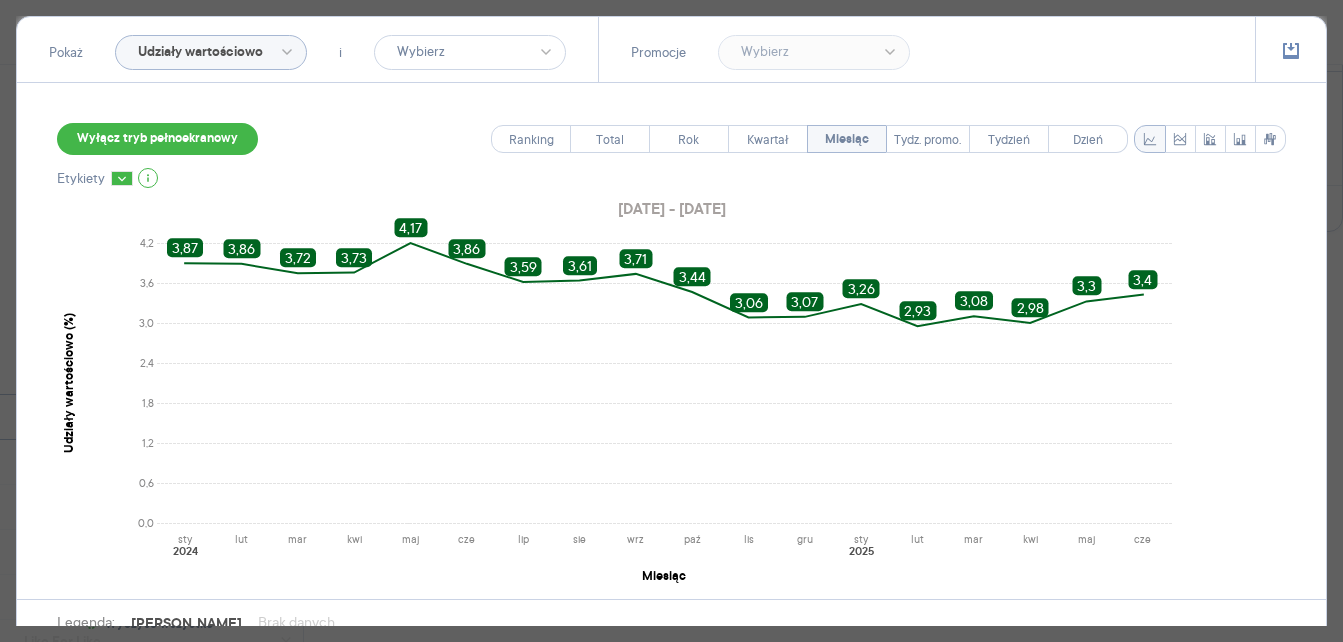 click on "Udziały wartościowo" 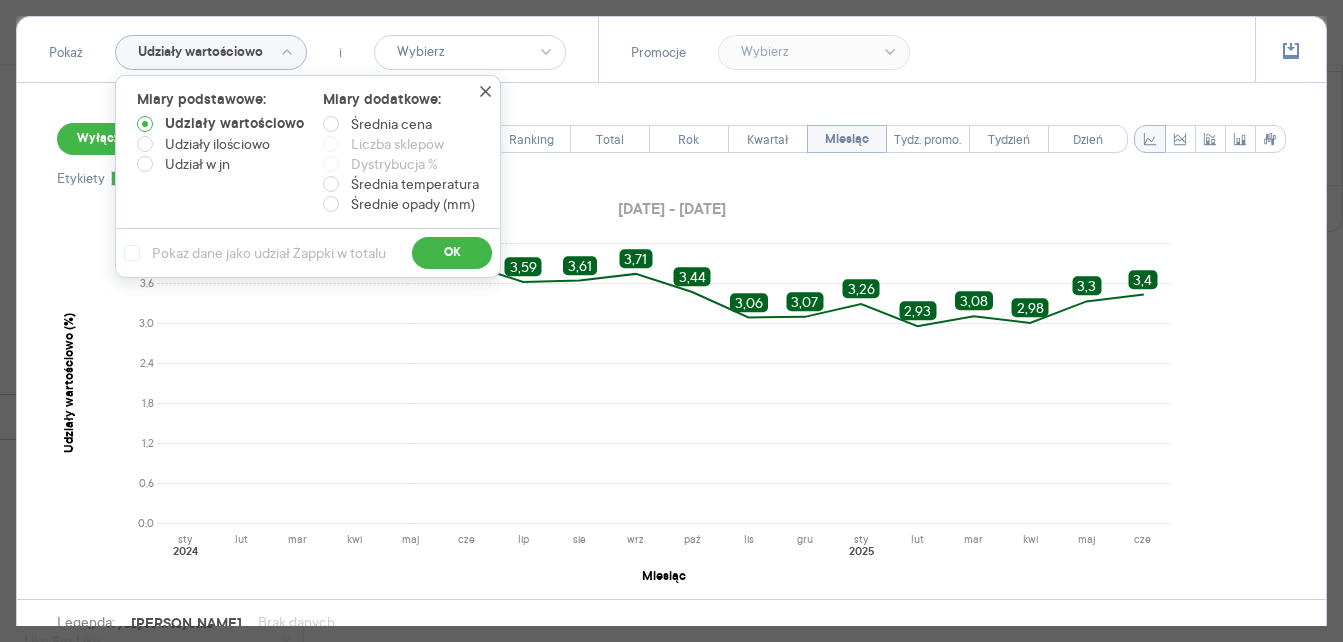 click on "Wyłącz tryb pełnoekranowy Ranking Total Rok Kwartał Miesiąc Tydz. promo. Tydzień Dzień Etykiety 2024.01.01 - 2025.06.30 0,0 0,6 1,2 1,8 2,4 3,0 3,6 4,2 Udziały wartościowo (%) sty lut mar kwi maj cze lip sie wrz paź lis gru sty lut mar kwi maj cze 2024 2025 Miesiąc 3,87 3,86 3,72 3,73 4,17 3,86 3,59 3,61 3,71 3,44 3,06 3,07 3,26 2,93 3,08 2,98 3,3 3,4 Legenda: Dane Brak danych Frito Lay Poland Sp. z o.o. LIPTON" at bounding box center (671, 409) 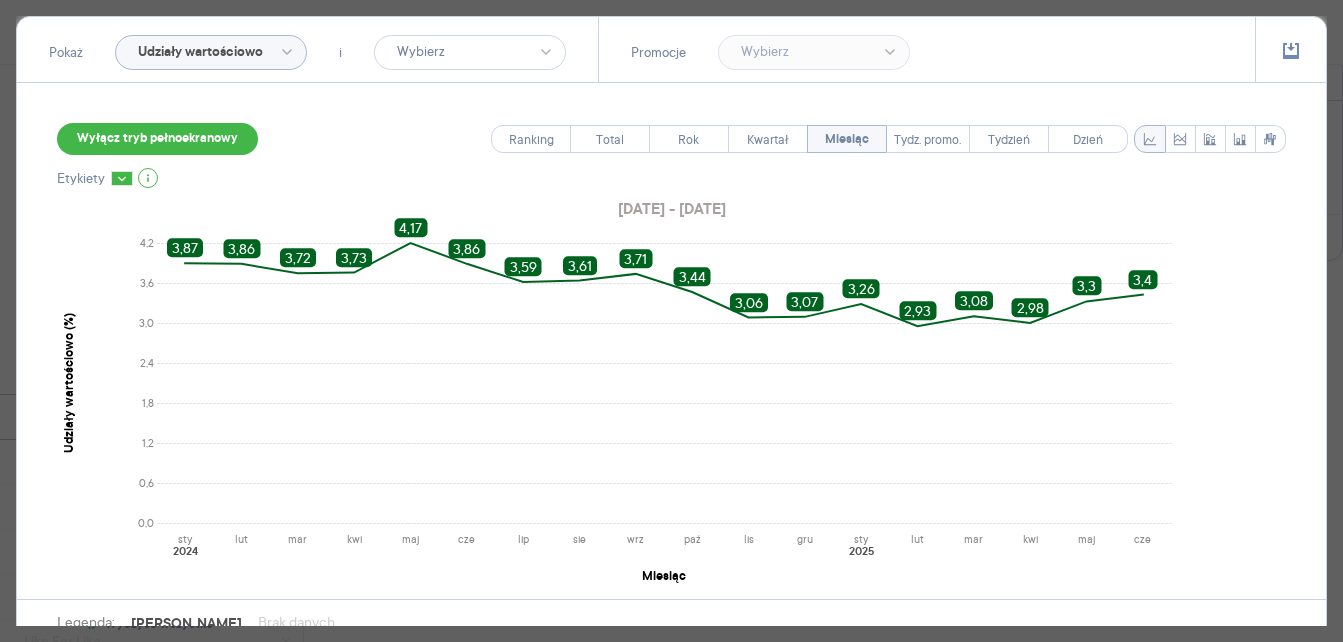 scroll, scrollTop: 351, scrollLeft: 237, axis: both 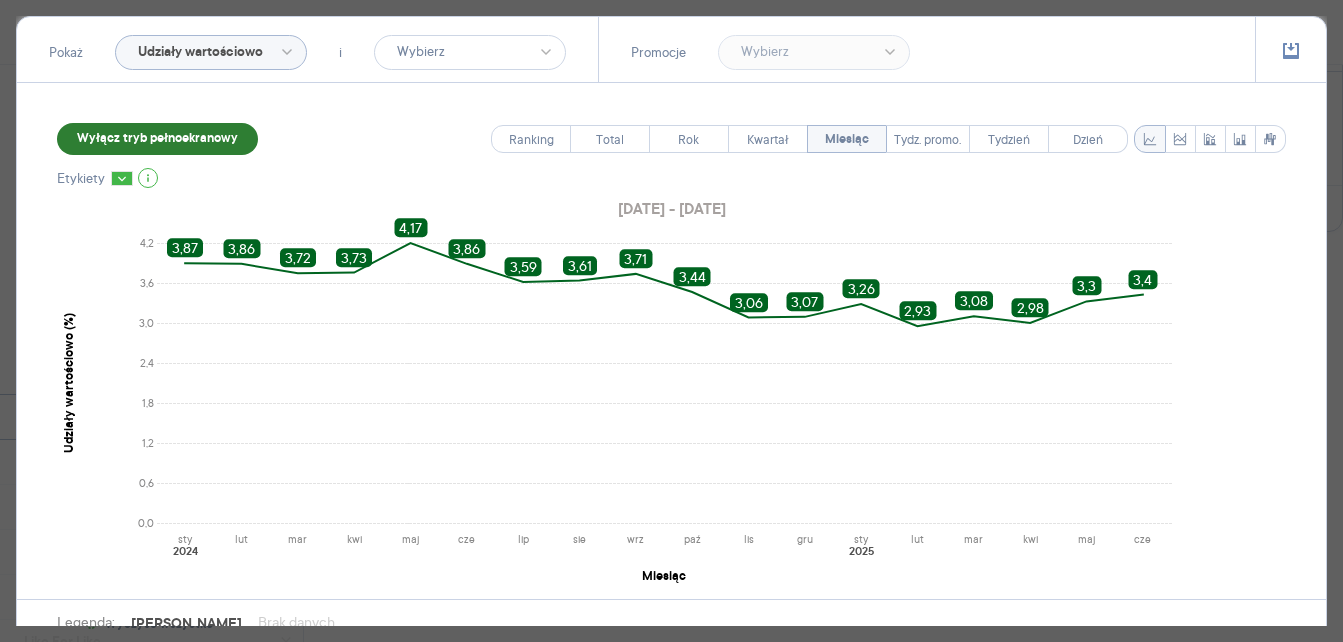 click on "Wyłącz tryb pełnoekranowy" at bounding box center (157, 139) 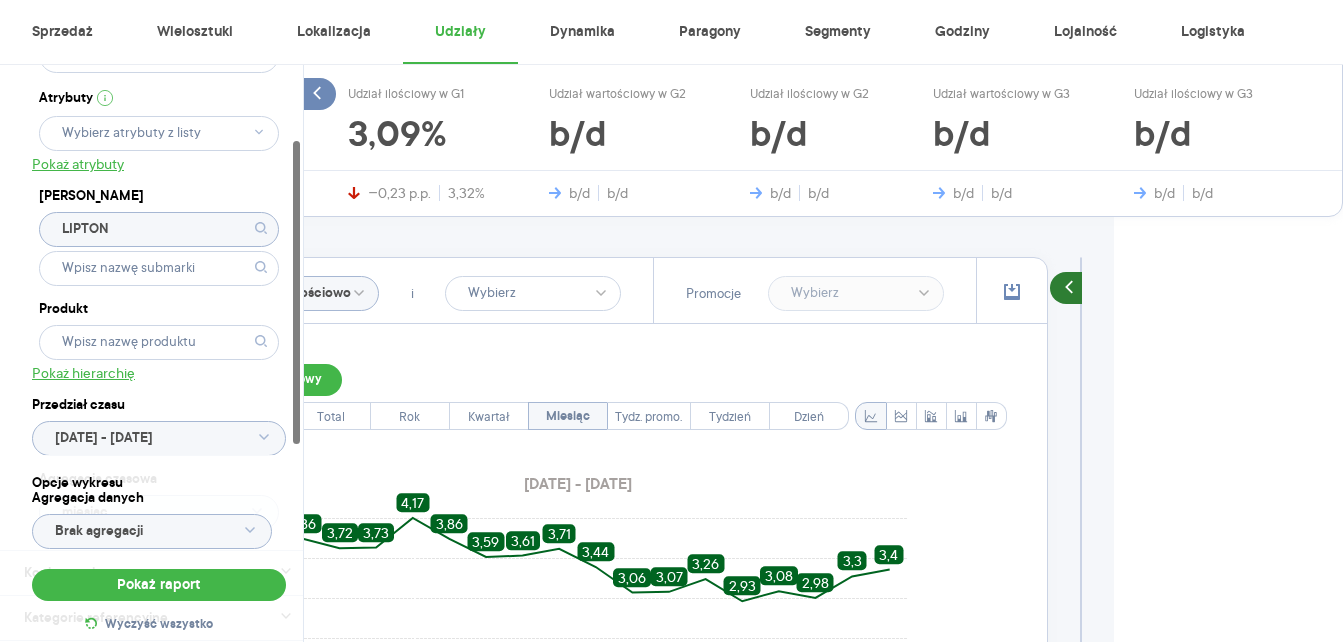 scroll, scrollTop: 0, scrollLeft: 0, axis: both 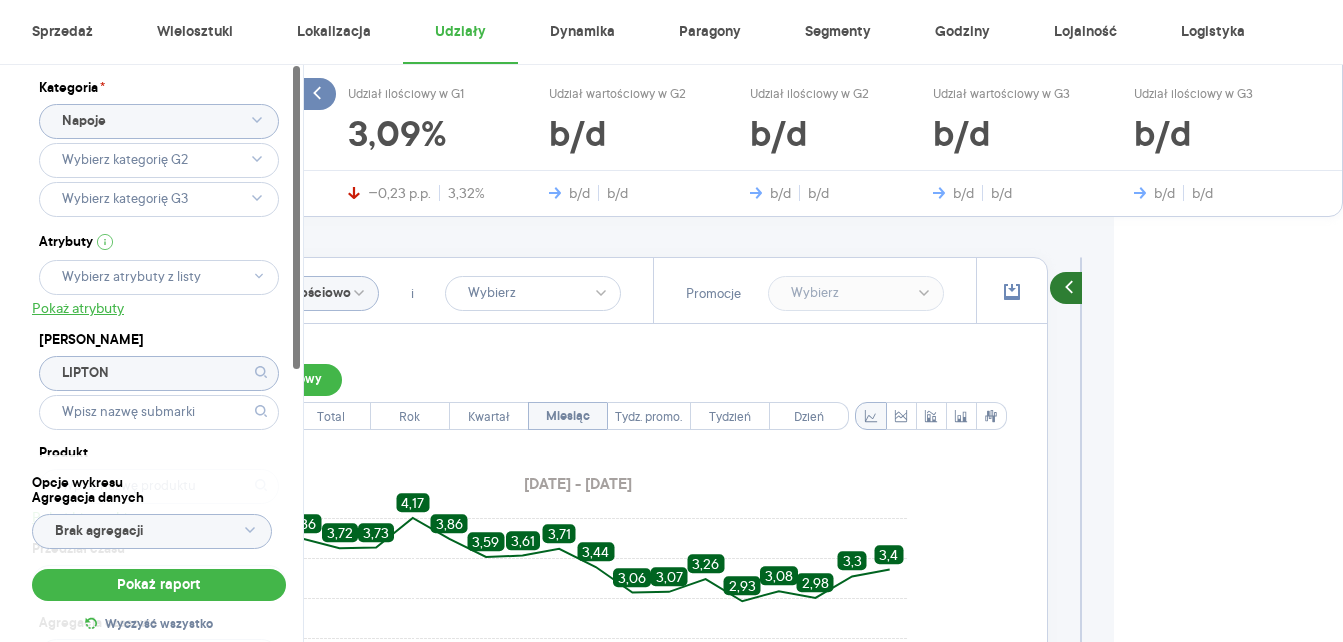 click 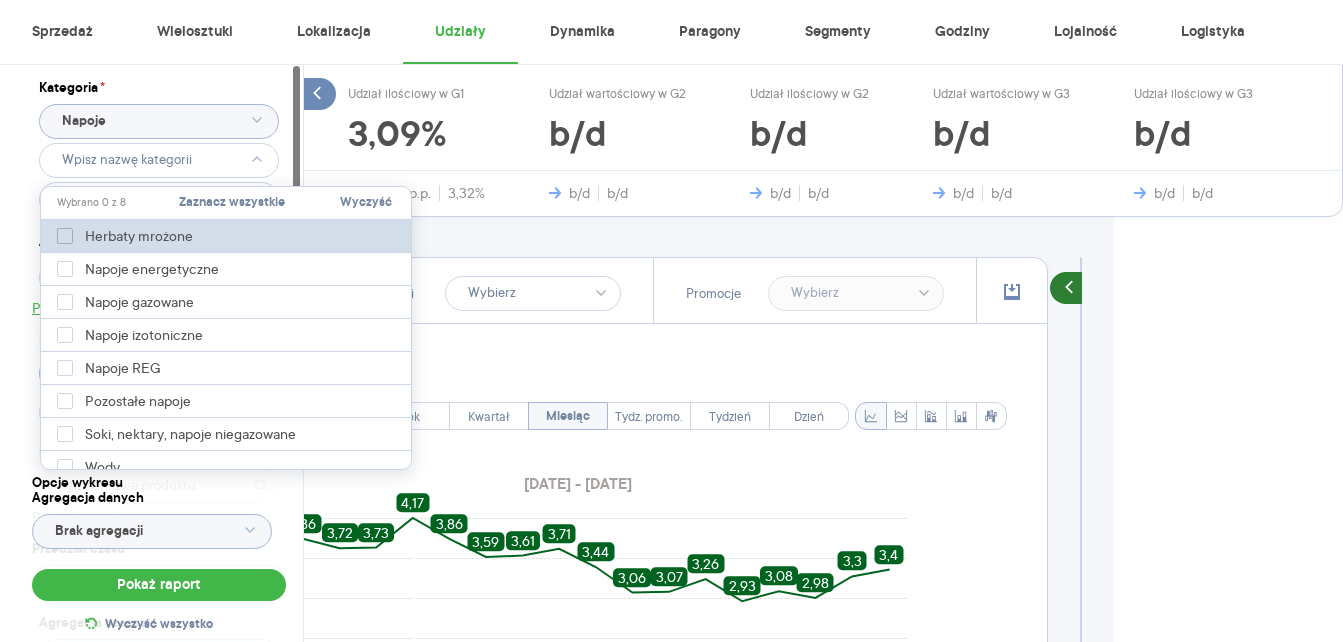 click on "Herbaty mrożone" at bounding box center (142, 236) 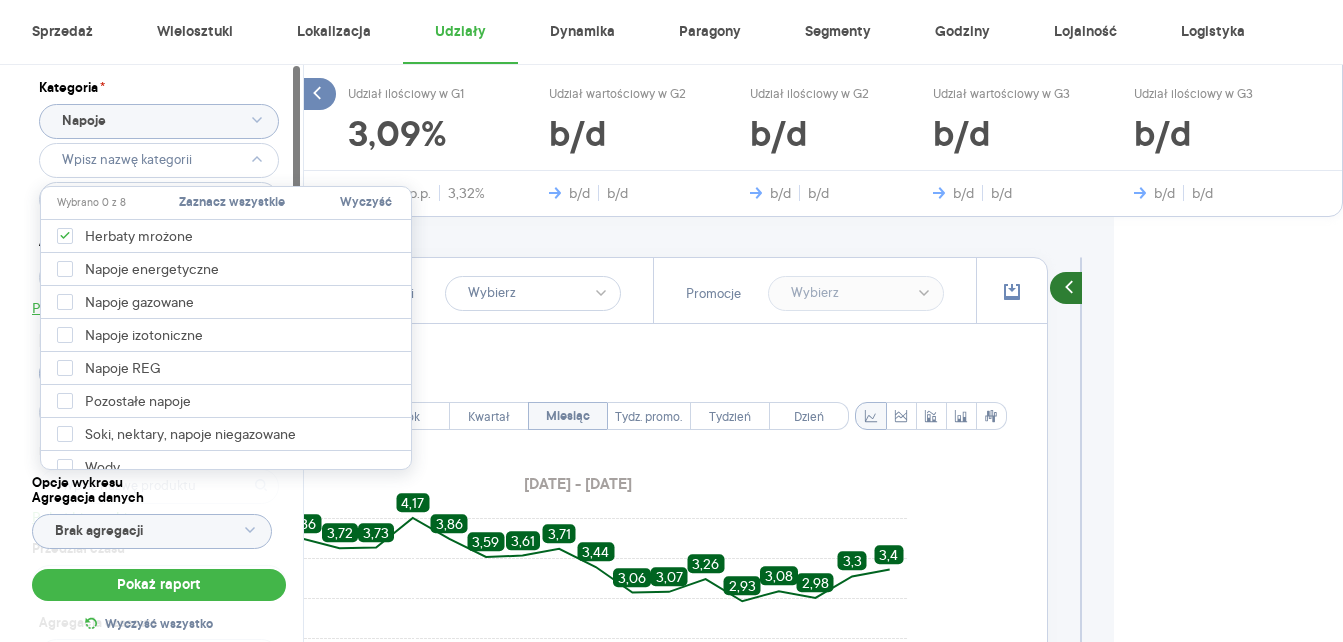 type on "Pobieranie" 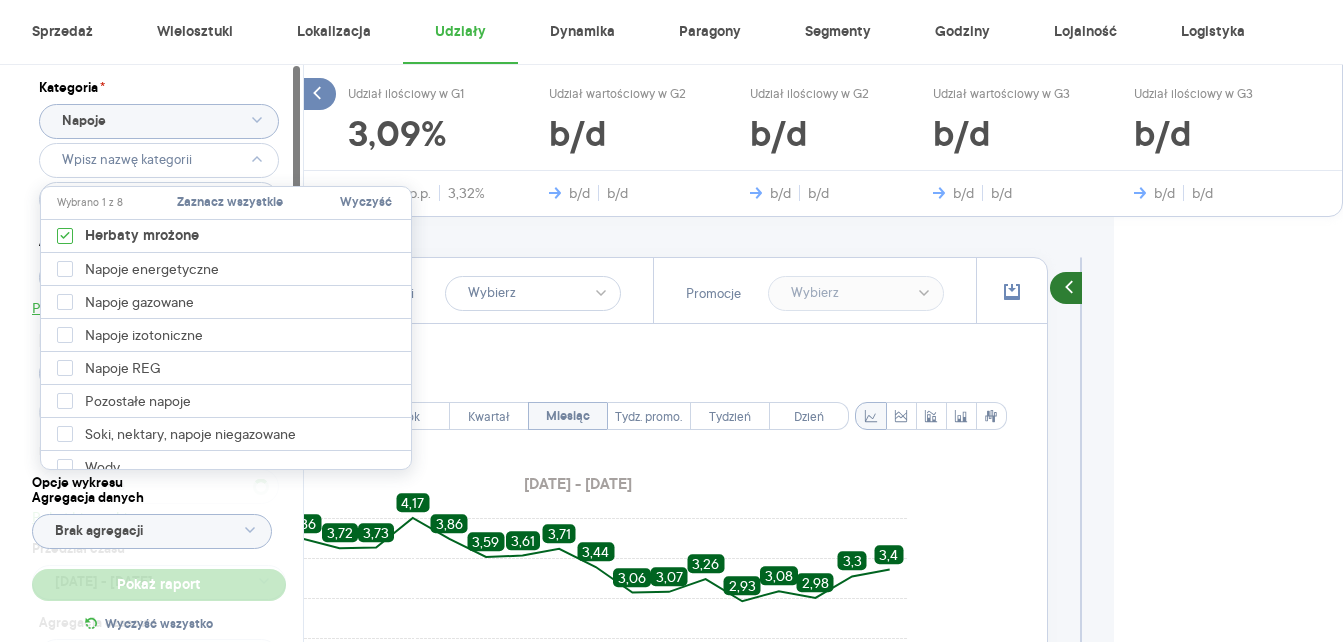 click on "Udziały Podsumowanie - dane własne  (Frito Lay Poland Sp. z o.o.) Pokaż: Wartość / ilość Dystrybucja Jednostki naturalne Dane własne Udział wartościowy w G1 3,49% −0,30 p.p. 3,79% Udział ilościowy w G1 3,09% −0,23 p.p. 3,32% Udział wartościowy w G2 b/d b/d b/d Udział ilościowy w G2 b/d b/d b/d Udział wartościowy w G3 b/d b/d b/d Udział ilościowy w G3 b/d b/d b/d Poprzedni okres R/R Pokaż Udziały wartościowo i Promocje Włącz tryb pełnoekranowy Ranking Total Rok Kwartał Miesiąc Tydz. promo. Tydzień Dzień Etykiety 2024.01.01 - 2025.06.30 0,0 0,6 1,2 1,8 2,4 3,0 3,6 4,2 Udziały wartościowo (%) sty lut mar kwi maj cze lip sie wrz paź lis gru sty lut mar kwi maj cze 2024 2025 Miesiąc 3,87 3,86 3,72 3,73 4,17 3,86 3,59 3,61 3,71 3,44 3,06 3,07 3,26 2,93 3,08 2,98 3,3 3,4 Legenda: Dane Brak danych Frito Lay Poland Sp. z o.o. LIPTON Podgląd Najedź myszą na wykres, aby zobaczyć szczegóły Kliknij na wykres, aby przypiąć podgląd danych na jeden dzień Tabela - dane własne" at bounding box center [594, 537] 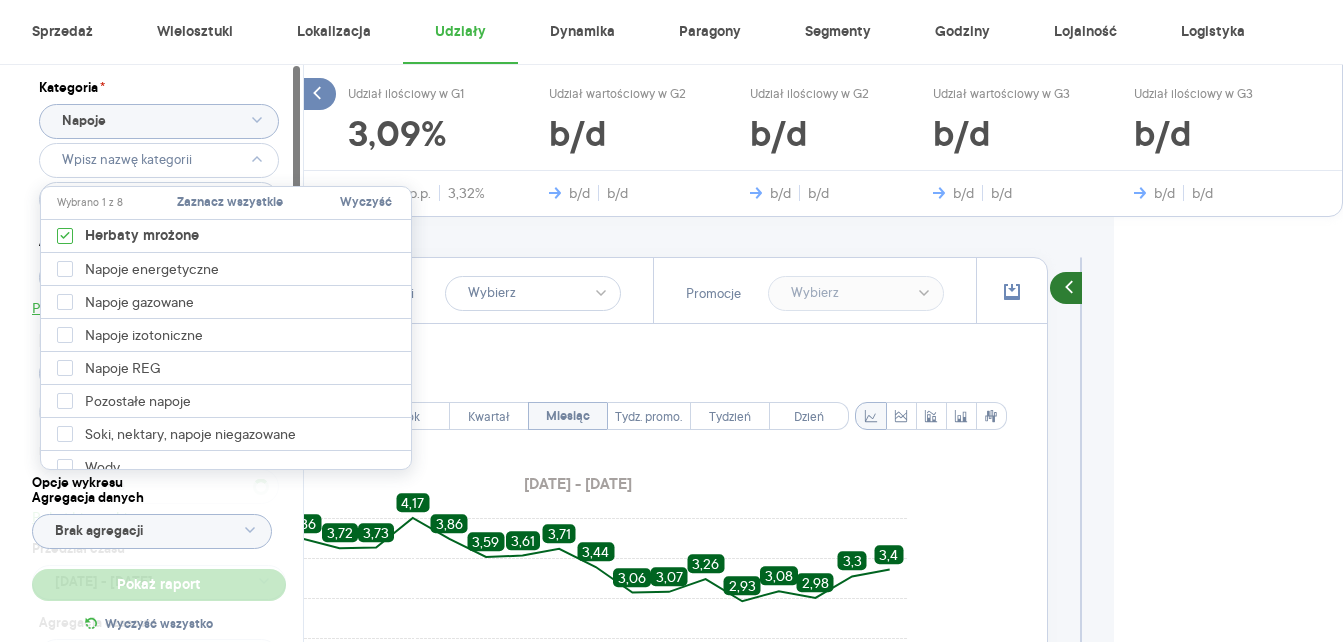 type on "Wybrano 1 z 8" 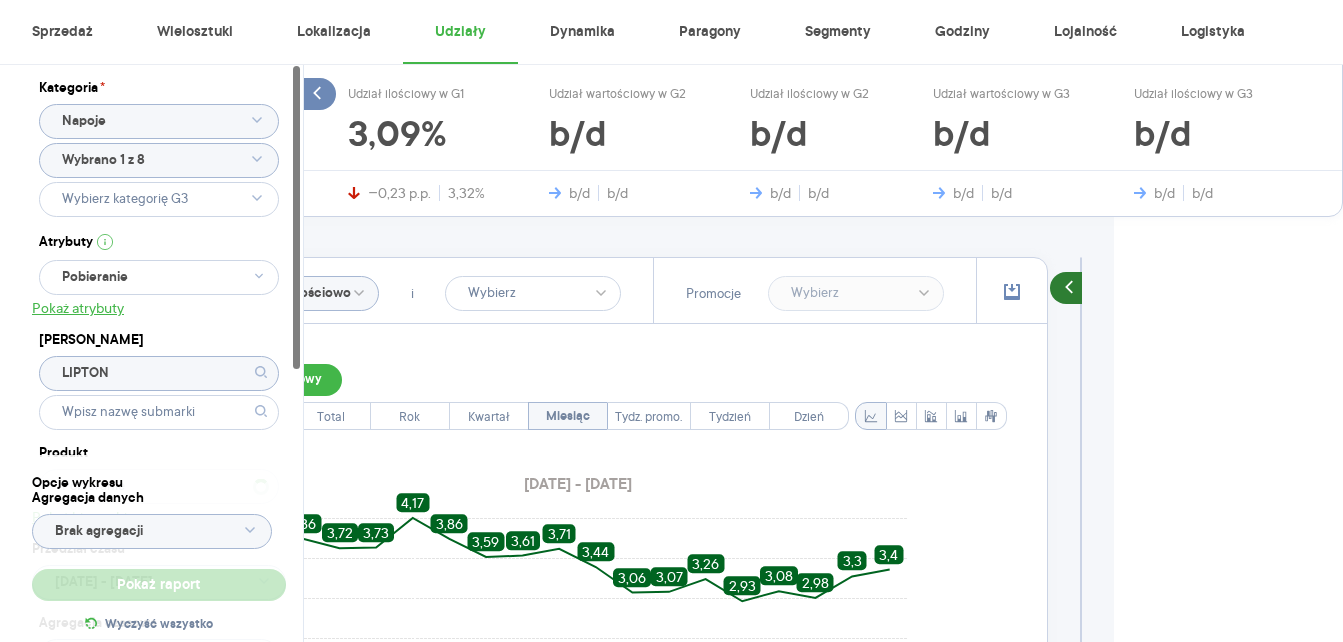 type 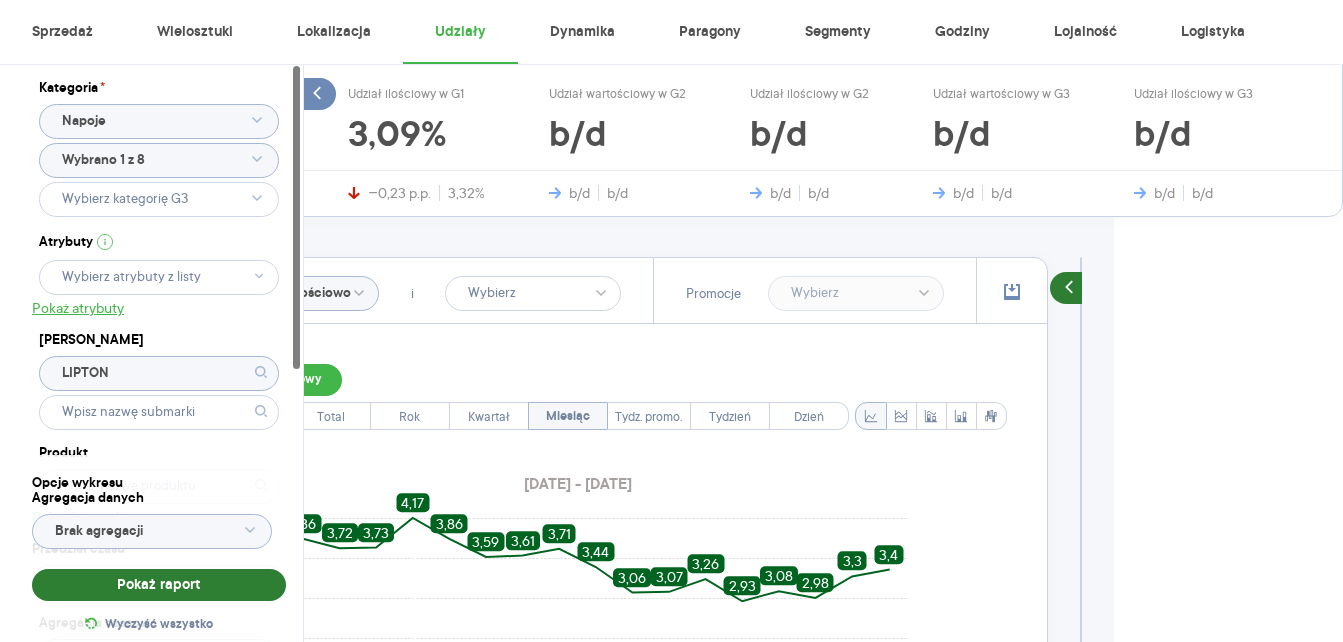 click on "Pokaż raport" at bounding box center (159, 585) 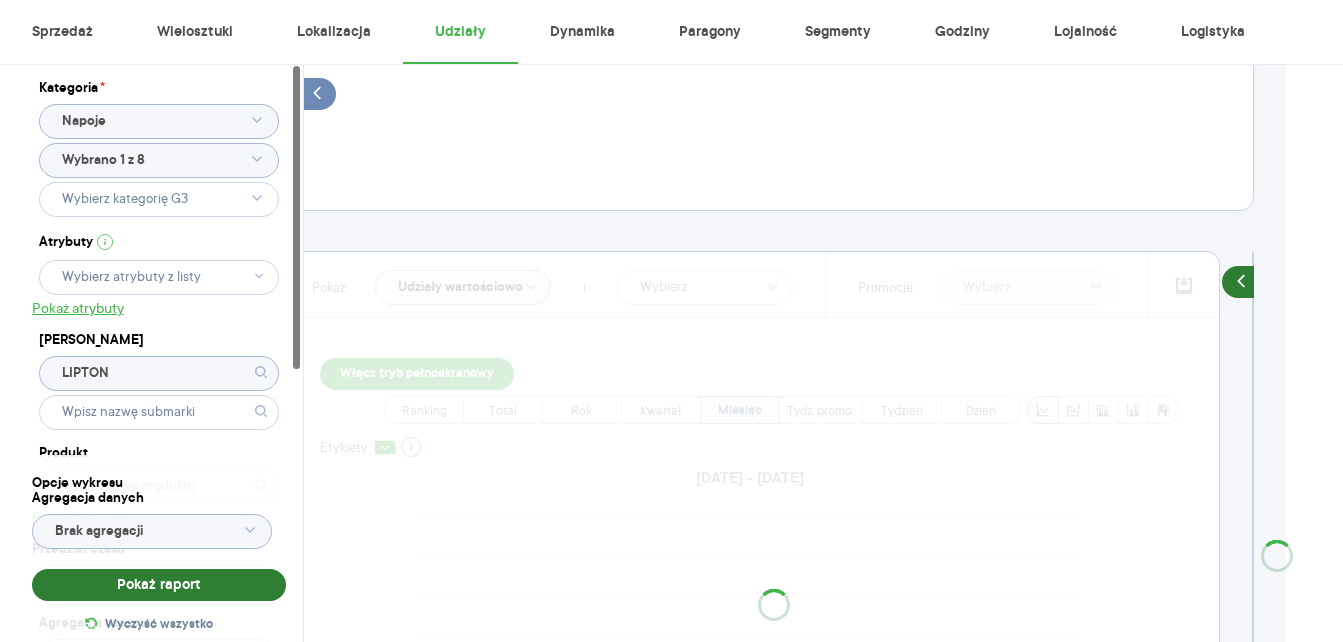 scroll, scrollTop: 351, scrollLeft: 56, axis: both 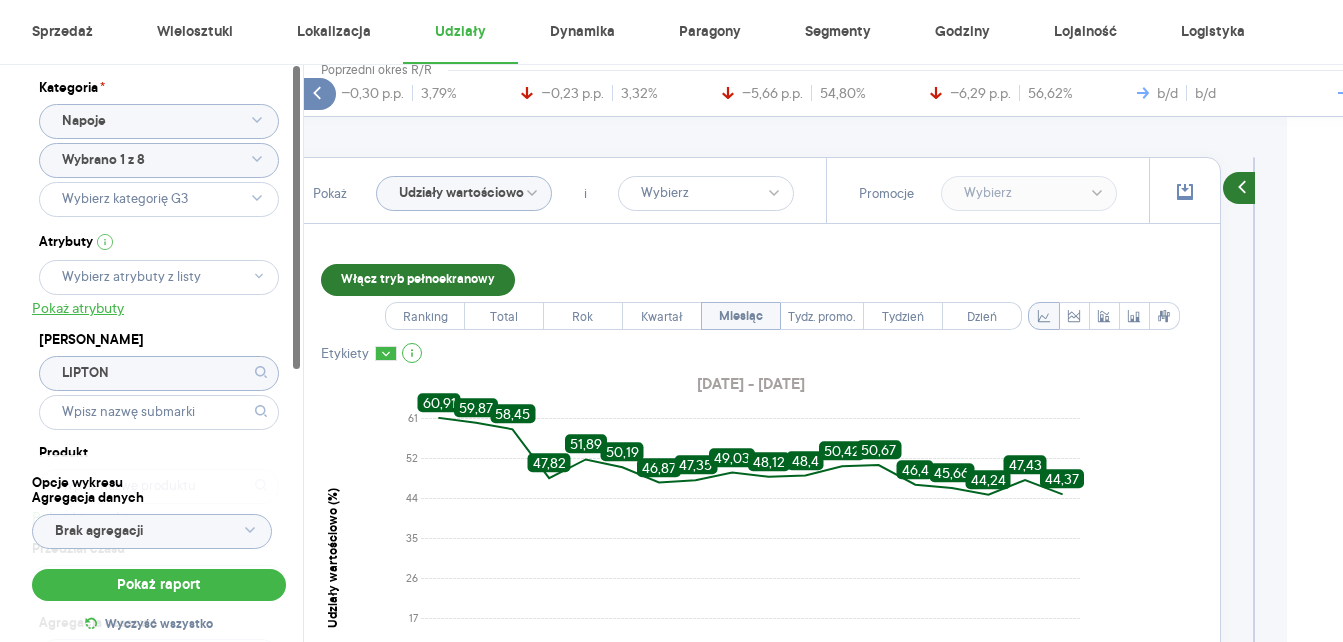 click on "Włącz tryb pełnoekranowy" at bounding box center (418, 280) 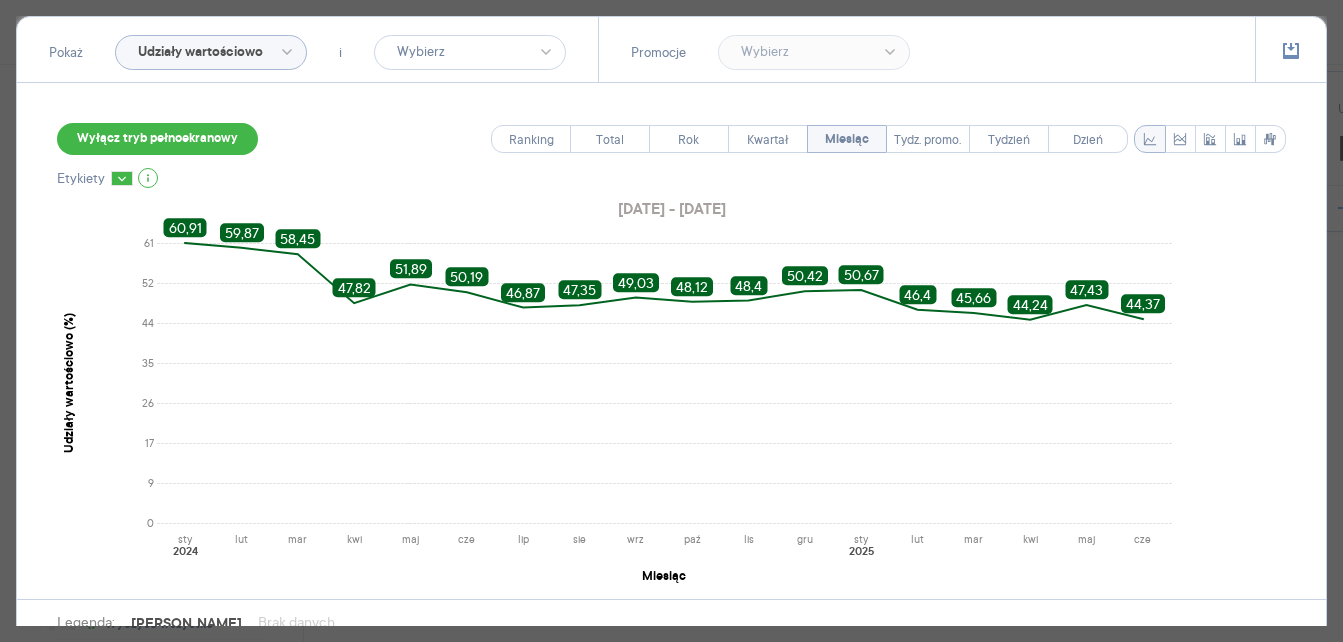 scroll, scrollTop: 307, scrollLeft: 56, axis: both 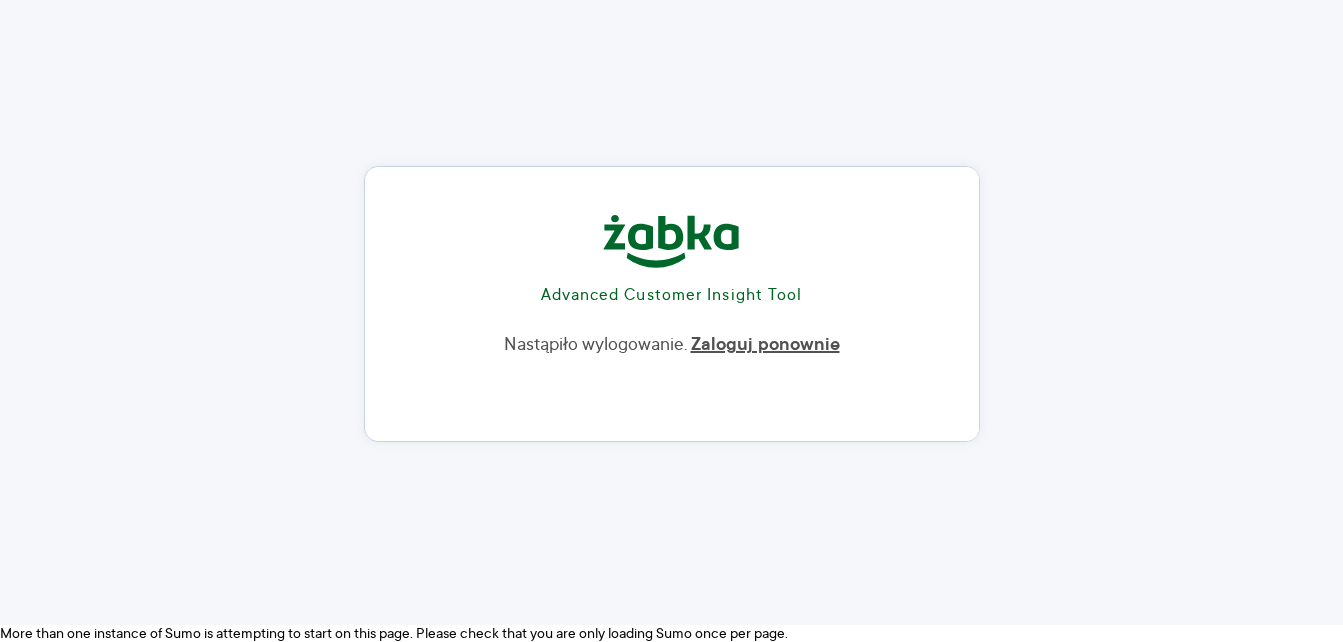 click on "Zaloguj ponownie" at bounding box center (765, 345) 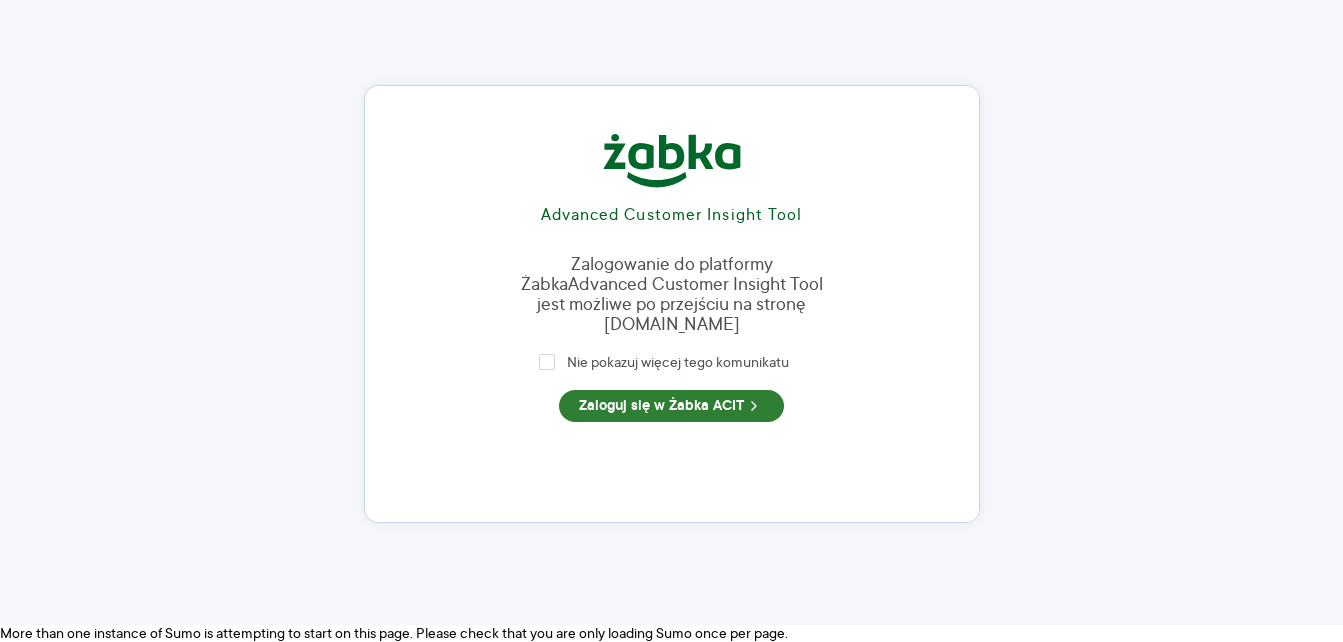 click on "Zaloguj się w Żabka ACIT" at bounding box center [671, 406] 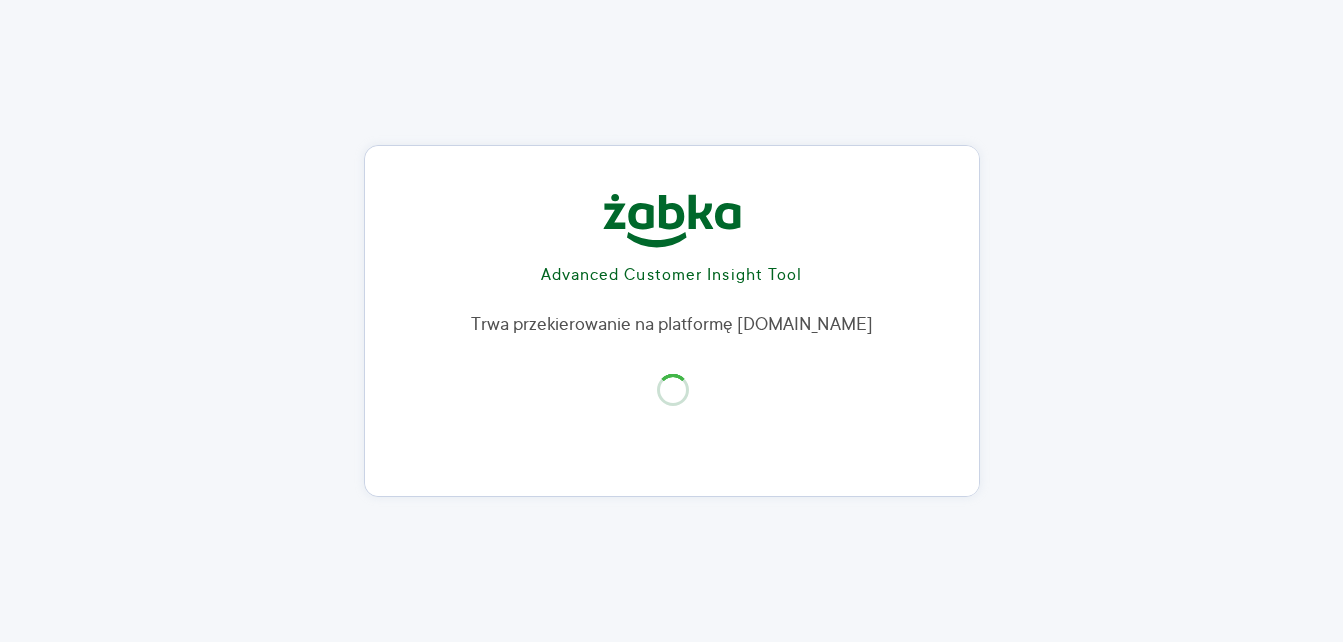 scroll, scrollTop: 0, scrollLeft: 0, axis: both 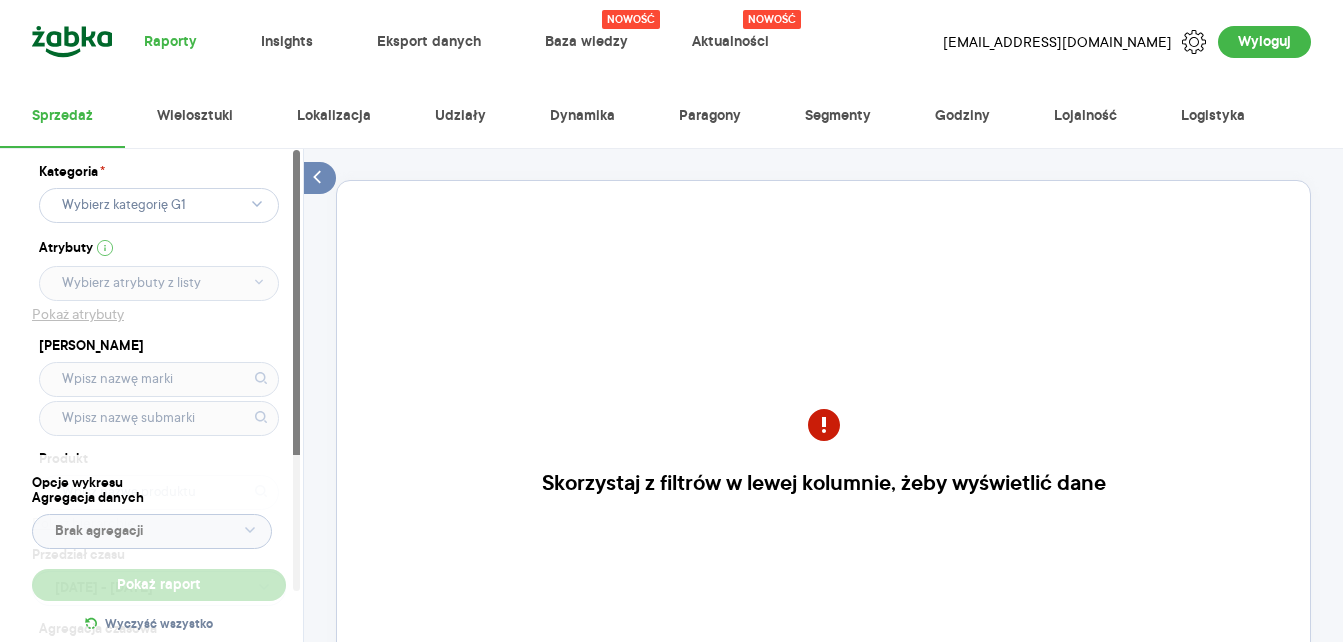 click 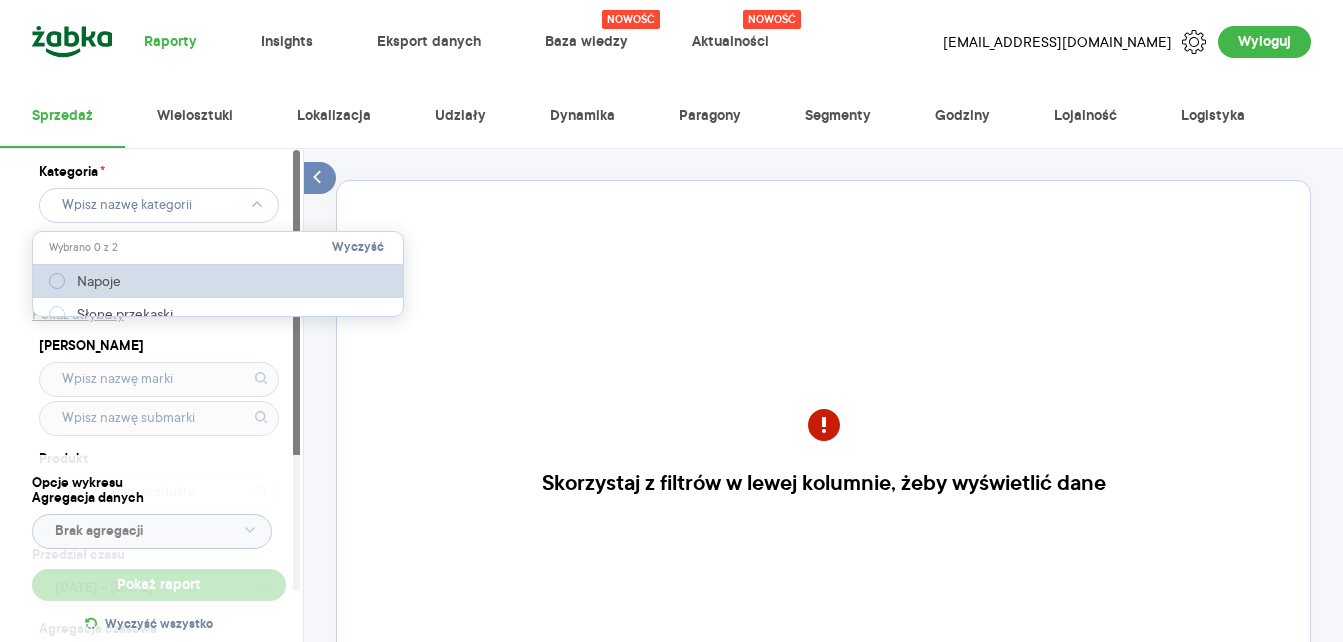 click on "Napoje" at bounding box center (99, 281) 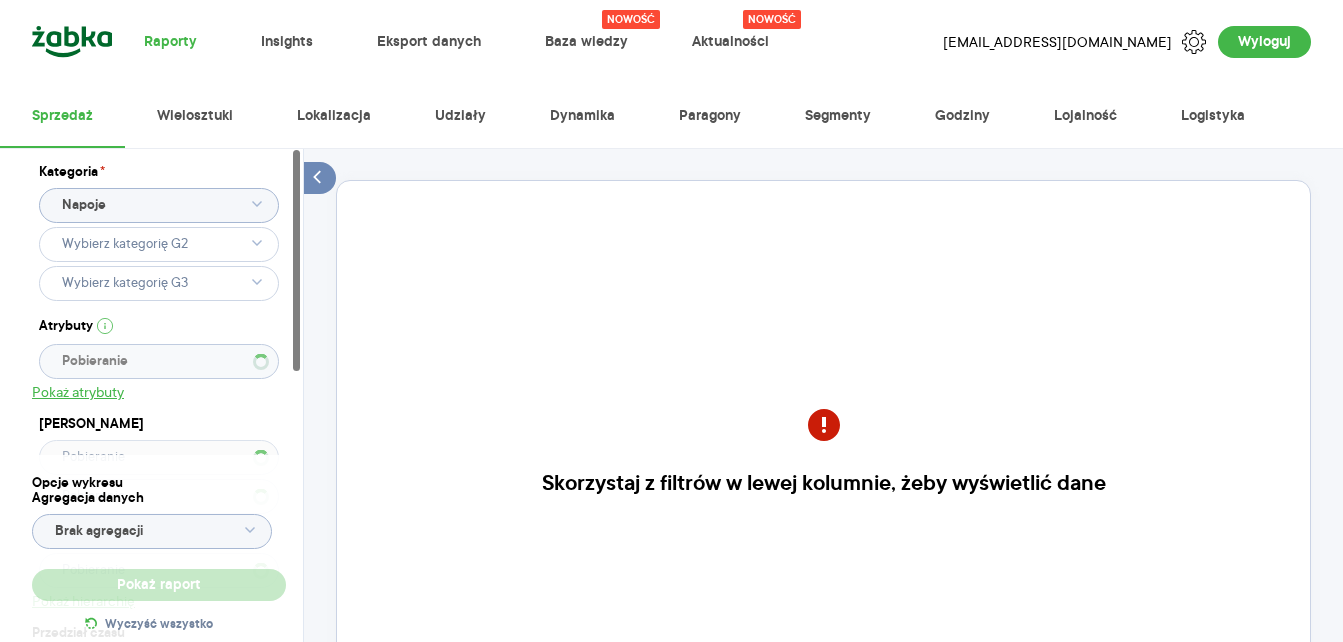 type on "Napoje" 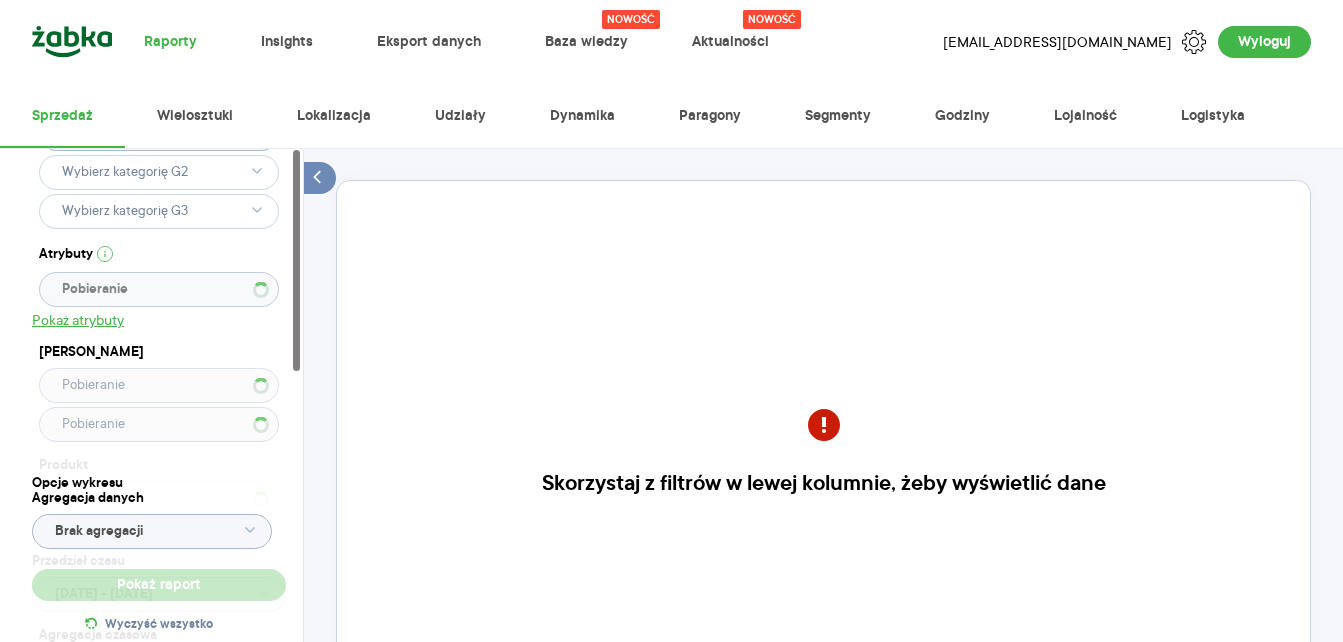 type 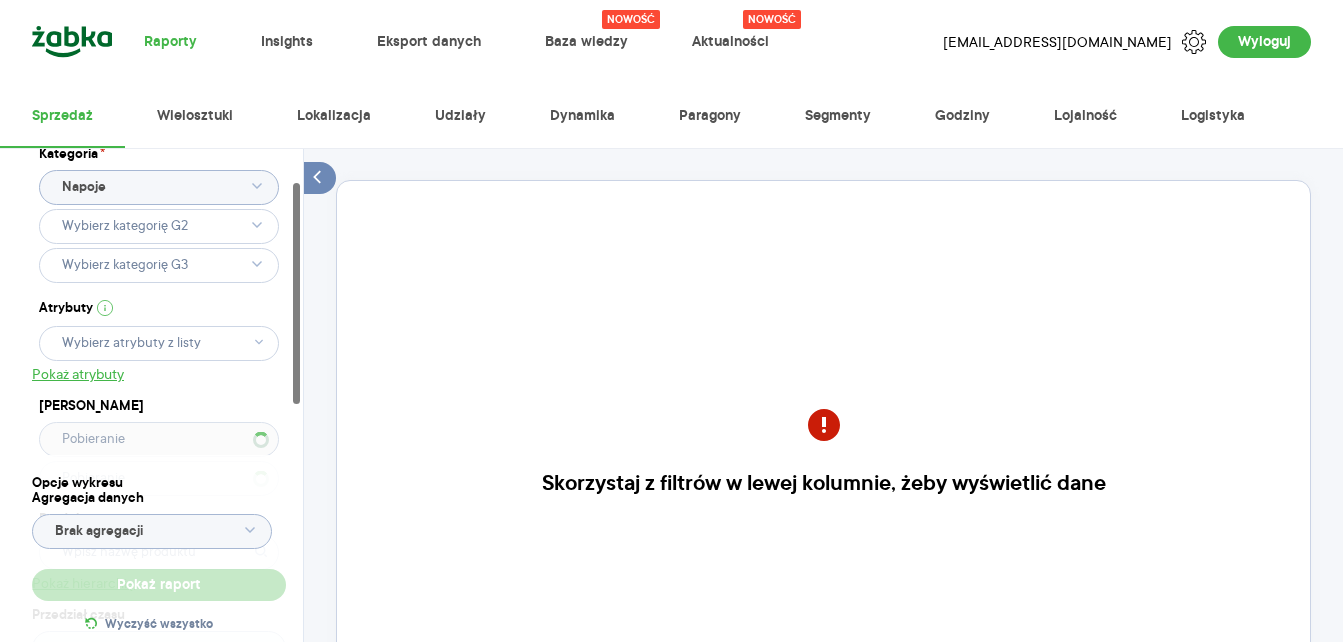 scroll, scrollTop: 0, scrollLeft: 0, axis: both 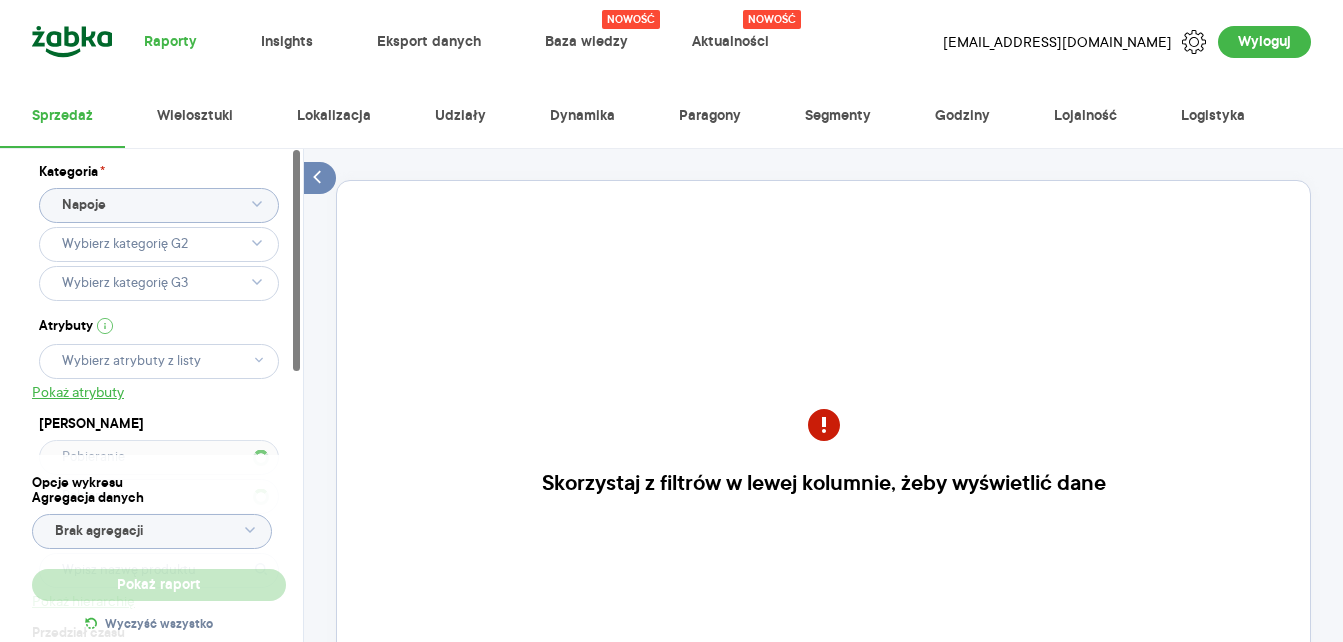 drag, startPoint x: 294, startPoint y: 216, endPoint x: 293, endPoint y: 165, distance: 51.009804 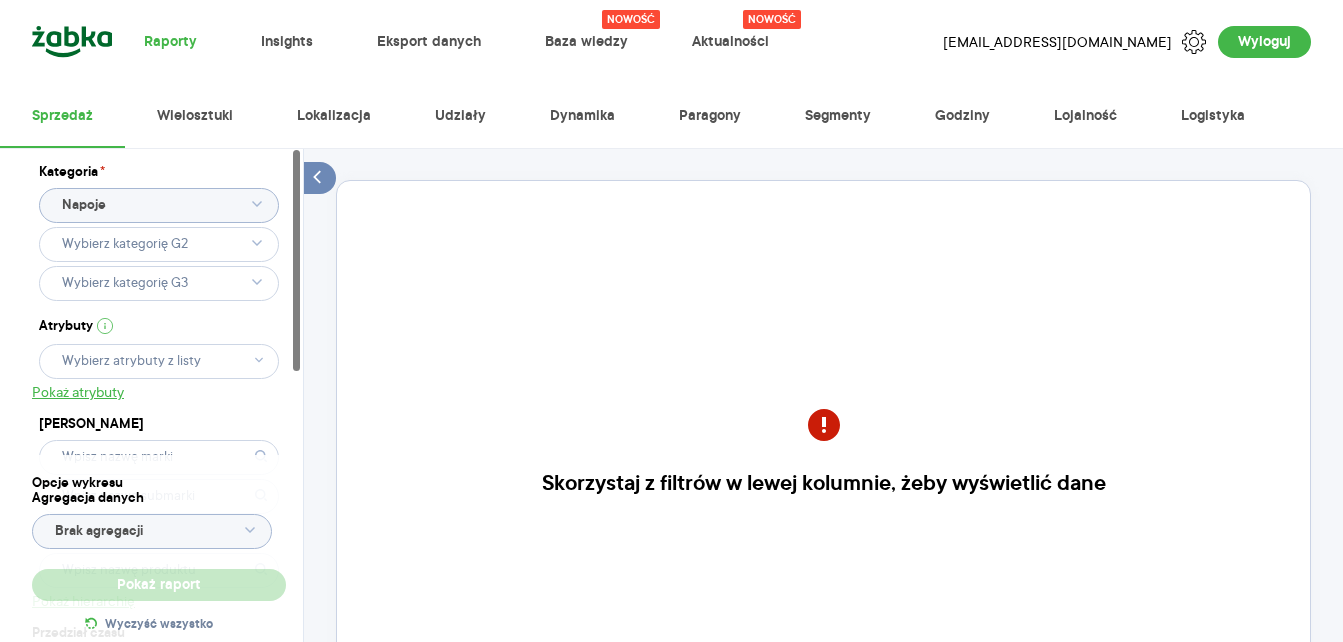 type 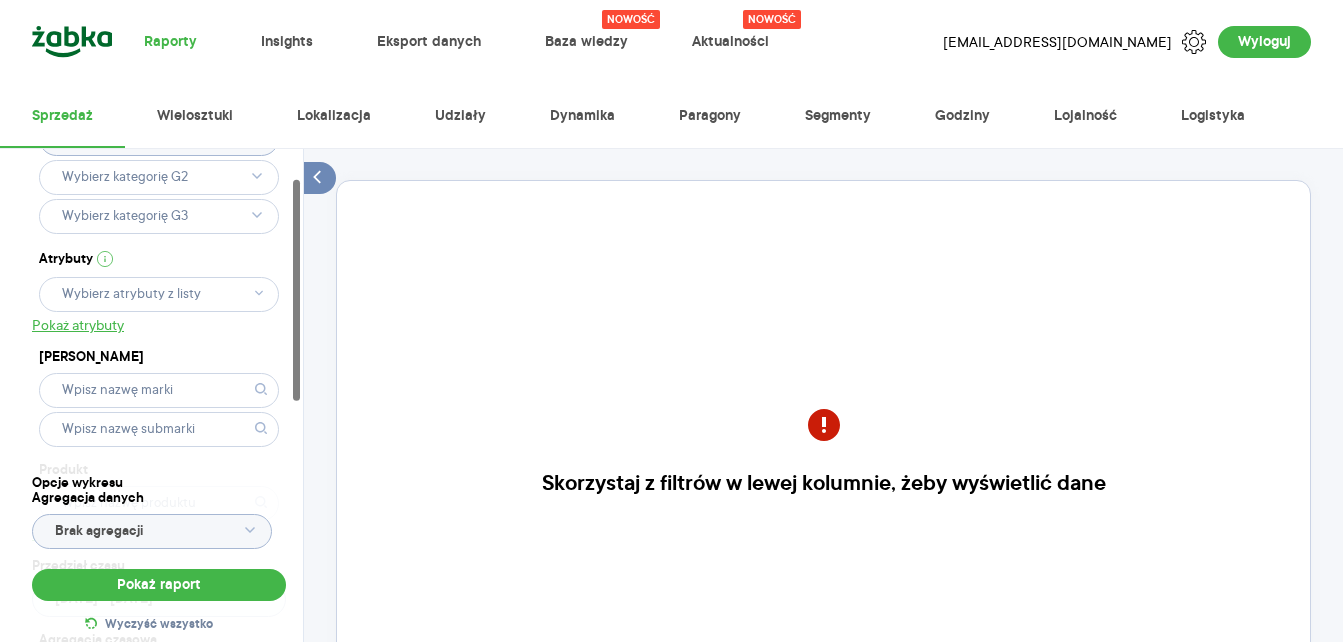 scroll, scrollTop: 100, scrollLeft: 0, axis: vertical 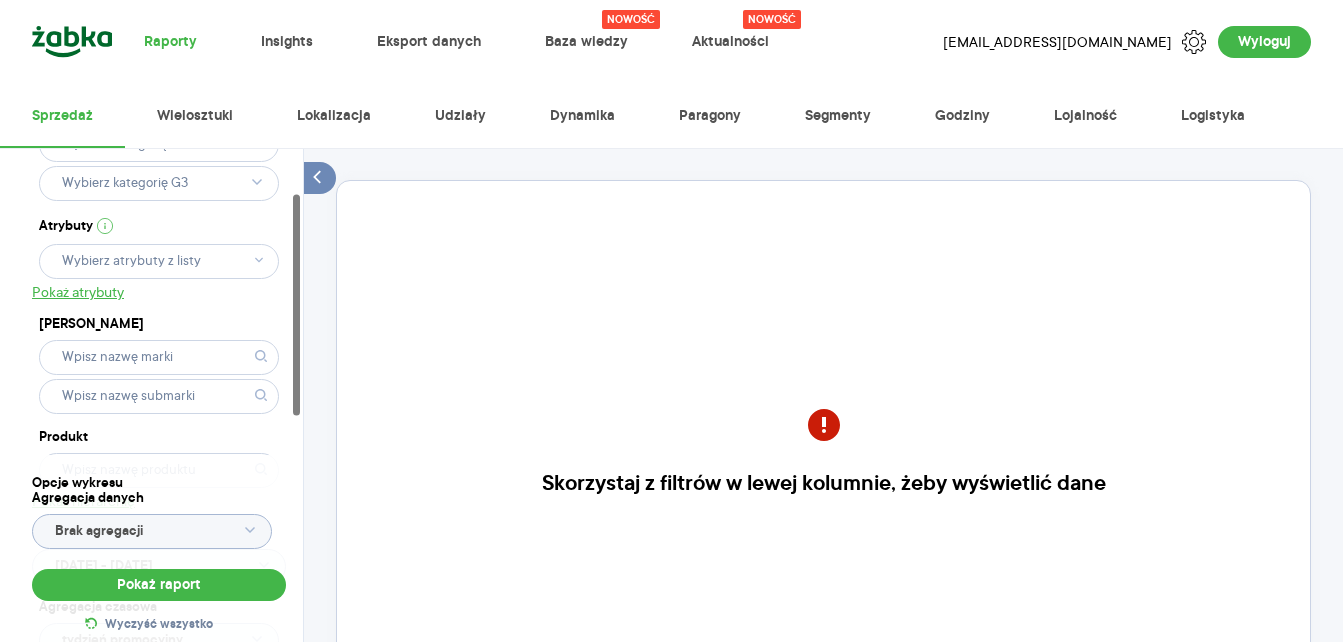 click 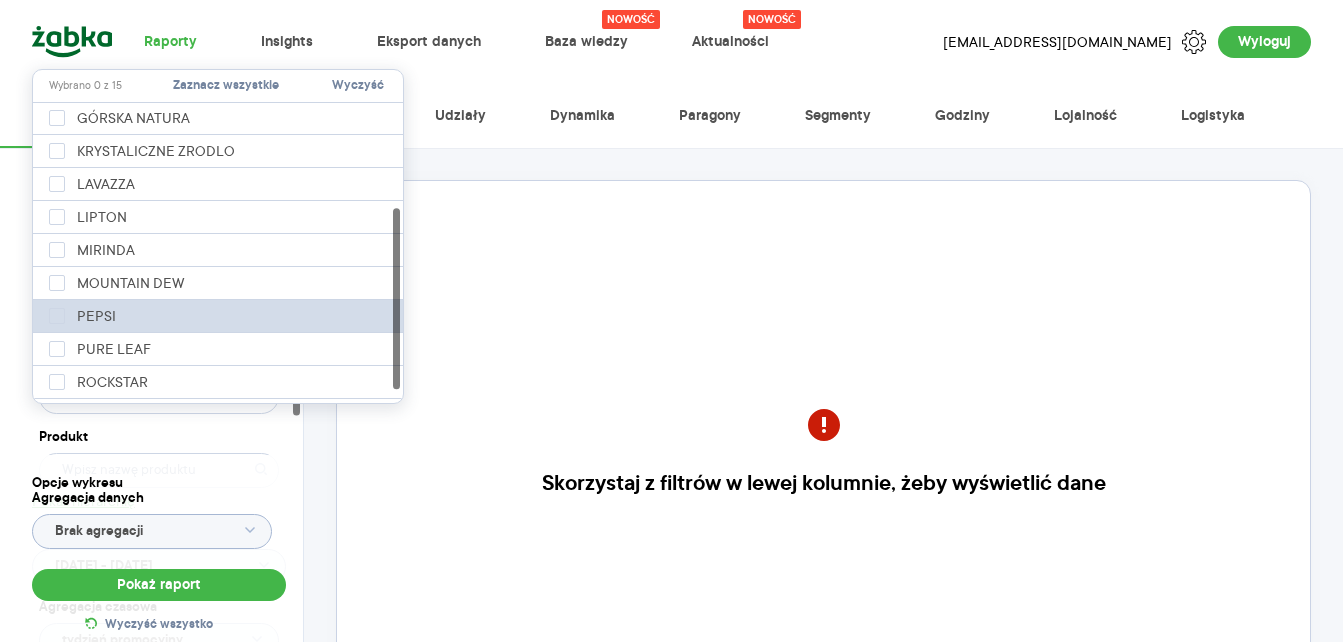 scroll, scrollTop: 195, scrollLeft: 0, axis: vertical 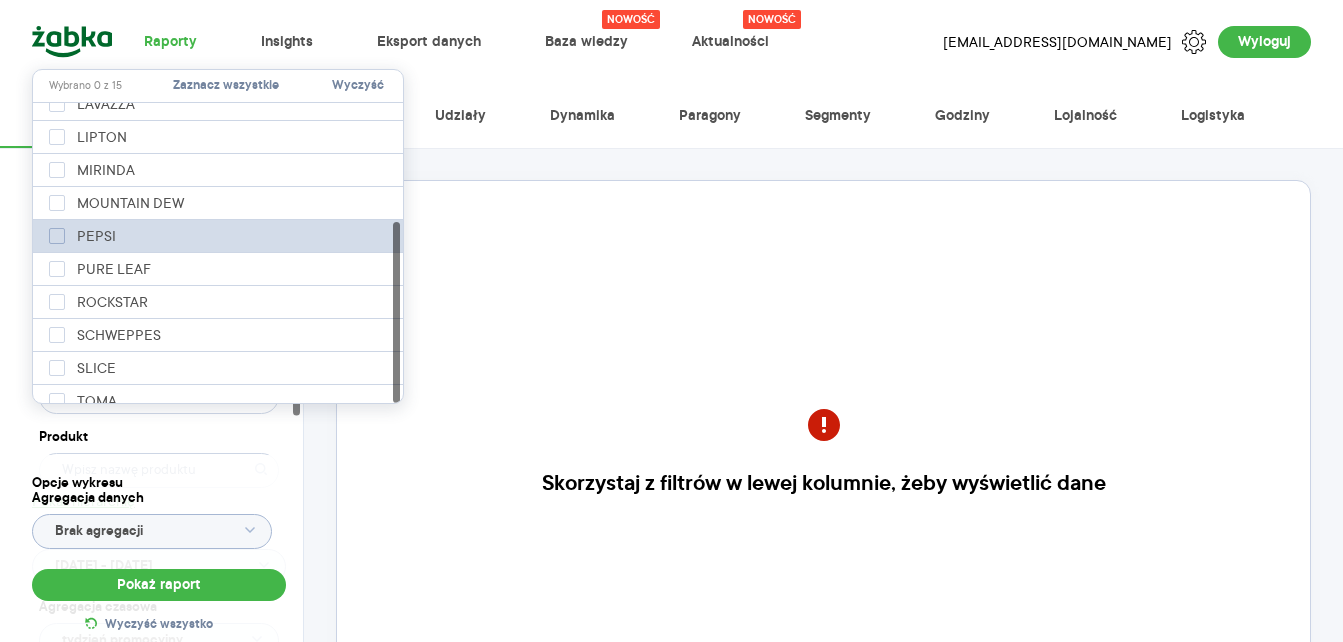 drag, startPoint x: 85, startPoint y: 216, endPoint x: 525, endPoint y: 224, distance: 440.07272 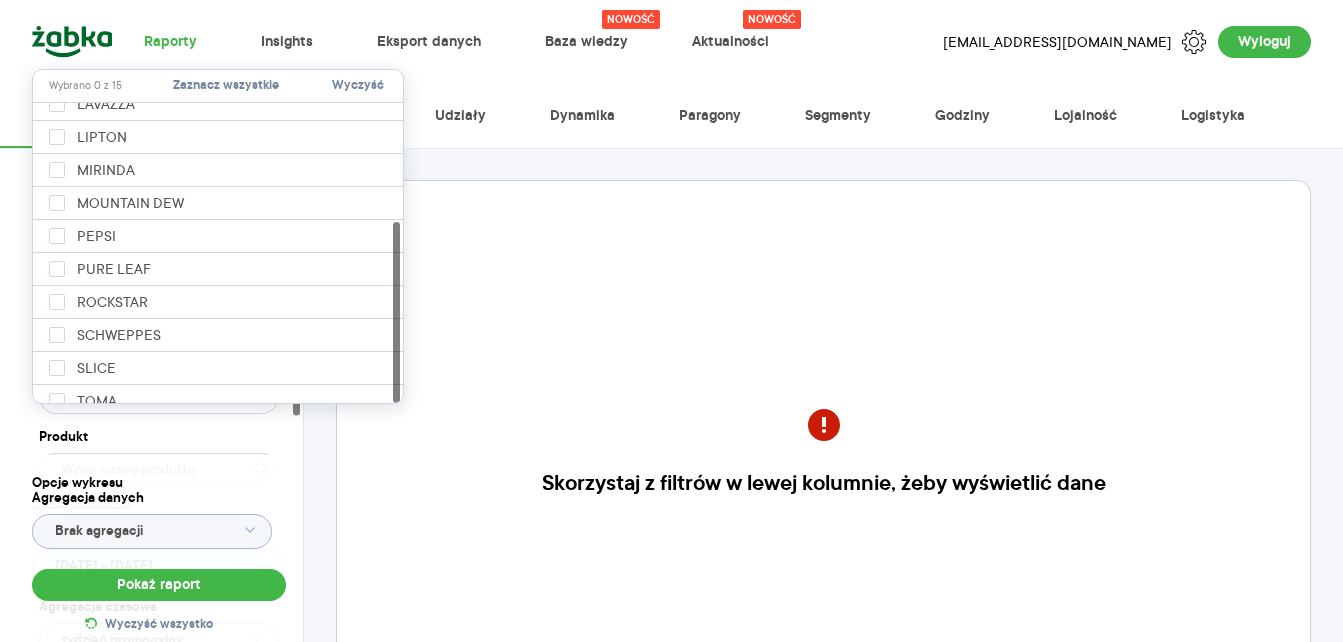 click on "PEPSI" at bounding box center (96, 236) 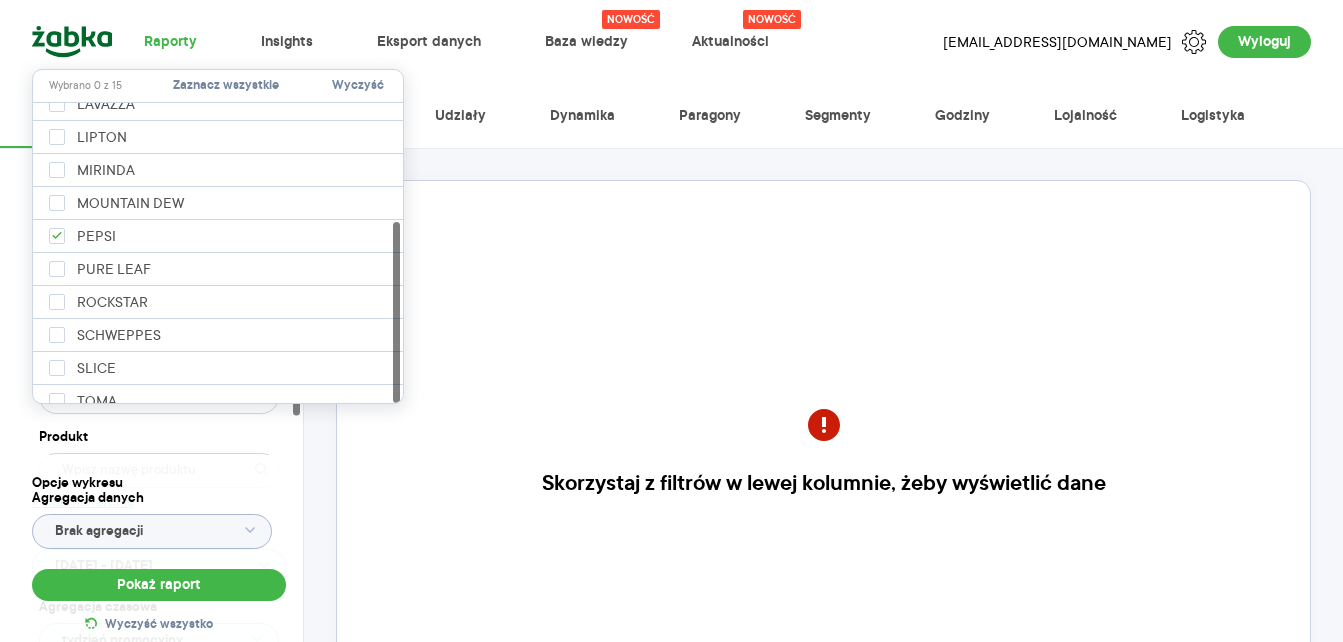 checkbox on "true" 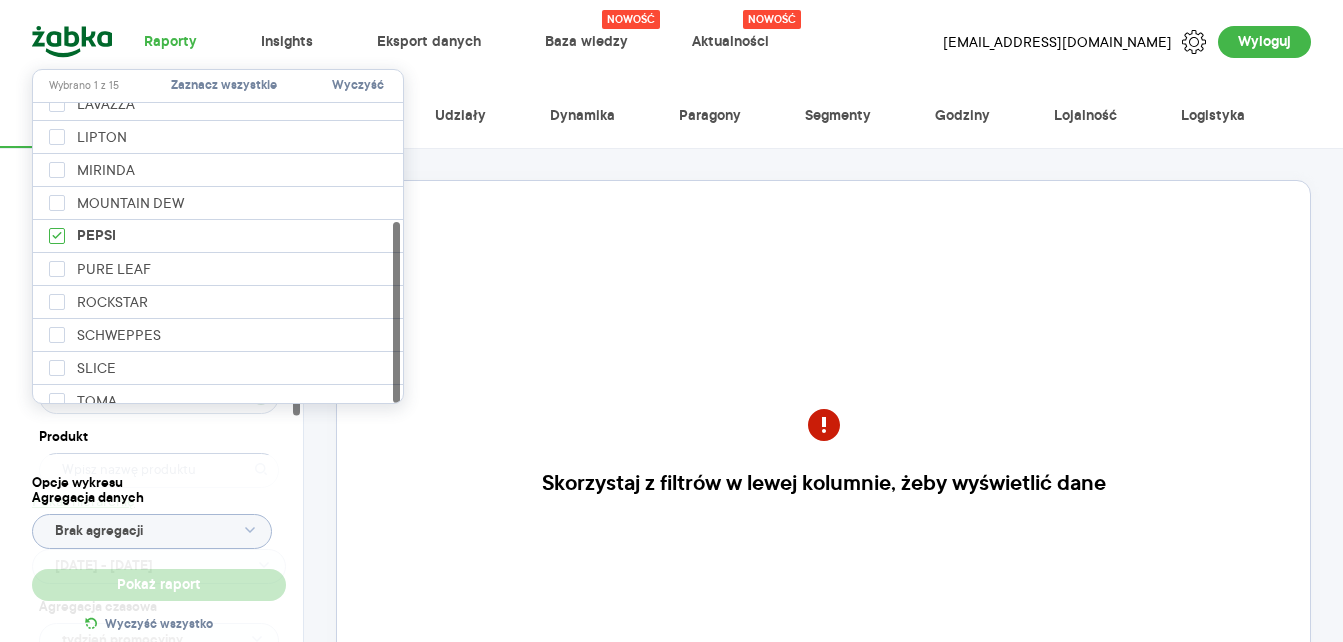 click on "Kategoria * Napoje Atrybuty Pokaż atrybuty Marka Produkt Pokaż hierarchię Przedział czasu [DATE] - [DATE] Agregacja czasowa tydzień promocyjny Konkurencja Dostawca Marka Produkt Kategorie referencyjne Region Rodzaje sklepów Rodzaje transakcji Wszystkie Like For Like Uwzględnij LFL Opcje wykresu Agregacja danych Brak agregacji Pokaż raport Wyczyść wszystko Skorzystaj z filtrów w lewej kolumnie, żeby wyświetlić dane Masz pytania dot. działania portalu? Napisz do nas na  [EMAIL_ADDRESS][DOMAIN_NAME]" at bounding box center [823, 497] 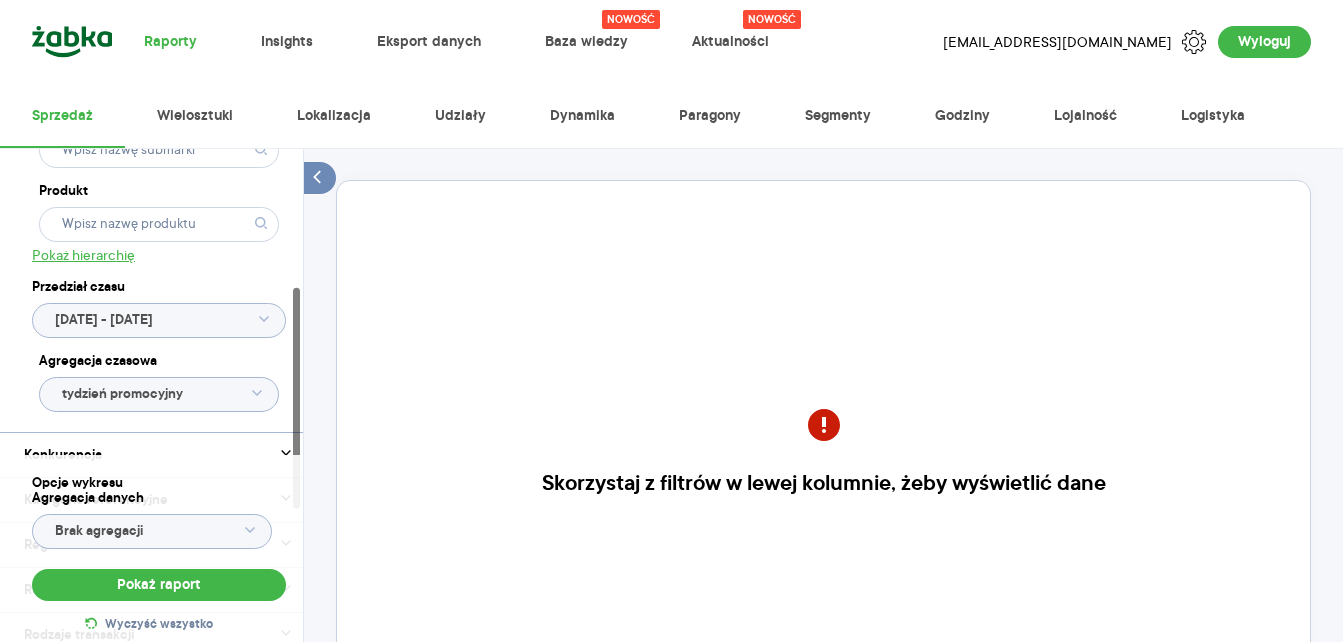scroll, scrollTop: 300, scrollLeft: 0, axis: vertical 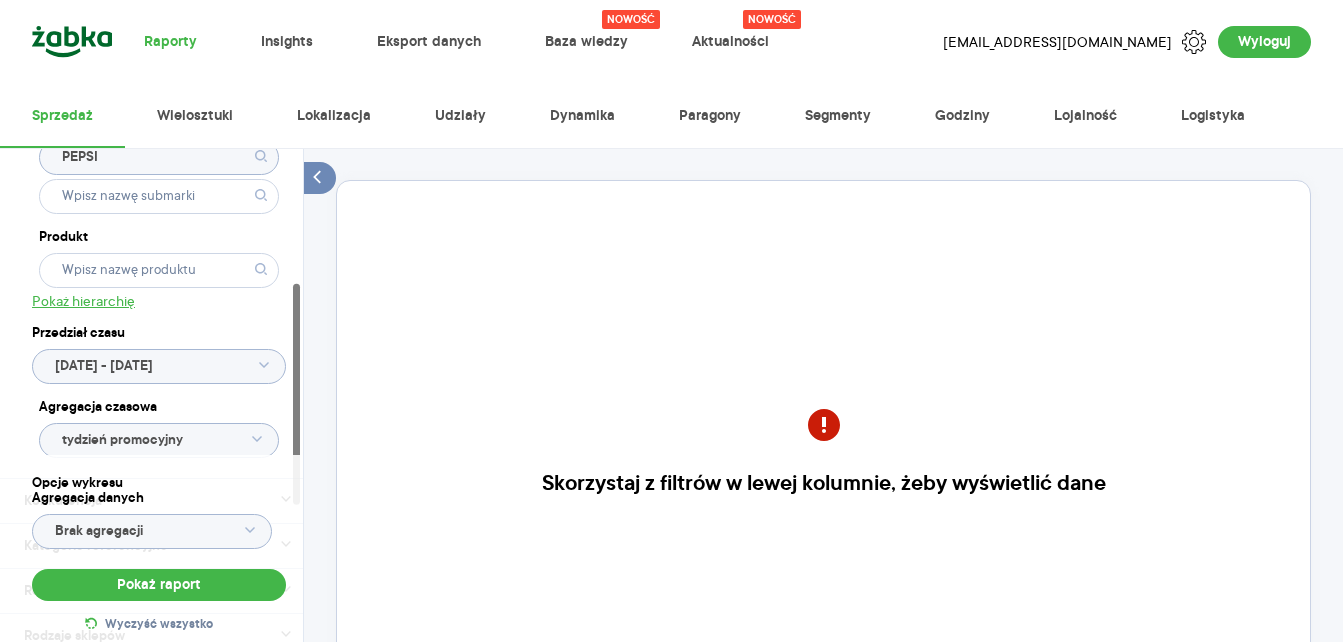 click 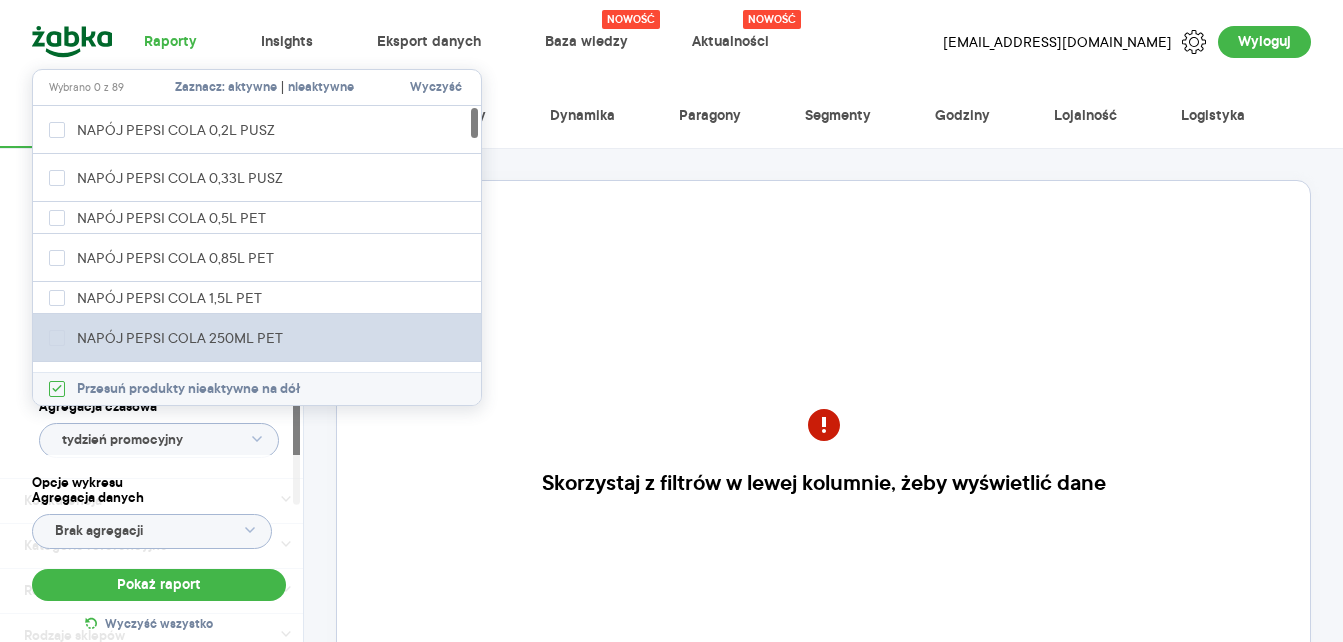 click on "NAPÓJ PEPSI COLA 250ML PET" at bounding box center [258, 338] 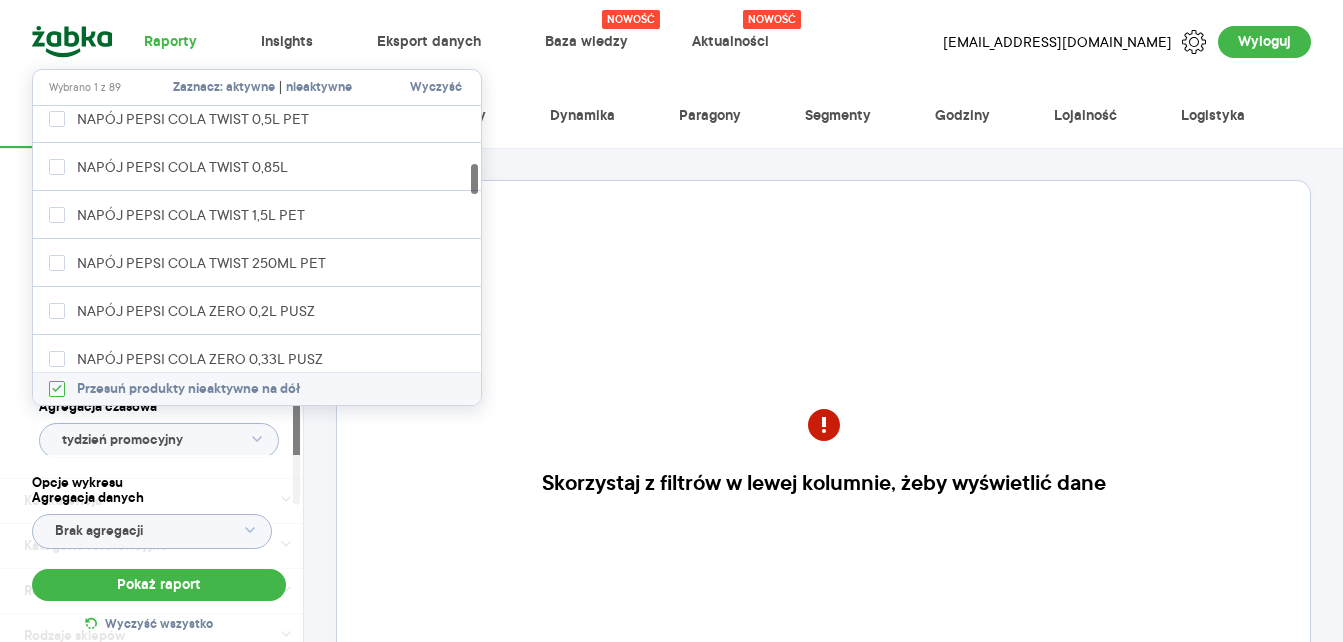 scroll, scrollTop: 700, scrollLeft: 0, axis: vertical 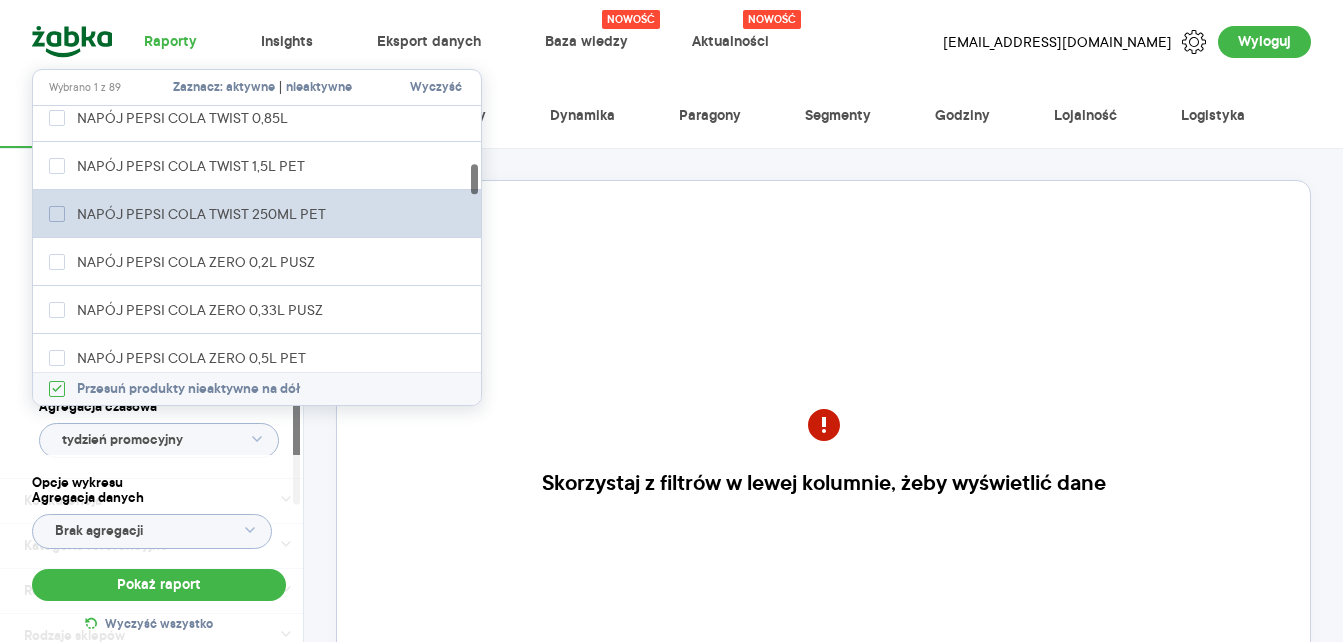 click on "NAPÓJ PEPSI COLA TWIST 250ML PET" at bounding box center [205, 214] 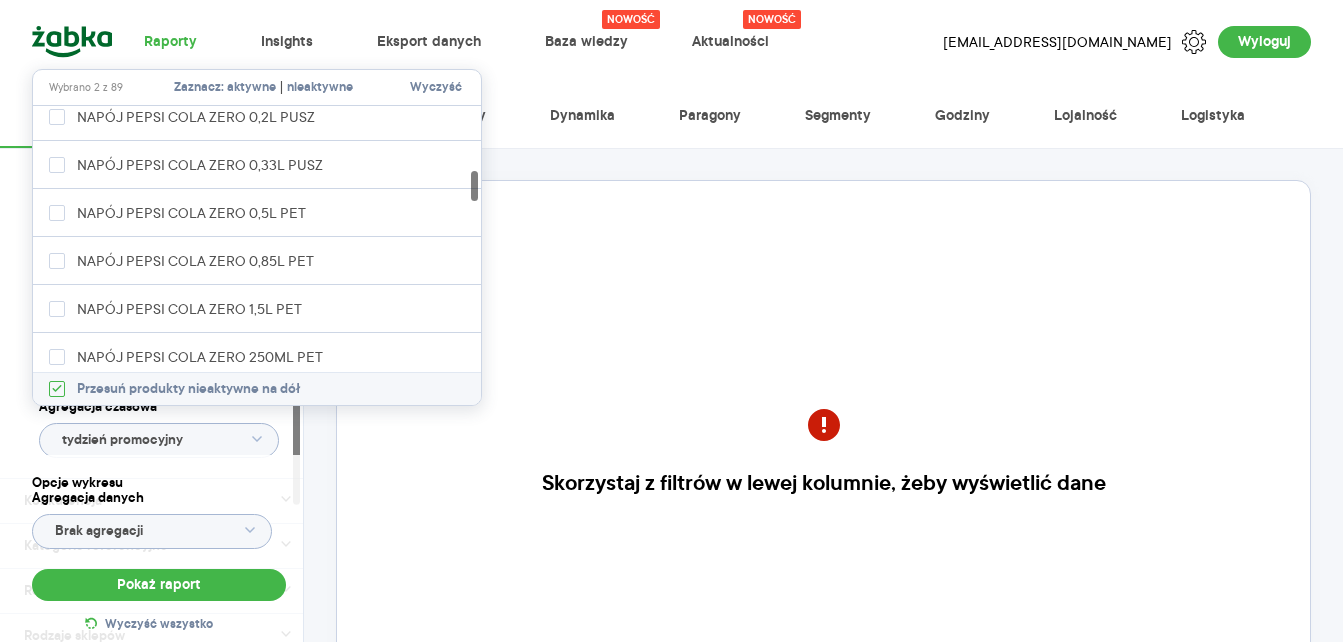 scroll, scrollTop: 900, scrollLeft: 0, axis: vertical 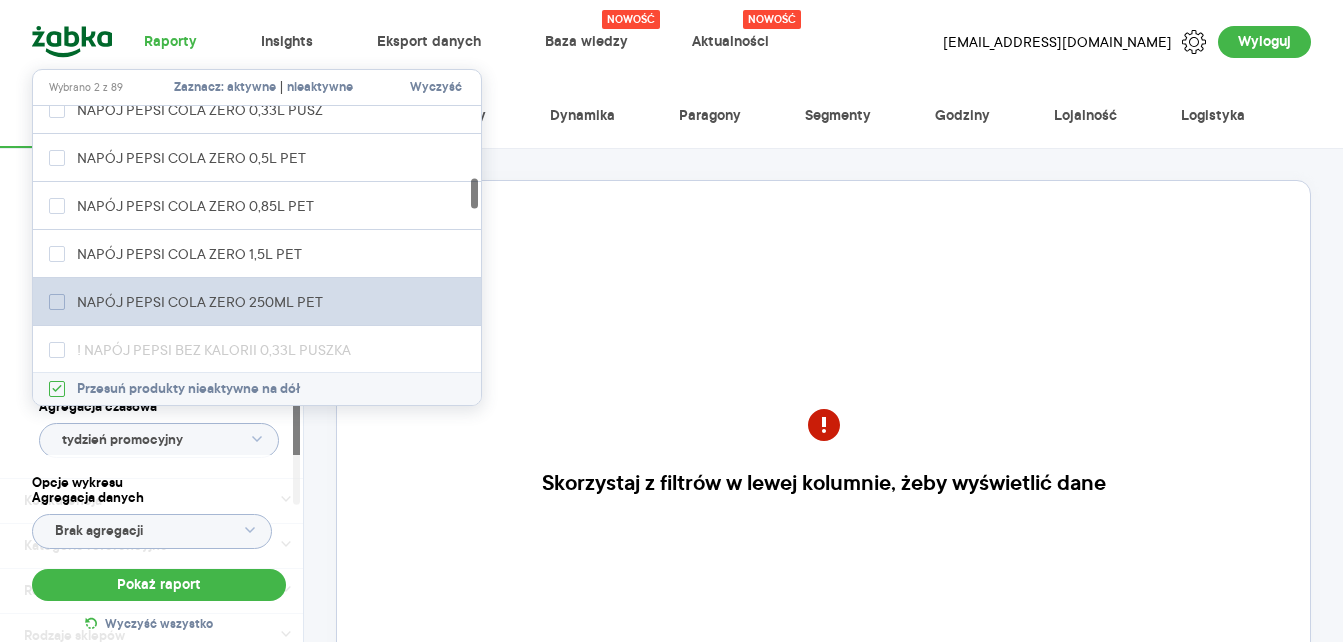 click on "NAPÓJ PEPSI COLA ZERO 250ML PET" at bounding box center (203, 302) 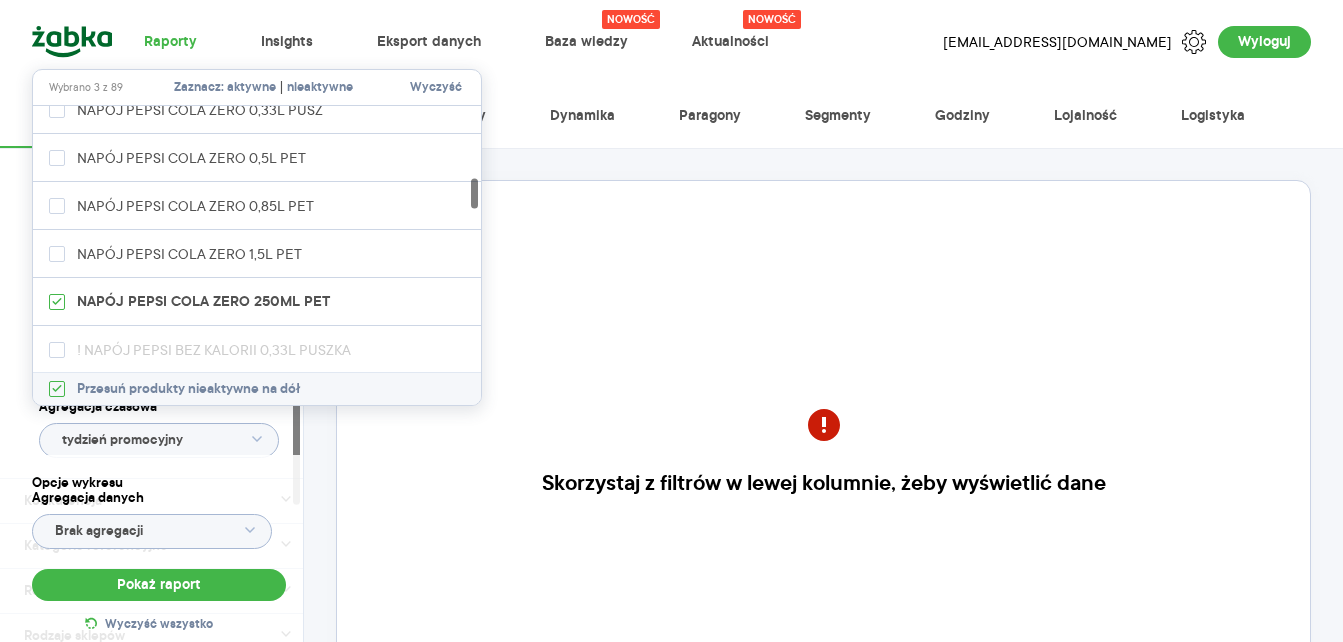 click on "Kategoria * Napoje Atrybuty Pokaż atrybuty Marka PEPSI Produkt Pokaż hierarchię Przedział czasu [DATE] - [DATE] Agregacja czasowa tydzień promocyjny Konkurencja Dostawca Marka Produkt Kategorie referencyjne Region Rodzaje sklepów Rodzaje transakcji Wszystkie Like For Like Uwzględnij LFL Opcje wykresu Agregacja danych Brak agregacji Pokaż raport Wyczyść wszystko Skorzystaj z filtrów w lewej kolumnie, żeby wyświetlić dane Masz pytania dot. działania portalu? Napisz do nas na  [EMAIL_ADDRESS][DOMAIN_NAME]" at bounding box center [823, 497] 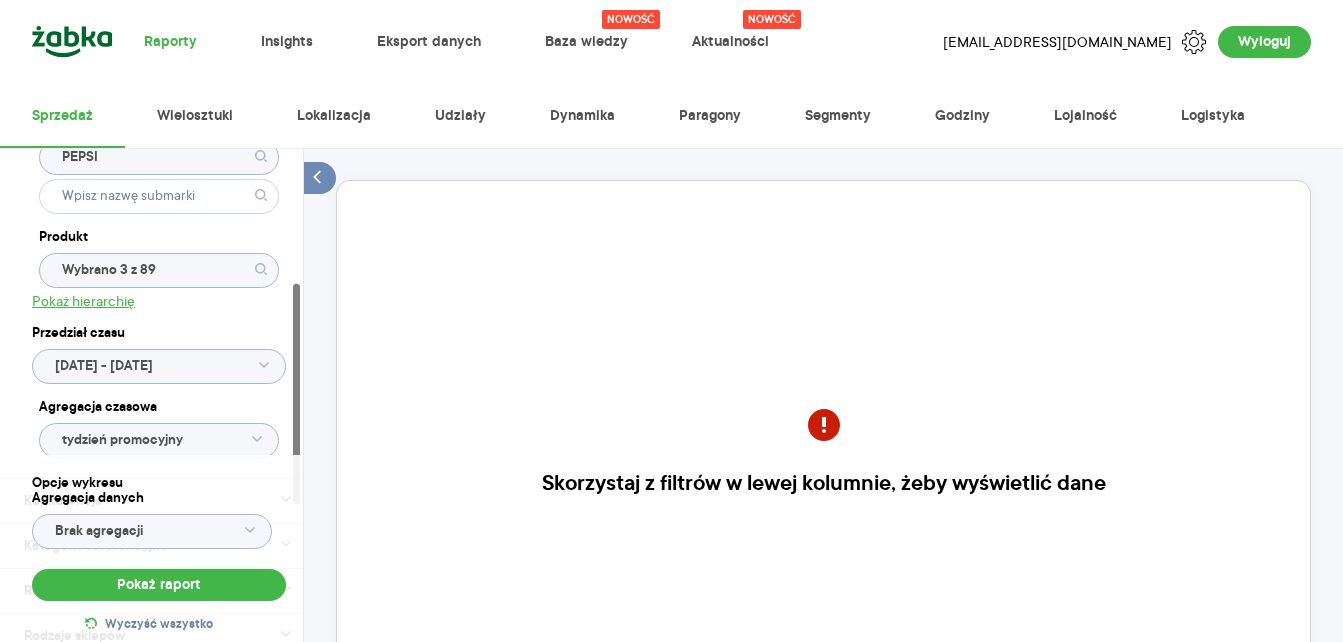 click 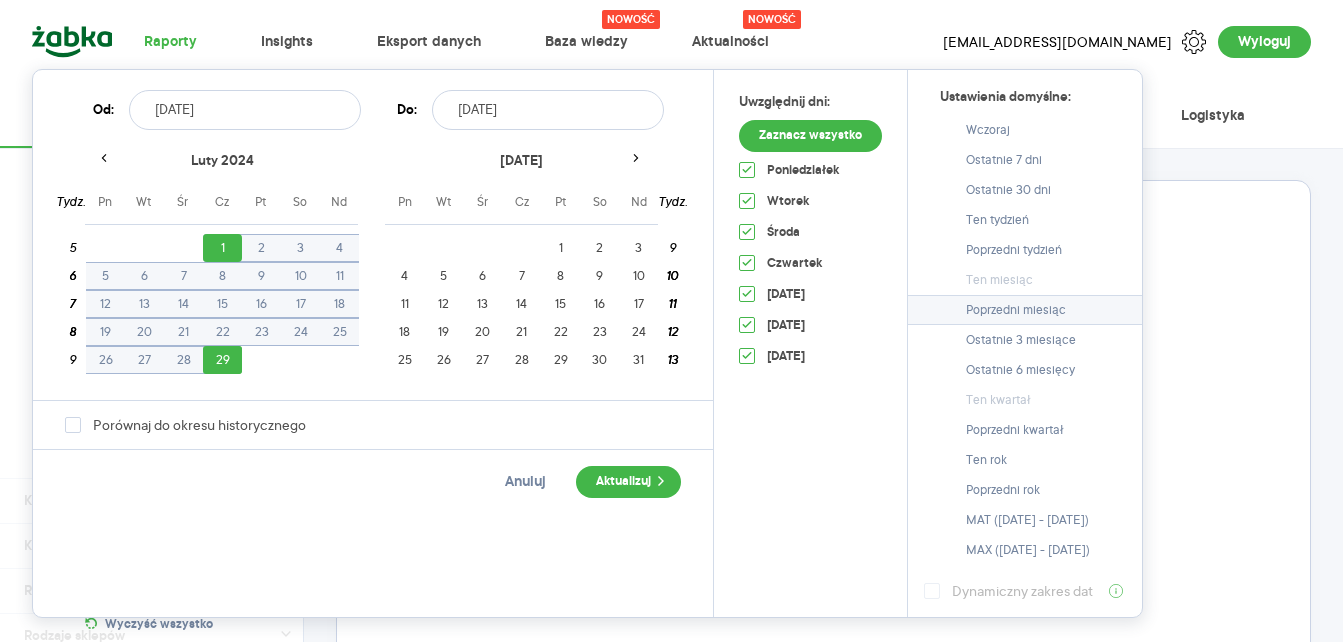 click on "Poprzedni miesiąc" at bounding box center (1016, 310) 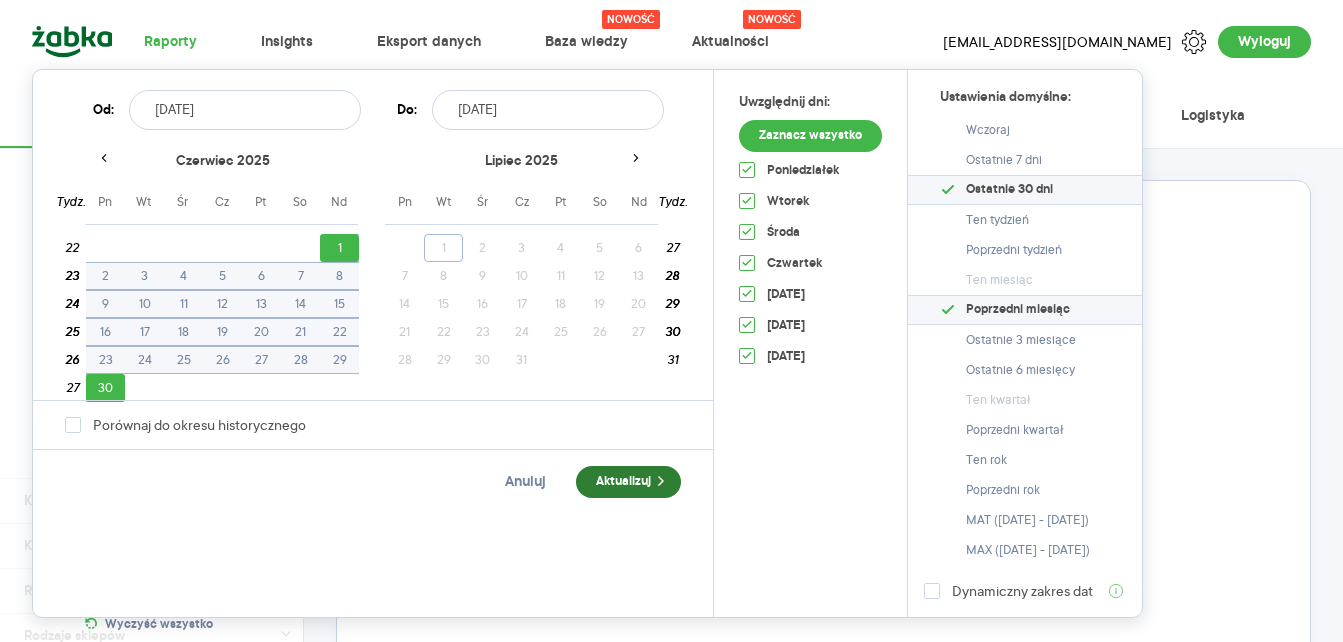 click on "Aktualizuj" at bounding box center (628, 482) 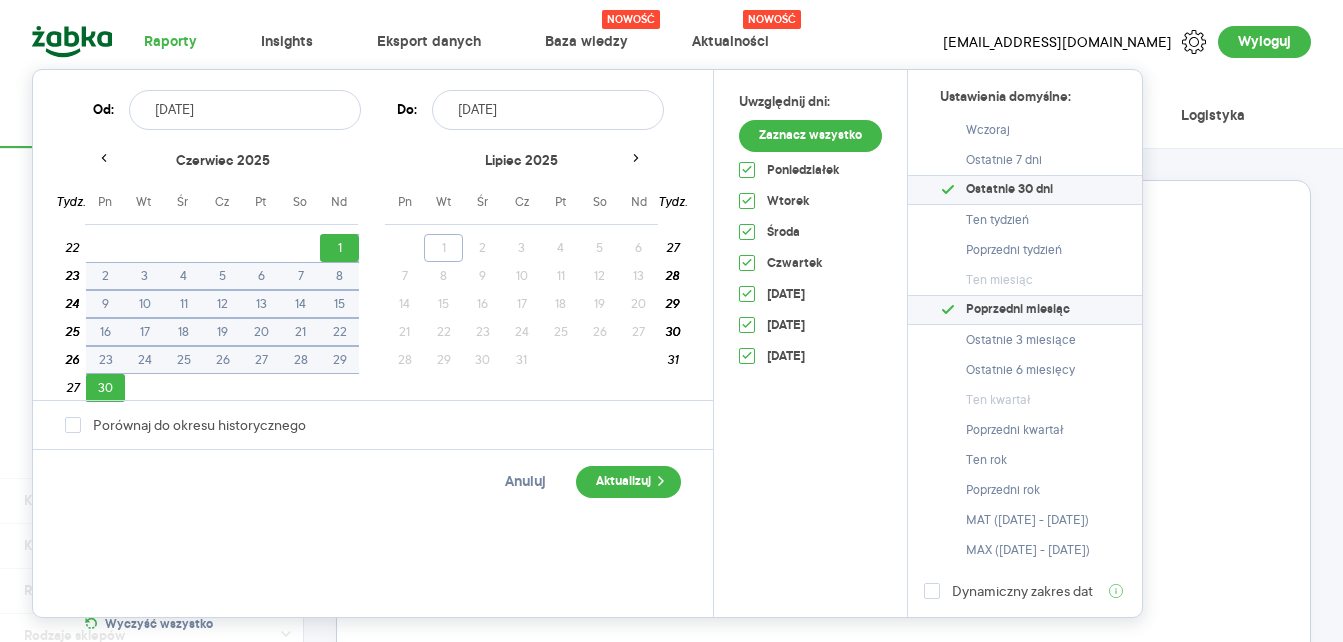 type on "[DATE] - [DATE]" 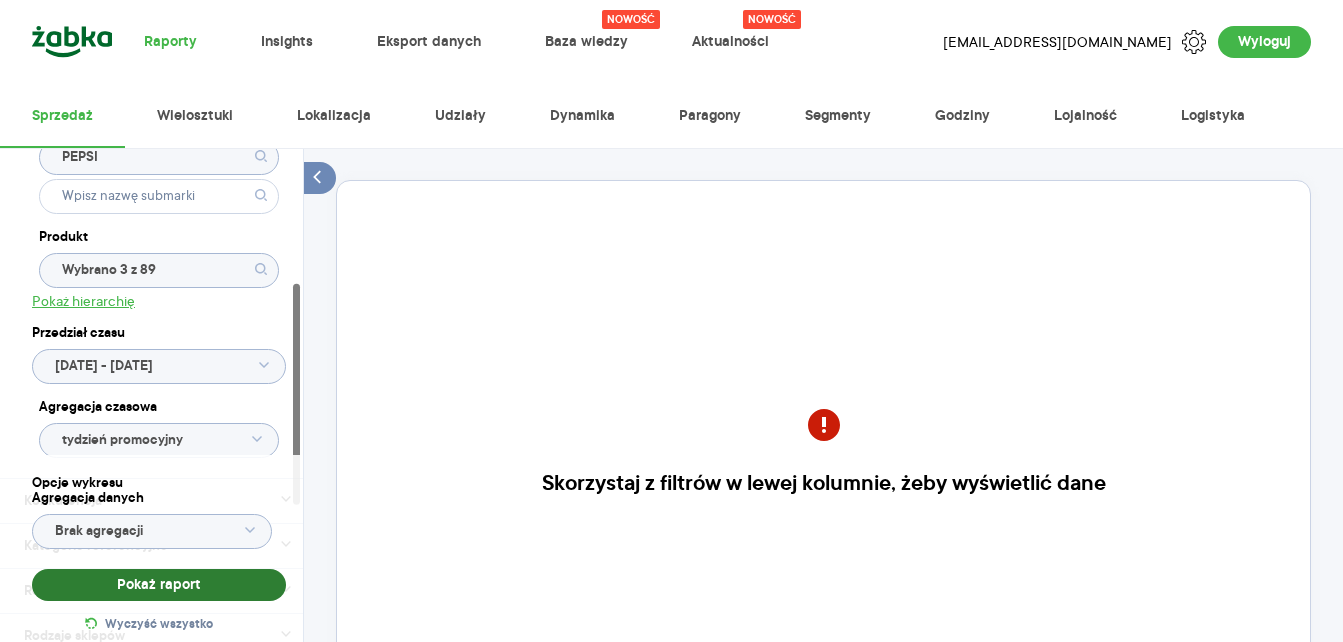 click on "Pokaż raport" at bounding box center (159, 585) 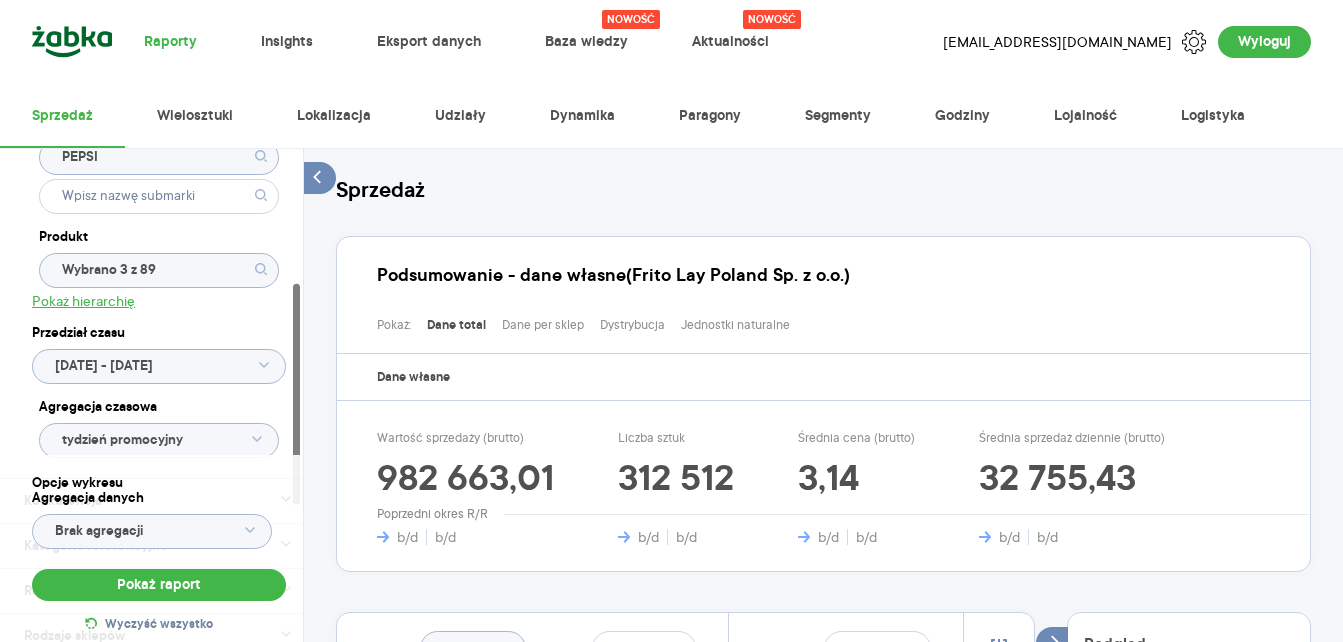 click on "Wybrano 3 z 89" 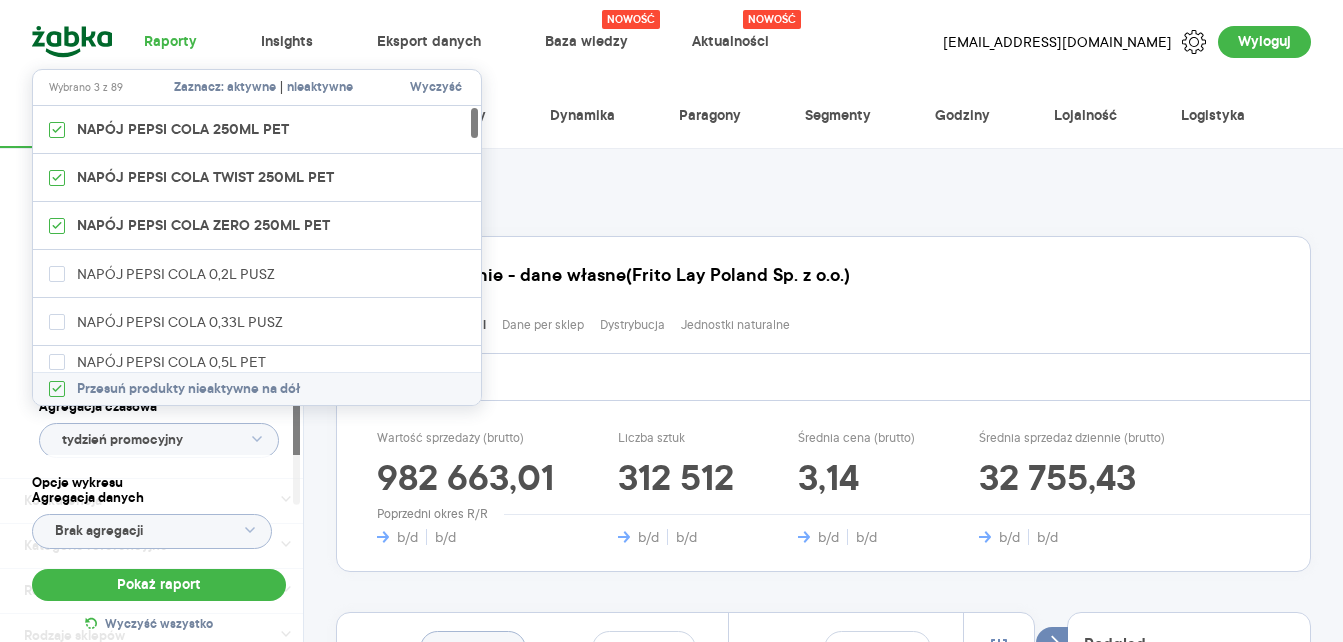 click on "Wyczyść" at bounding box center (436, 88) 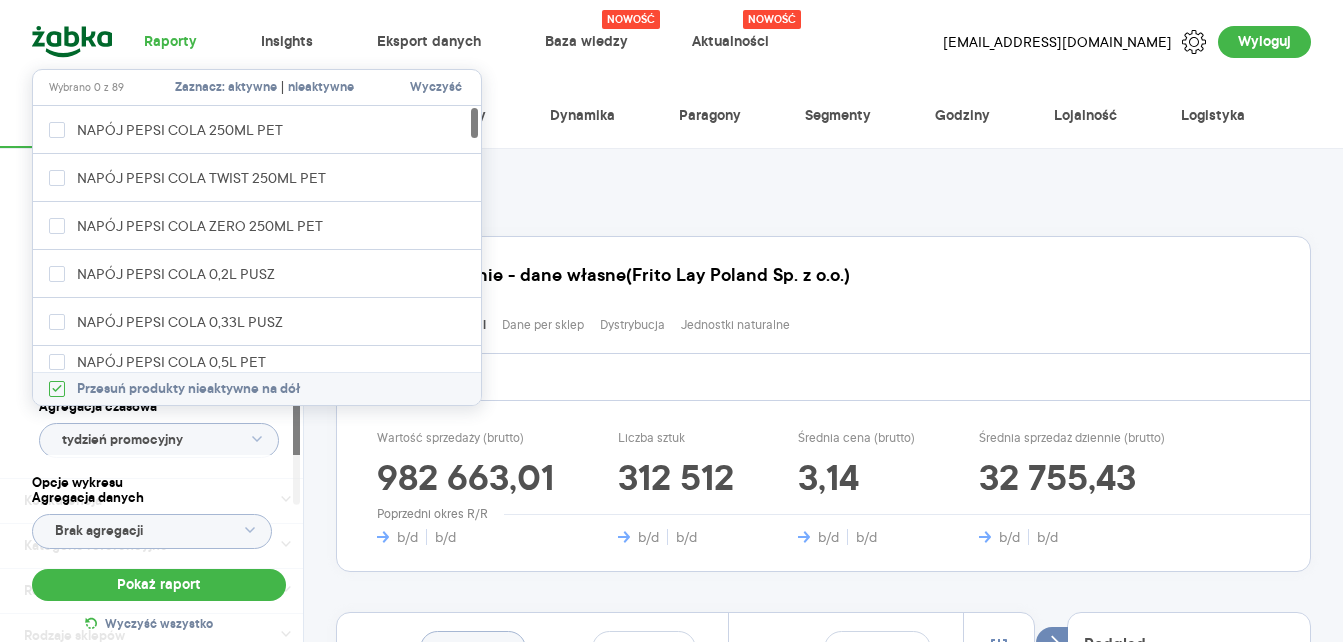 click on "Podsumowanie - dane własne  (Frito Lay Poland Sp. z o.o.) Pokaż: Dane total Dane per sklep Dystrybucja Jednostki naturalne Dane własne Wartość sprzedaży (brutto) 982 663,01 b/d b/d Liczba sztuk 312 512 b/d b/d Średnia cena (brutto) 3,14 b/d b/d Średnia sprzedaż dziennie (brutto) 32 755,43 b/d b/d Poprzedni okres R/R" at bounding box center (823, 394) 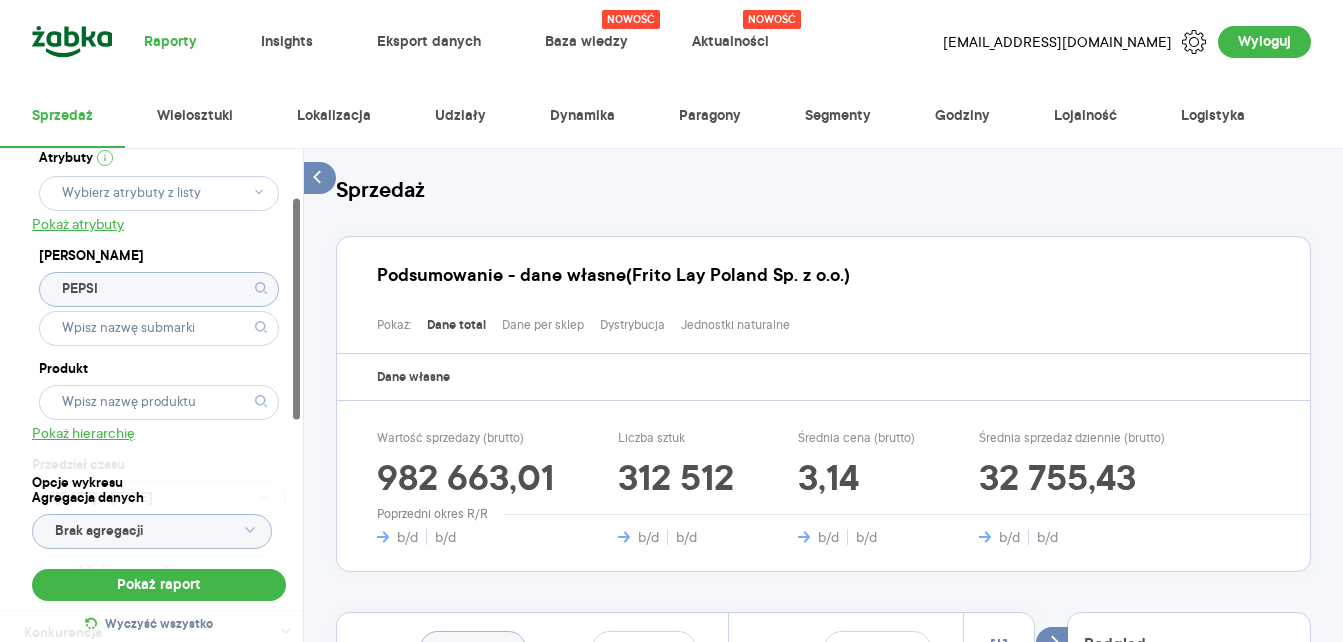scroll, scrollTop: 200, scrollLeft: 0, axis: vertical 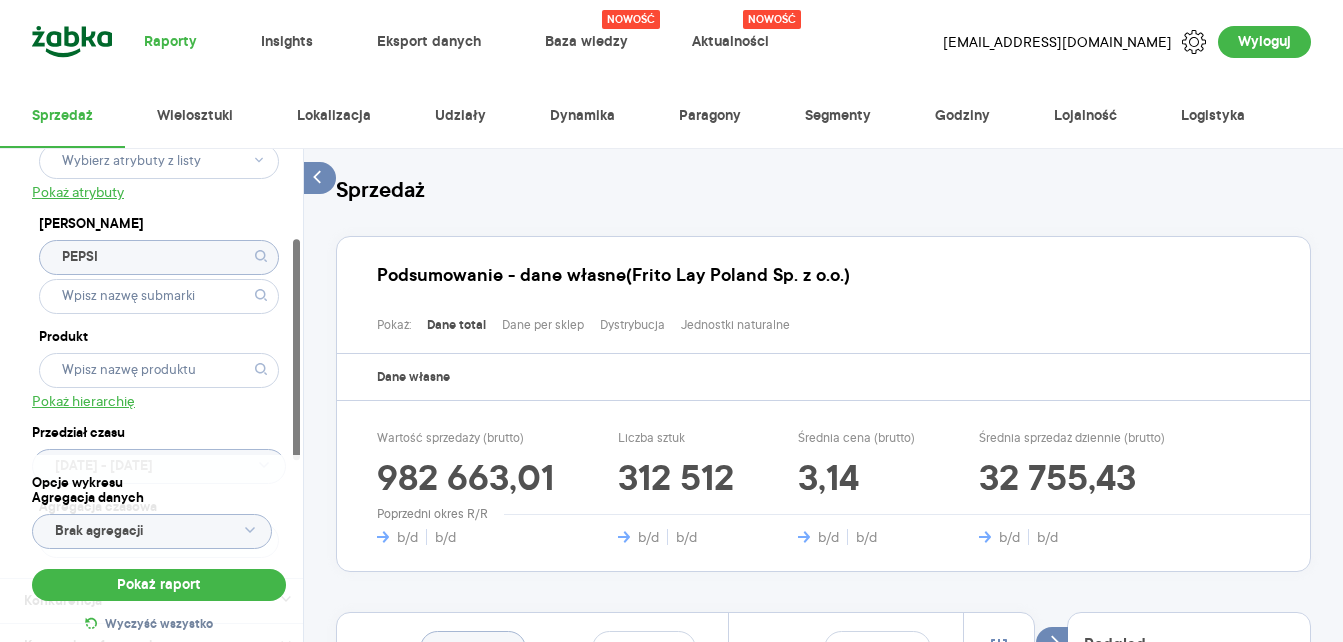 click on "PEPSI" 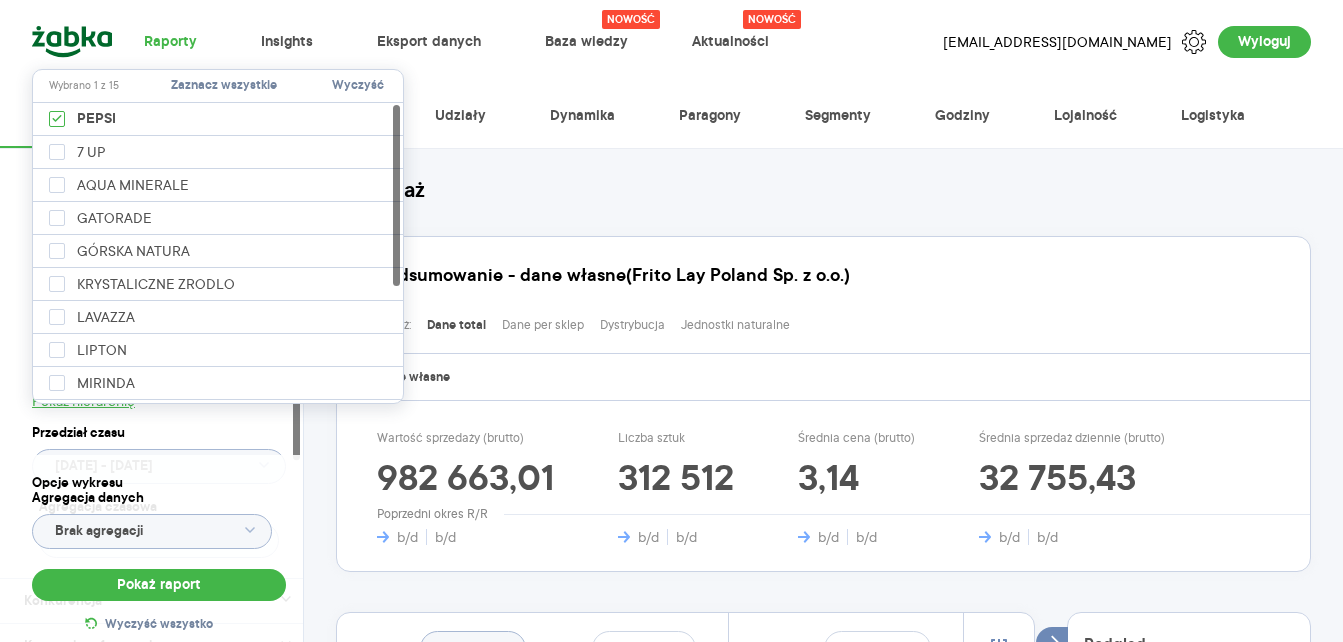click on "Wyczyść" at bounding box center (358, 86) 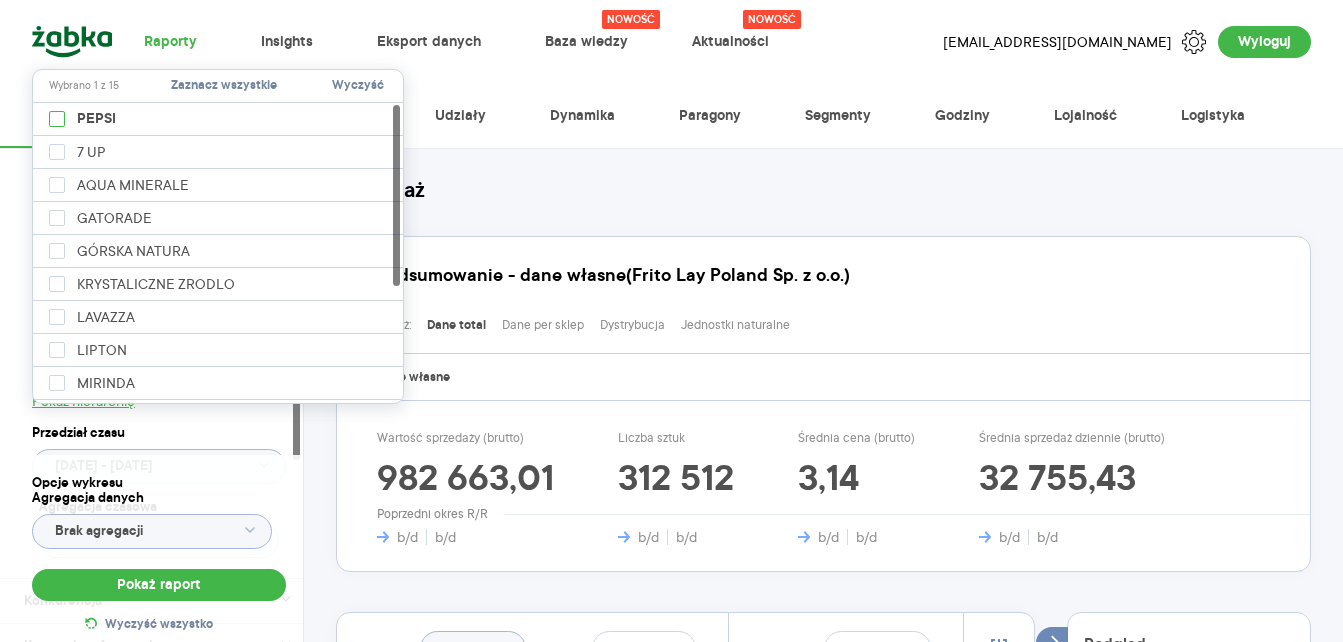 checkbox on "false" 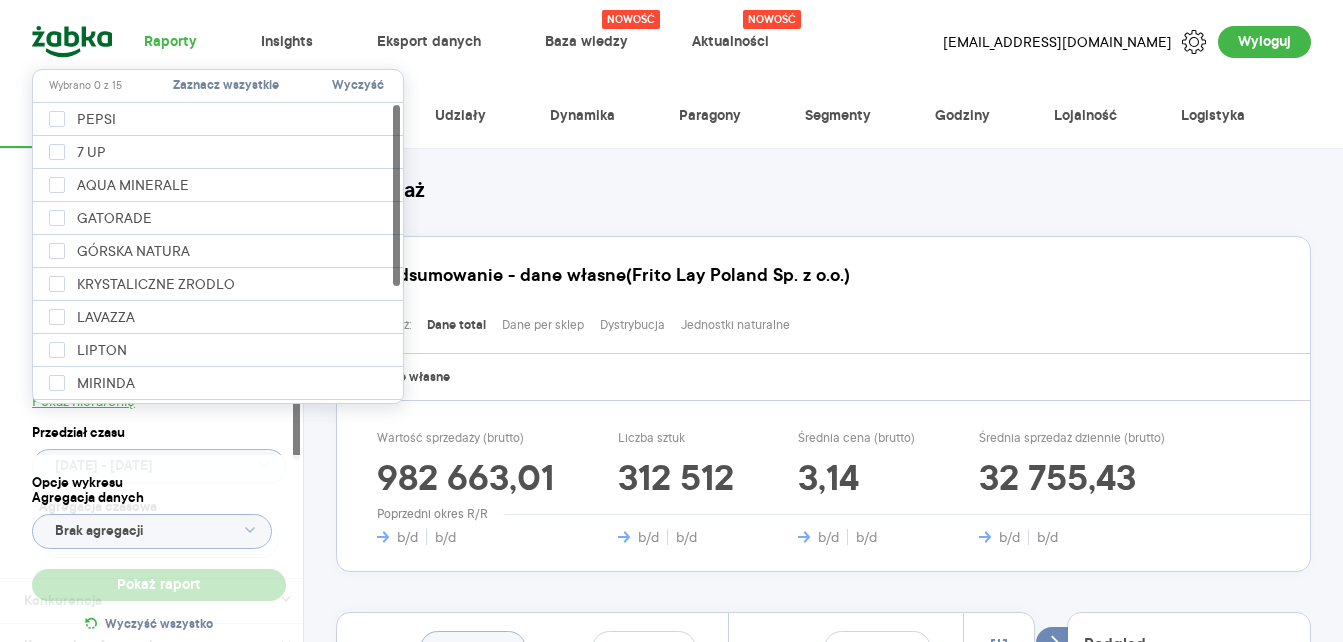 click on "Sprzedaż" at bounding box center (823, 192) 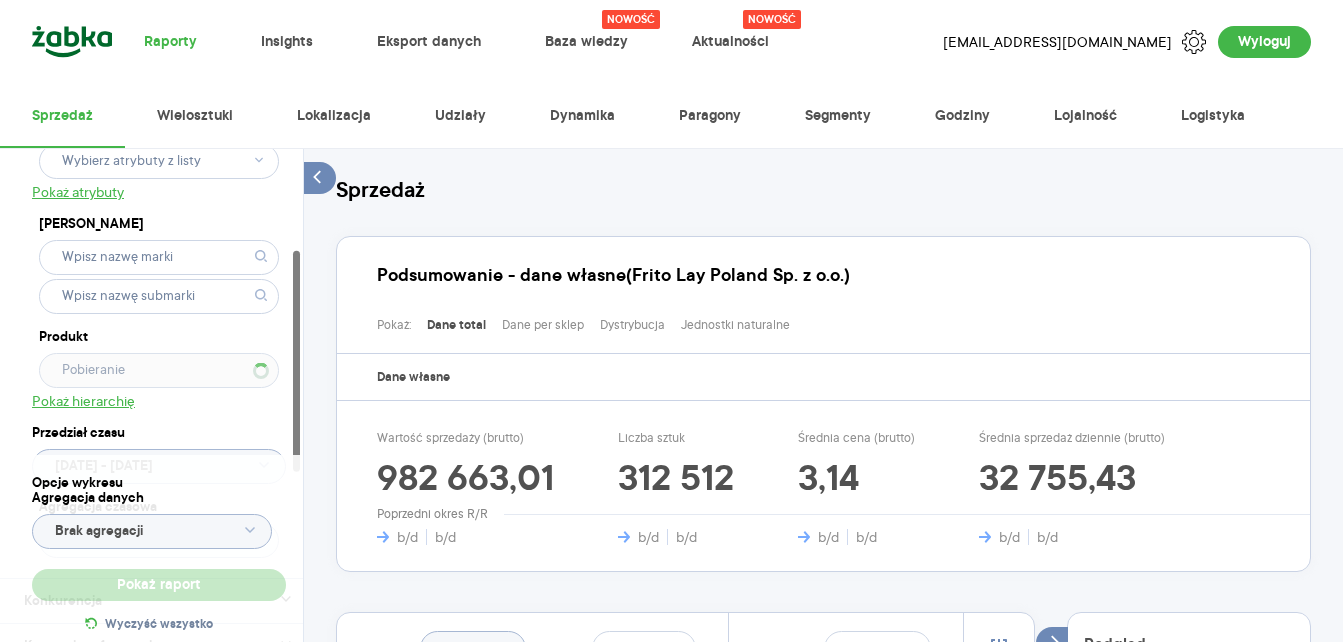 scroll, scrollTop: 300, scrollLeft: 0, axis: vertical 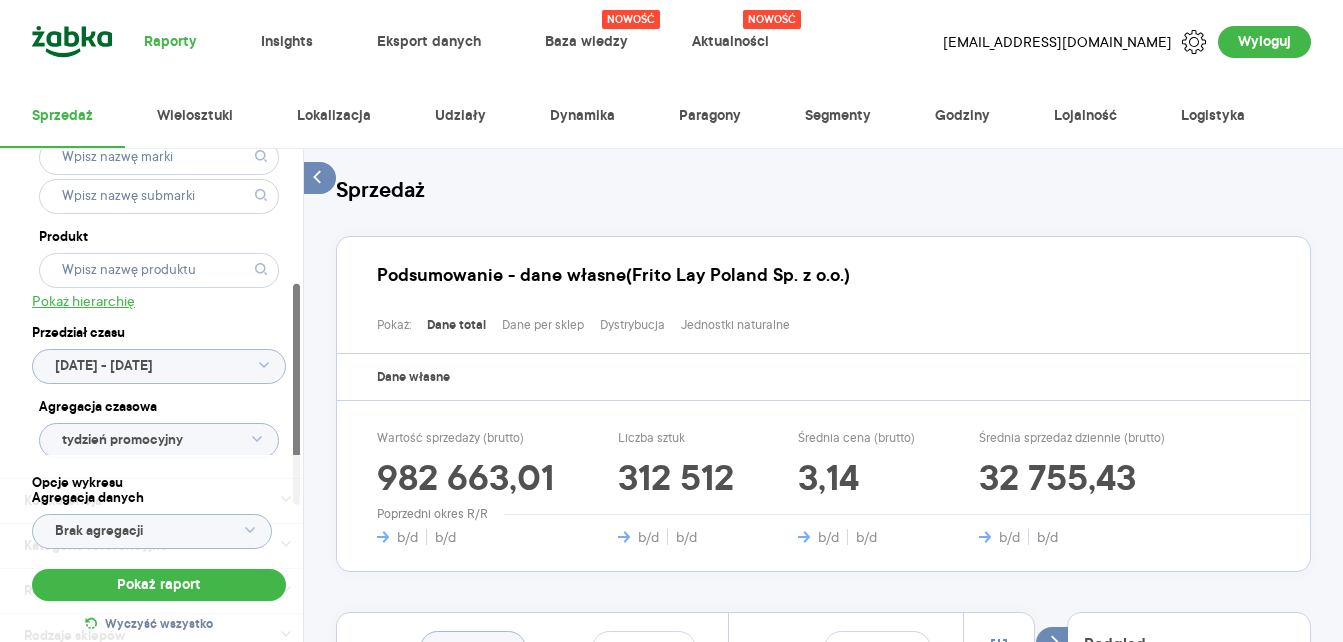 click 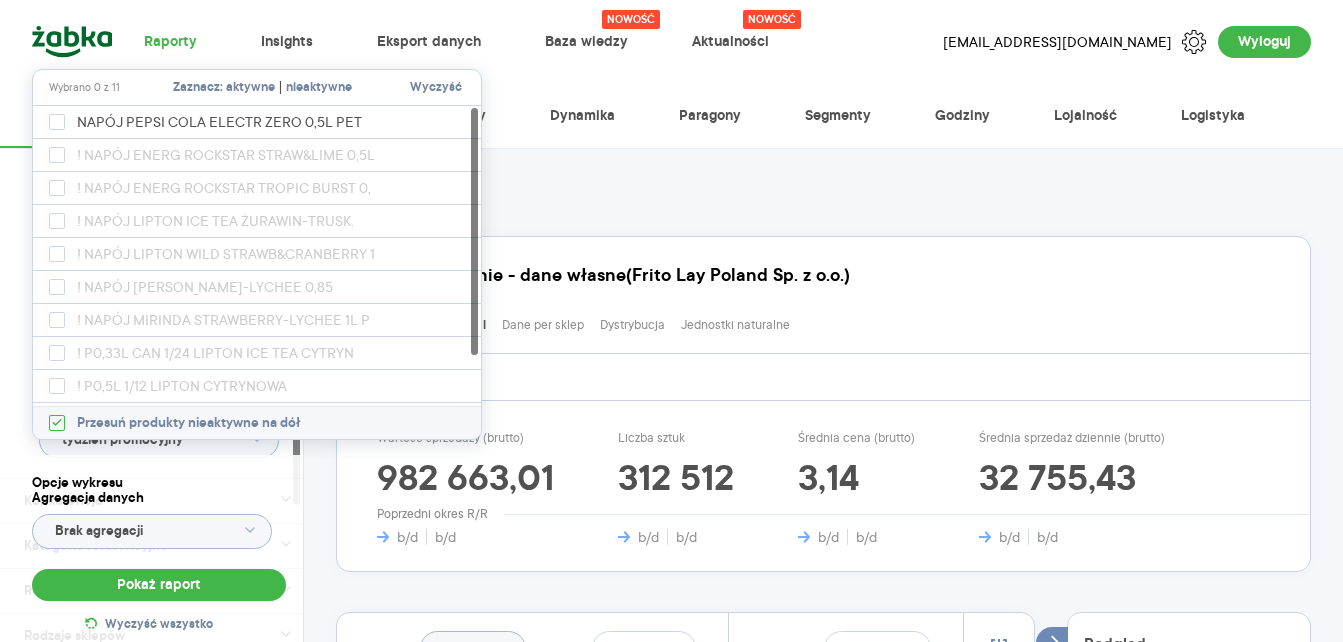 type on "tr" 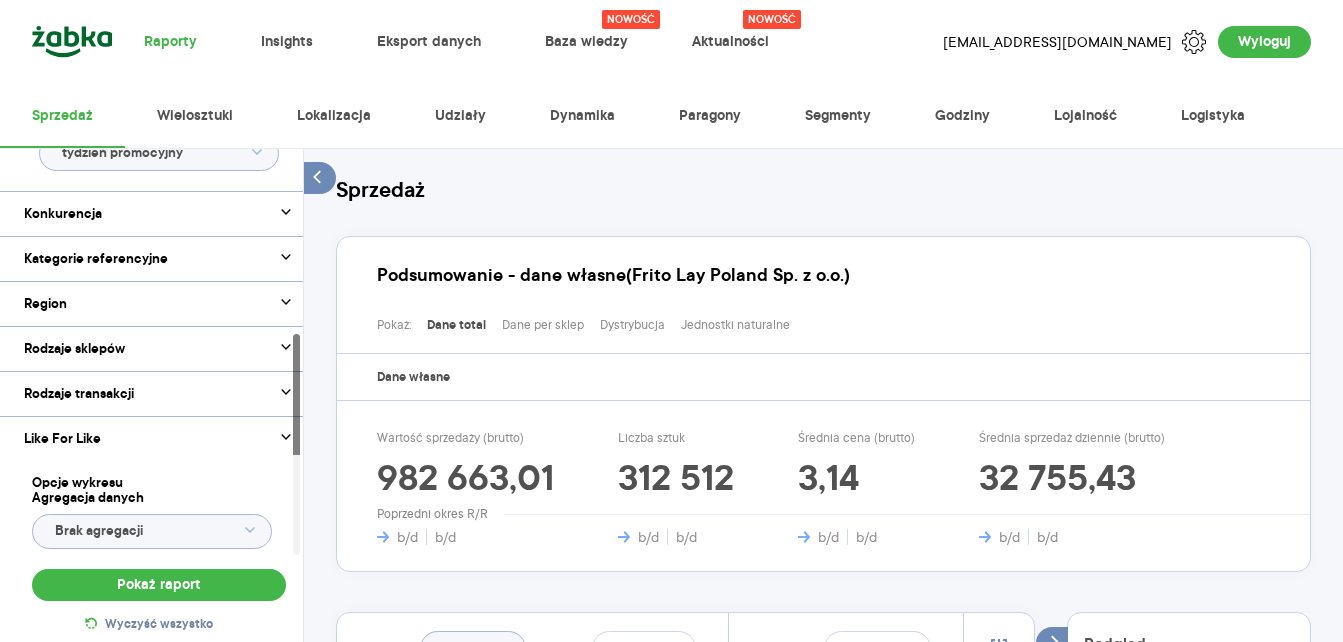 scroll, scrollTop: 608, scrollLeft: 0, axis: vertical 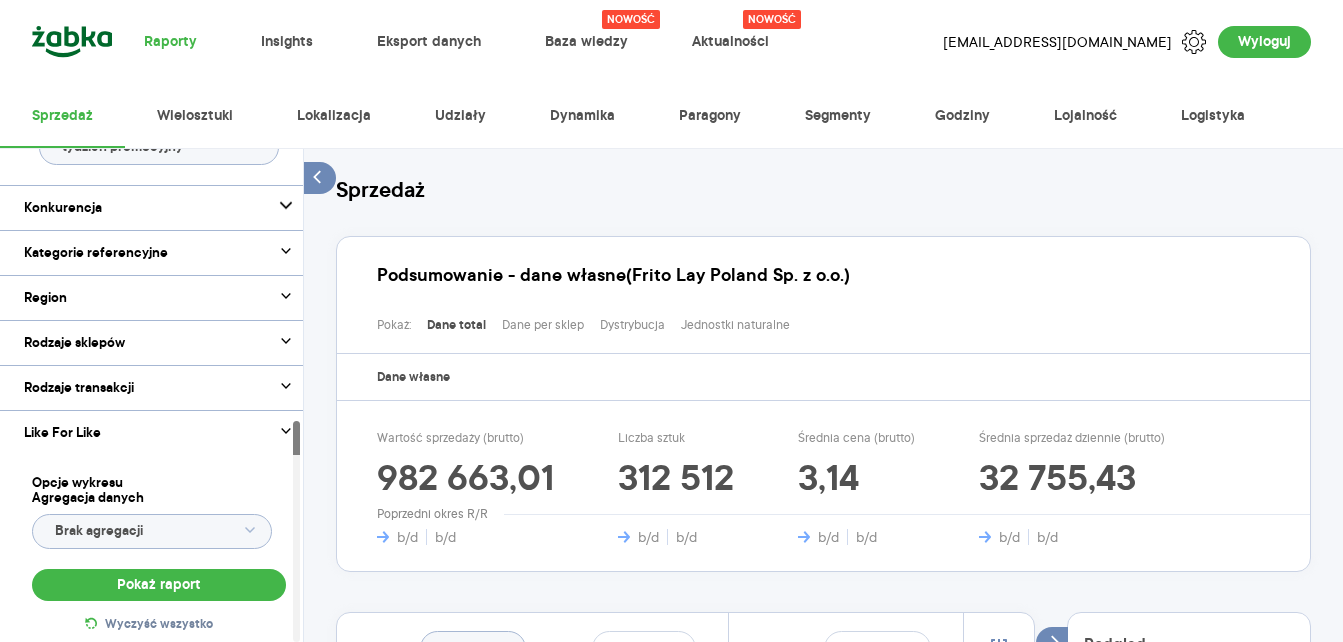 click 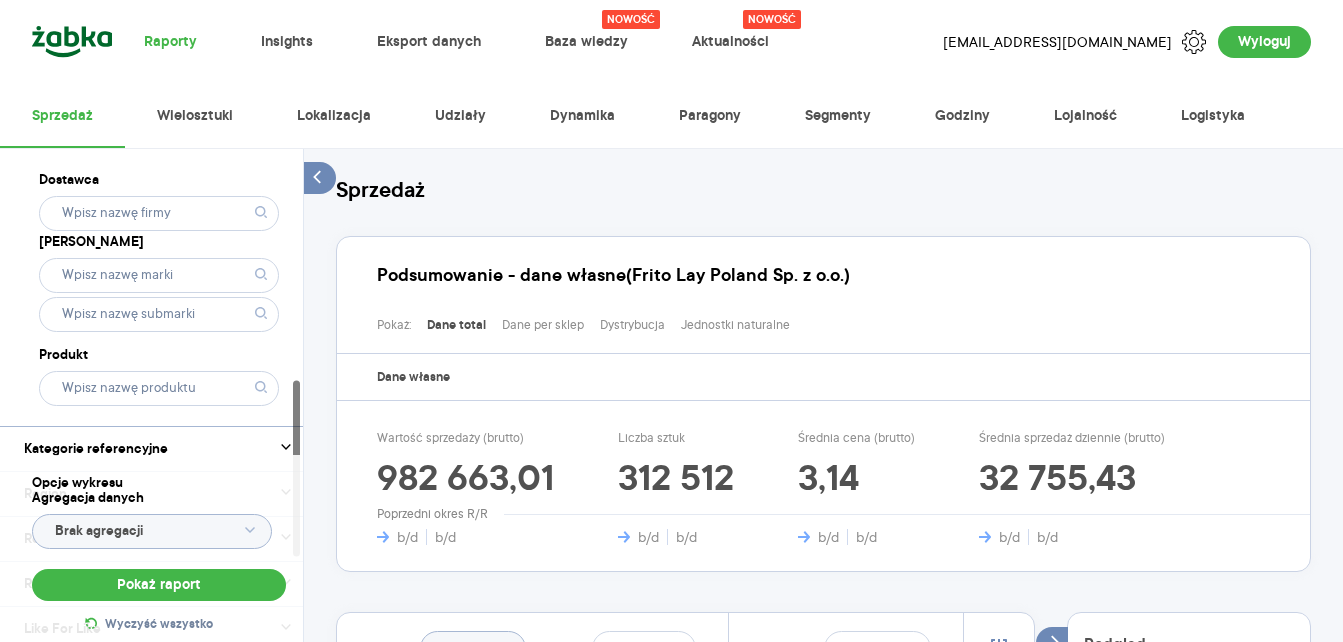 scroll, scrollTop: 708, scrollLeft: 0, axis: vertical 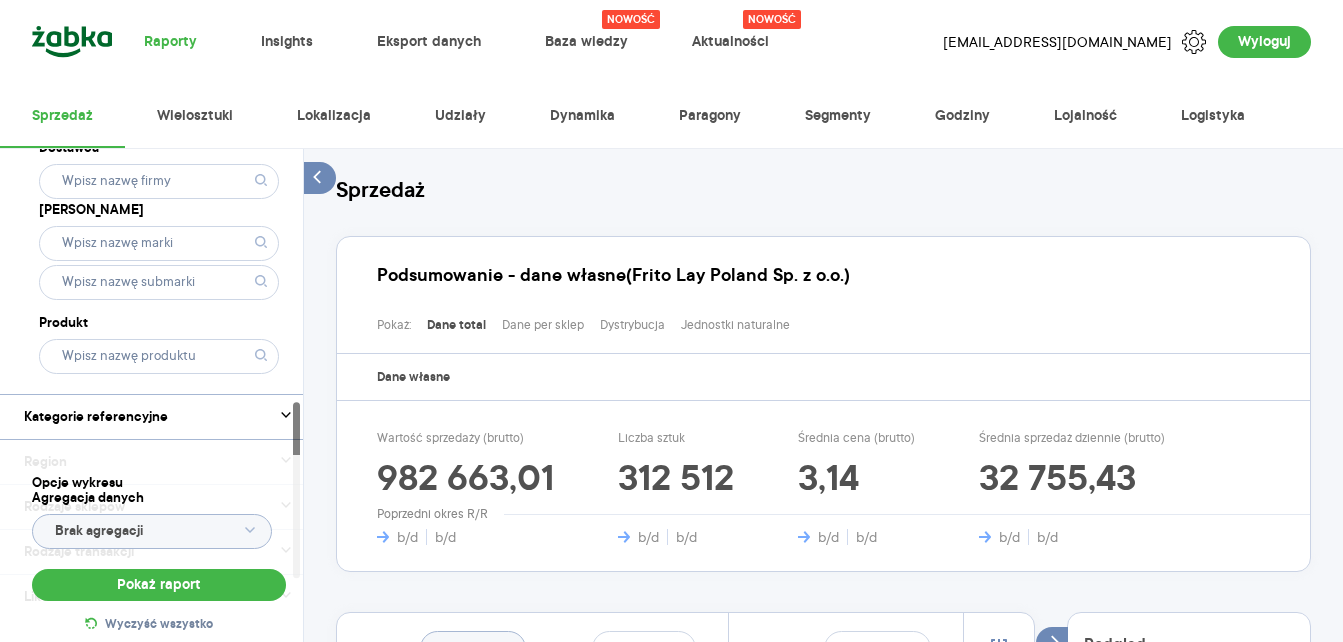 click 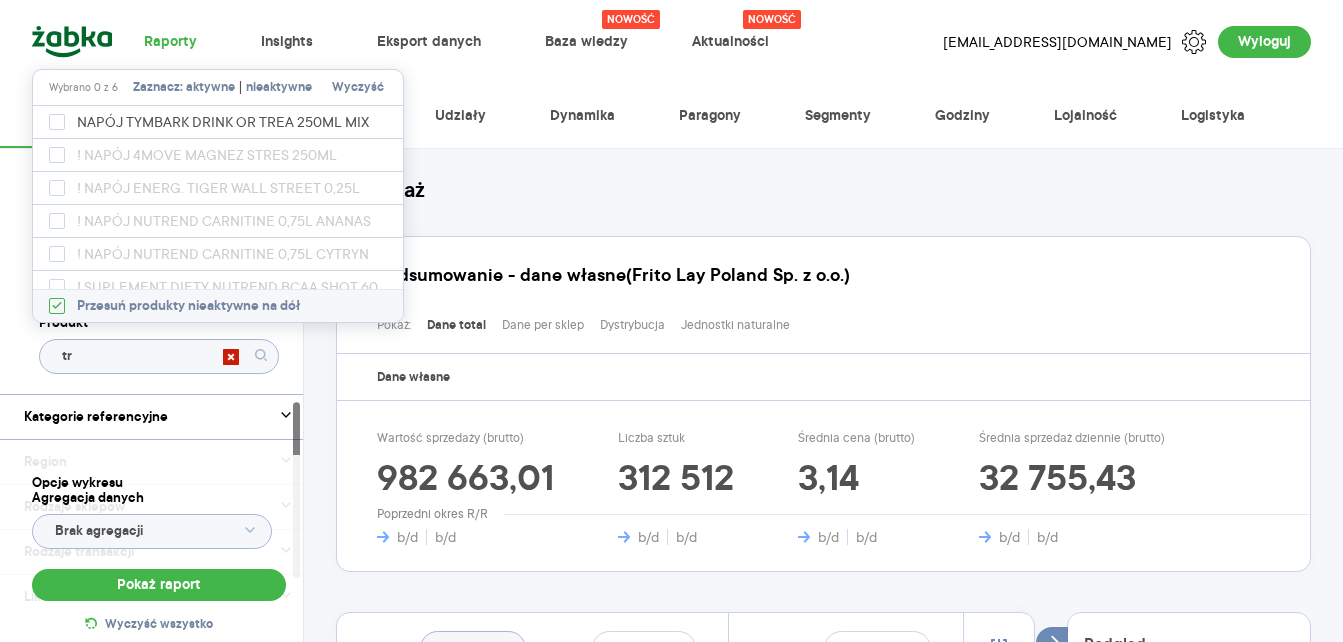 type on "t" 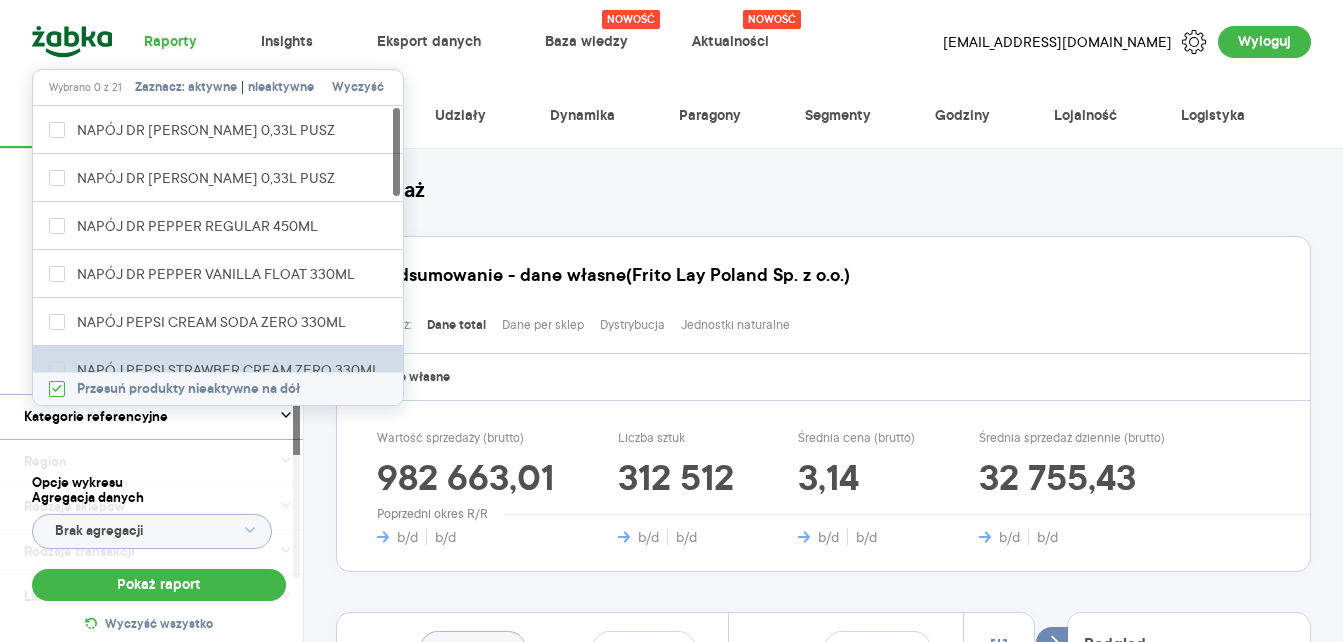 type on "peps" 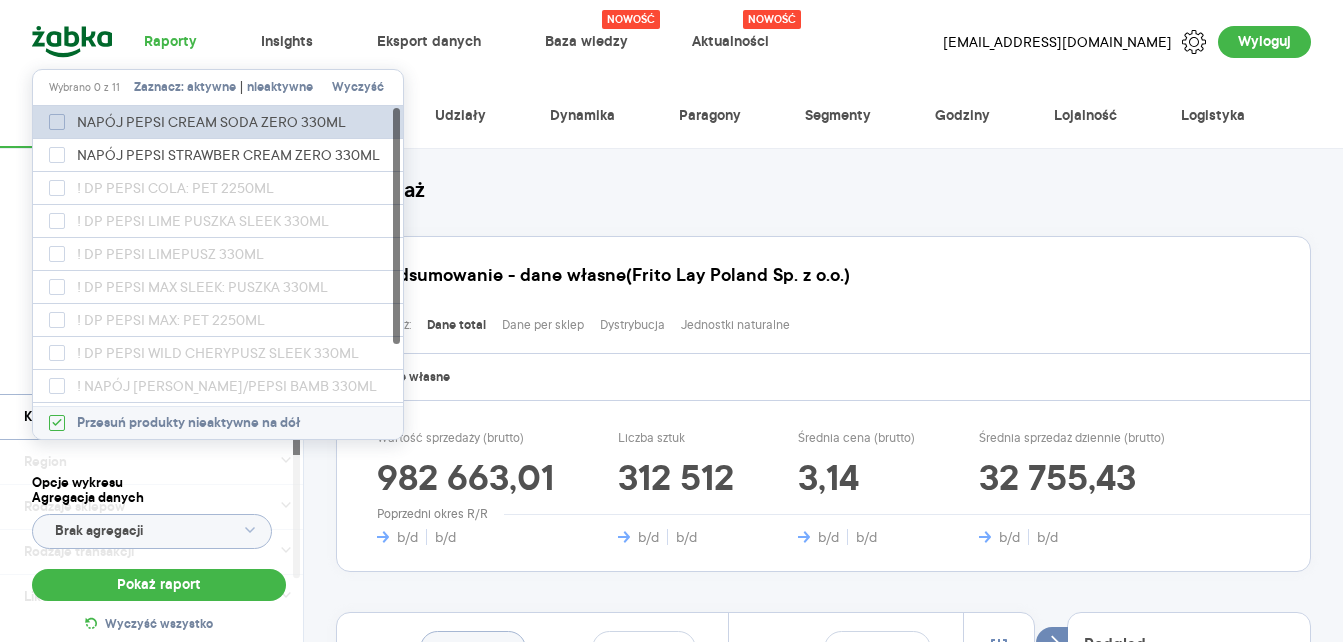 click 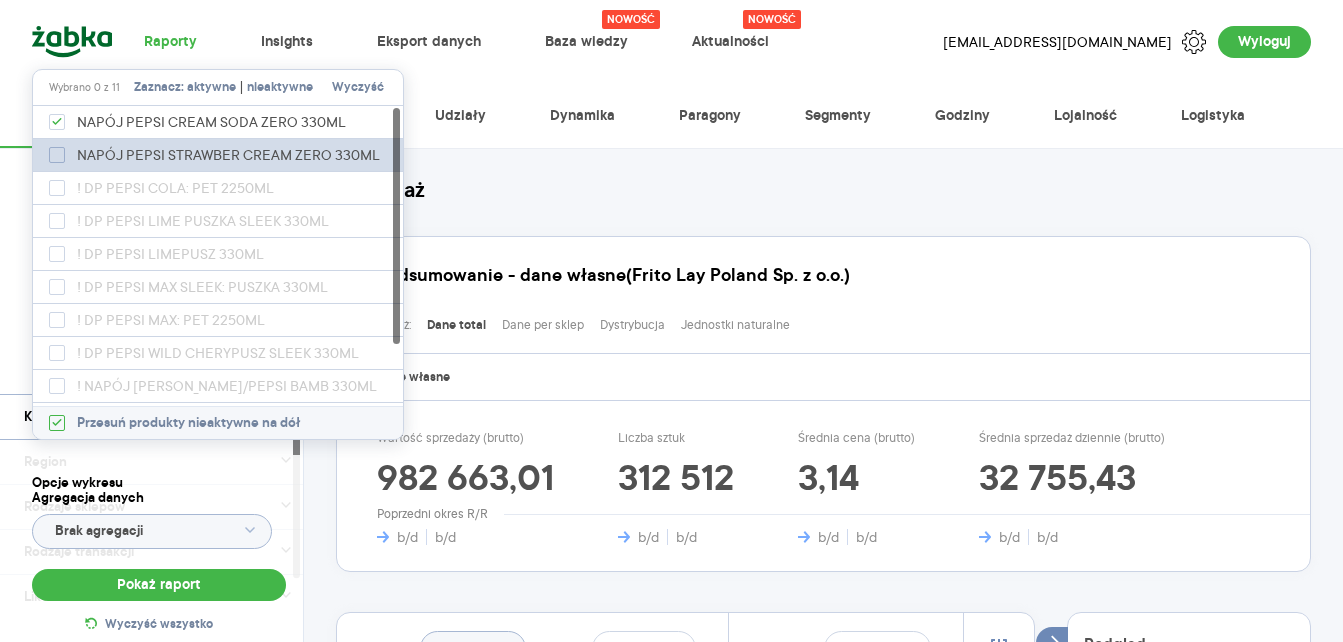 checkbox on "true" 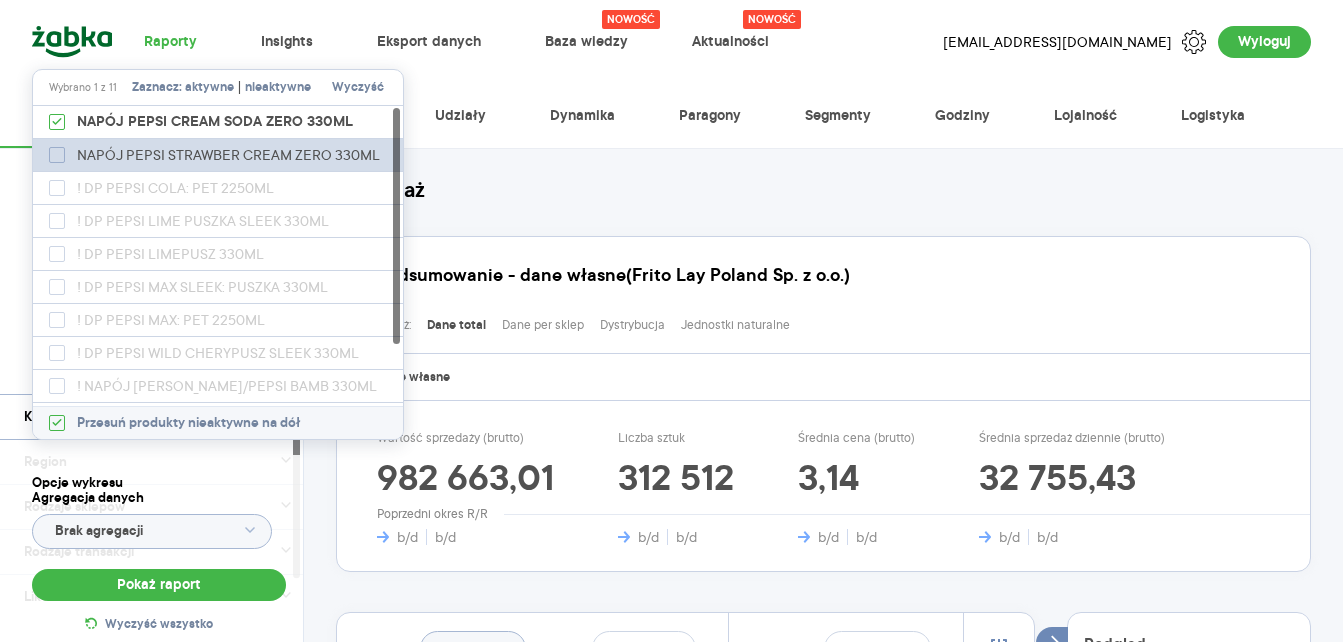 click 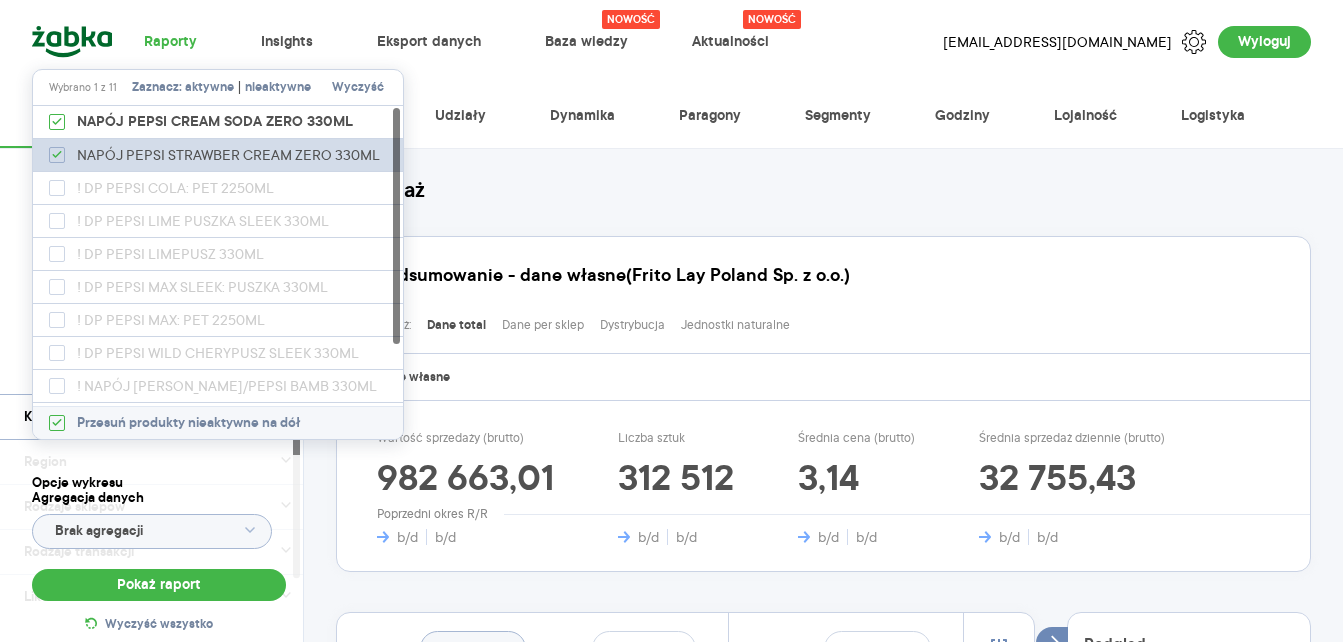 checkbox on "true" 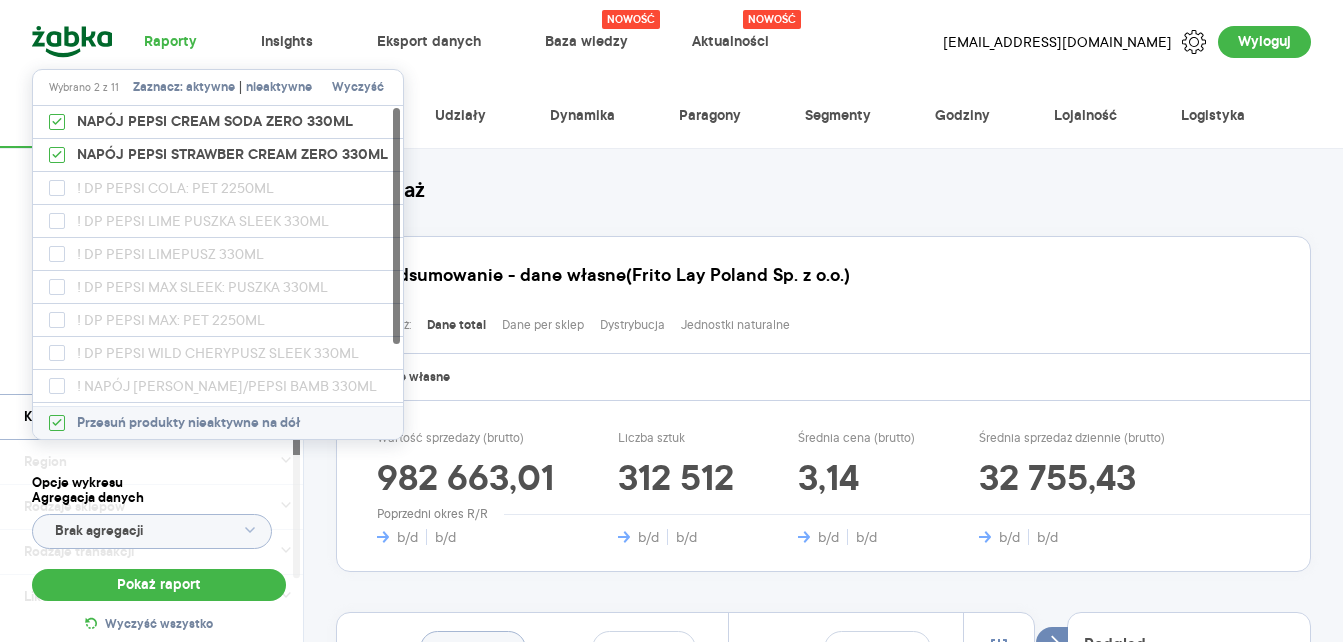 click on "Sprzedaż Podsumowanie - dane własne  (Frito Lay Poland Sp. z o.o.) Pokaż: Dane total Dane per sklep Dystrybucja Jednostki naturalne Dane własne Wartość sprzedaży (brutto) 982 663,01 b/d b/d Liczba sztuk 312 512 b/d b/d Średnia cena (brutto) 3,14 b/d b/d Średnia sprzedaż dziennie (brutto) 32 755,43 b/d b/d Poprzedni okres R/R Pokaż Wartość i Promocje Włącz tryb pełnoekranowy R T R K M Tydz. promo. T D Etykiety [DATE] - [DATE] 0 15 396 30 793 46 189 61 586 76 982 92 379 107 775 Wartość sprzedaży (brutto) 22 23 24 25 [DATE] [DATE] Tydz. promo. Legenda: Dane Brak danych Frito Lay Poland Sp. z o.o. NAPÓJ PEPSI COLA 250ML PET NAPÓJ PEPSI COLA TWIST 250ML PET NAPÓJ PEPSI COLA ZERO 250ML PET Podgląd Najedź myszą na wykres, aby zobaczyć szczegóły Kliknij na wykres, aby przypiąć podgląd danych na jeden dzień Tabela - dane własne  (Frito Lay Poland Sp. z o.o.) Rok Miesiąc Tydzień Dzień Pokaż dane" at bounding box center [823, 899] 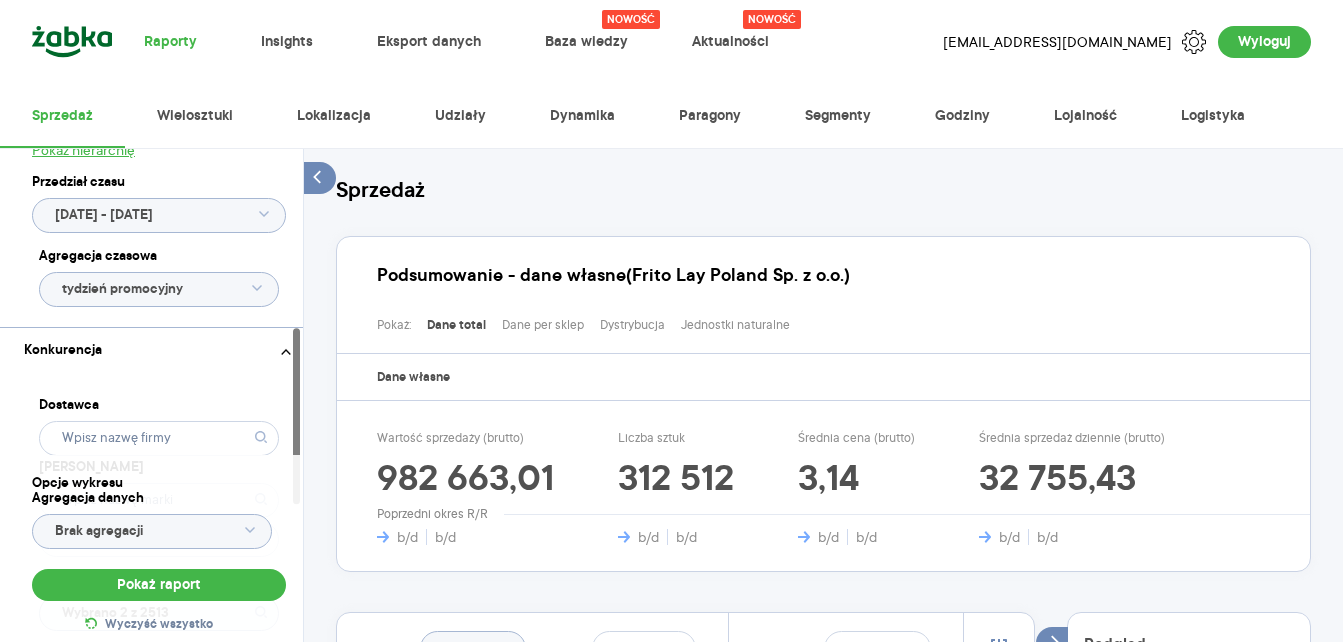 scroll, scrollTop: 500, scrollLeft: 0, axis: vertical 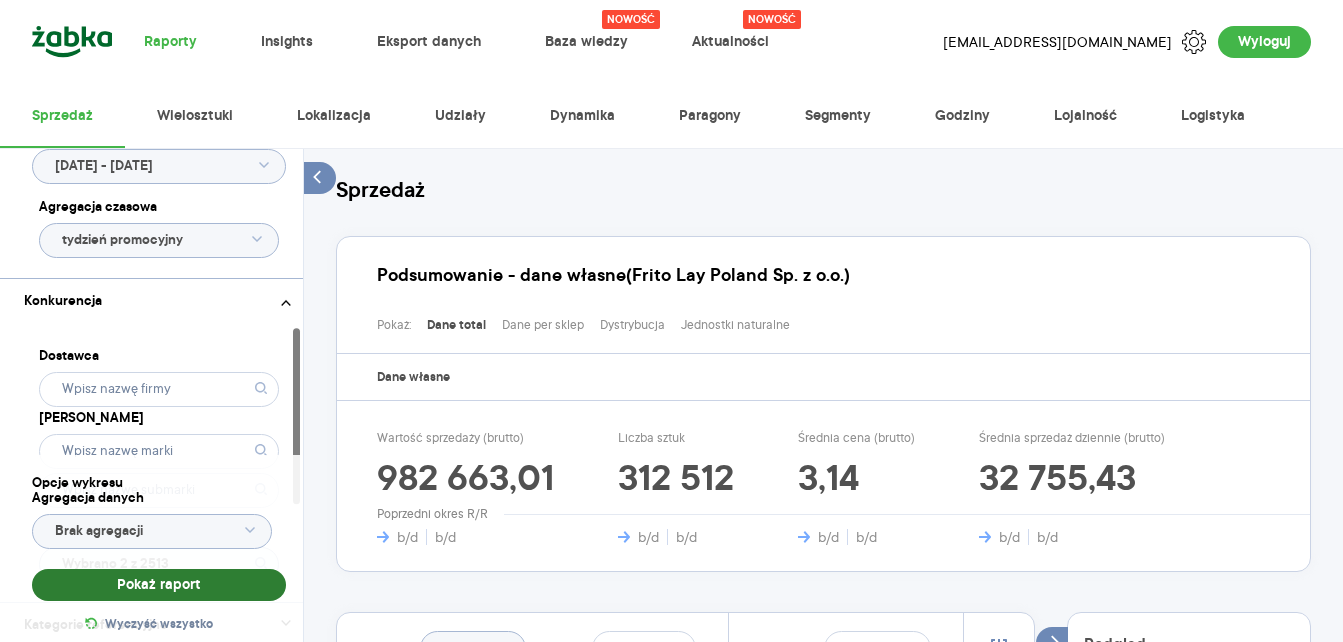 click on "Pokaż raport" at bounding box center (159, 585) 